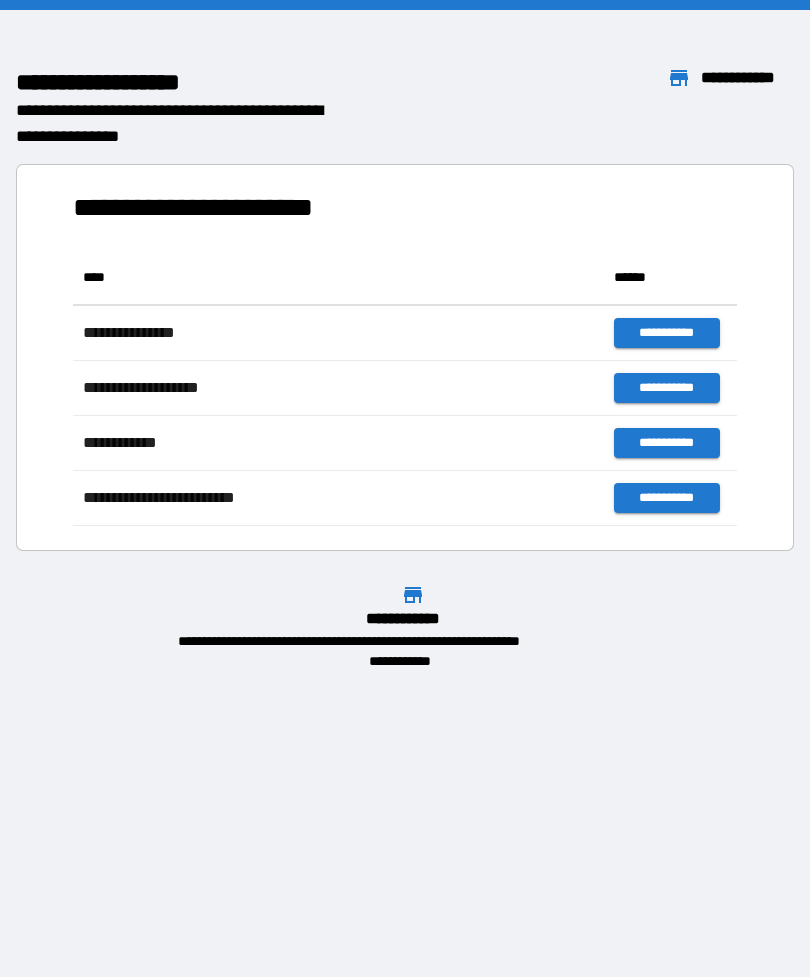 scroll, scrollTop: 0, scrollLeft: 0, axis: both 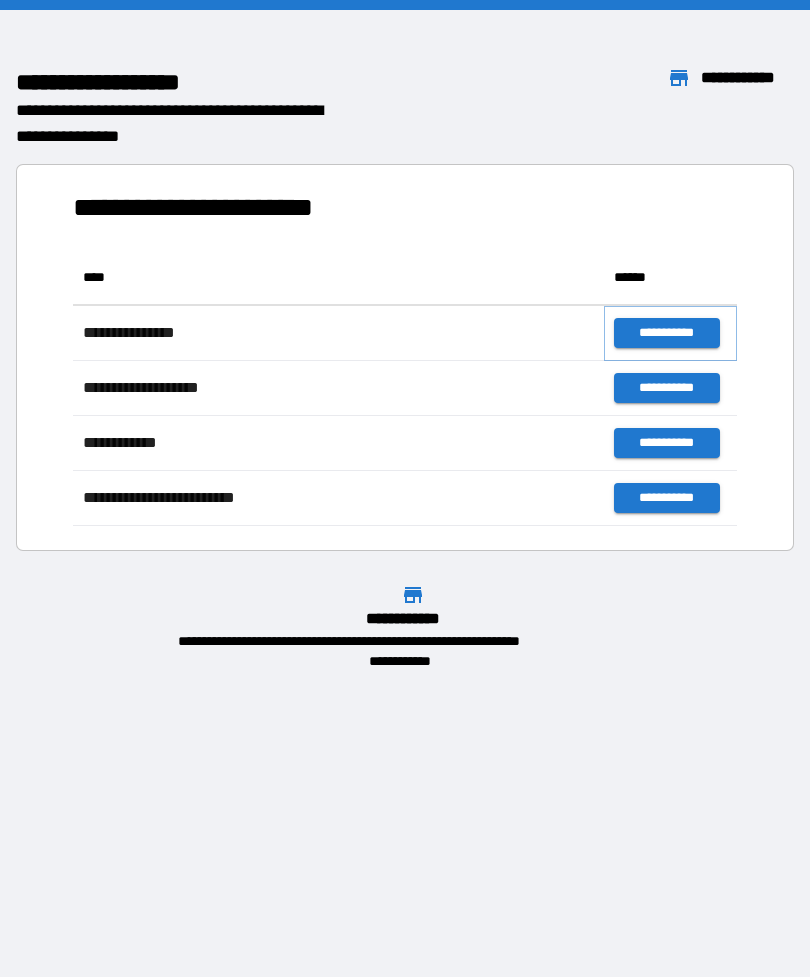 click on "**********" at bounding box center [666, 333] 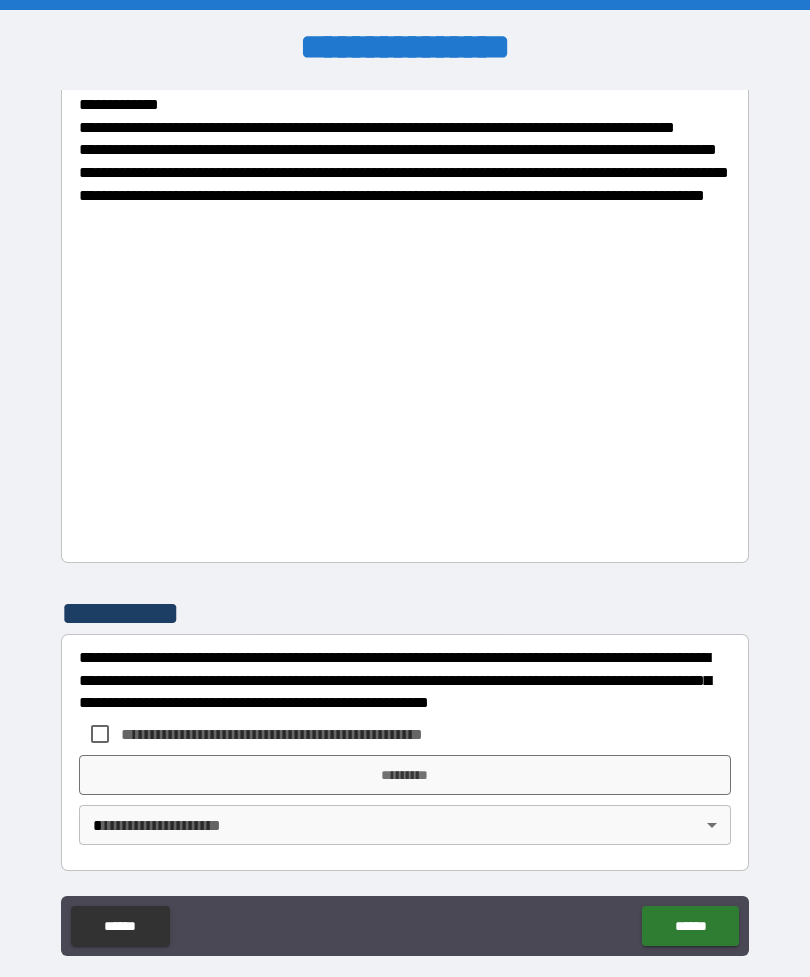 scroll, scrollTop: 778, scrollLeft: 0, axis: vertical 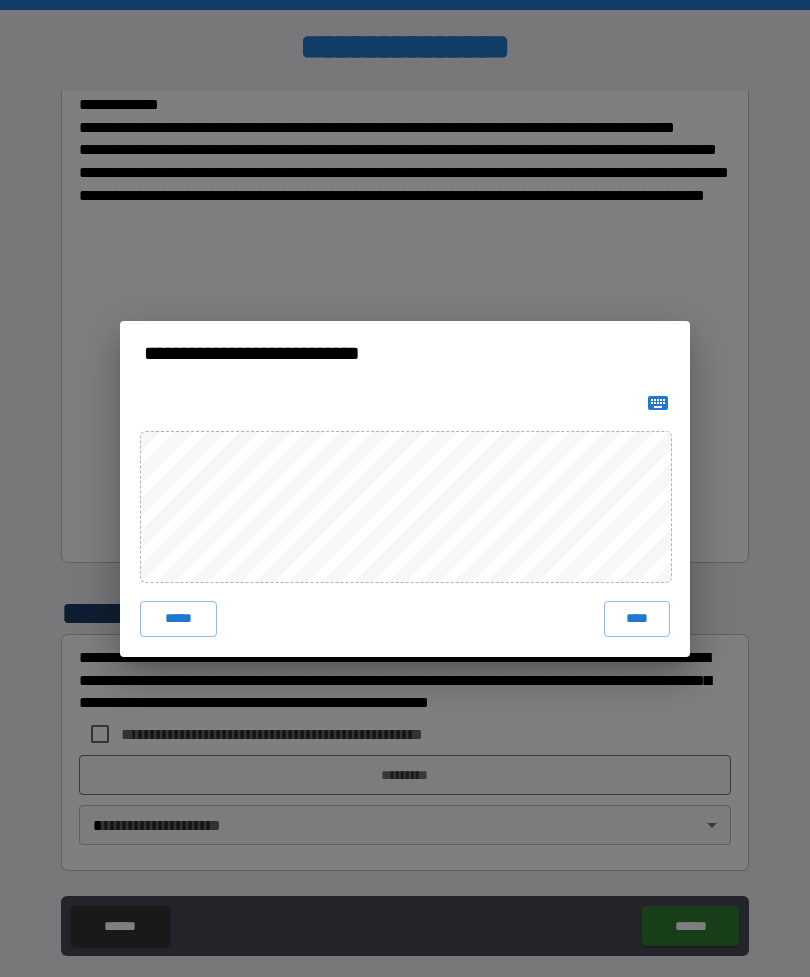 click on "****" at bounding box center [637, 619] 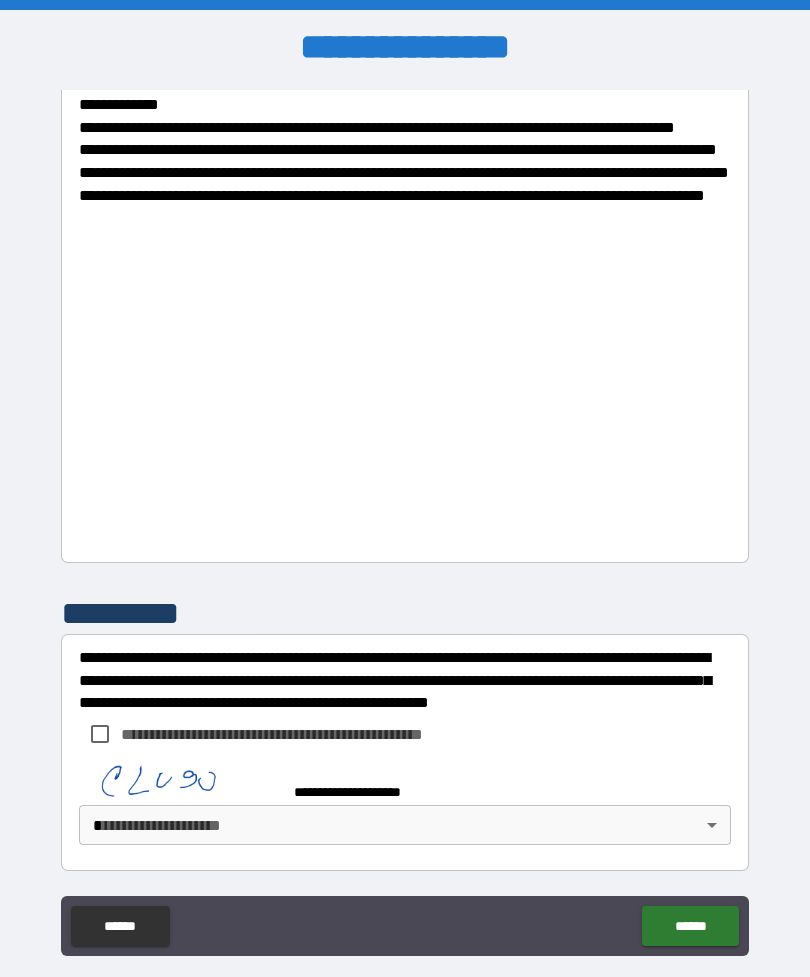 scroll, scrollTop: 768, scrollLeft: 0, axis: vertical 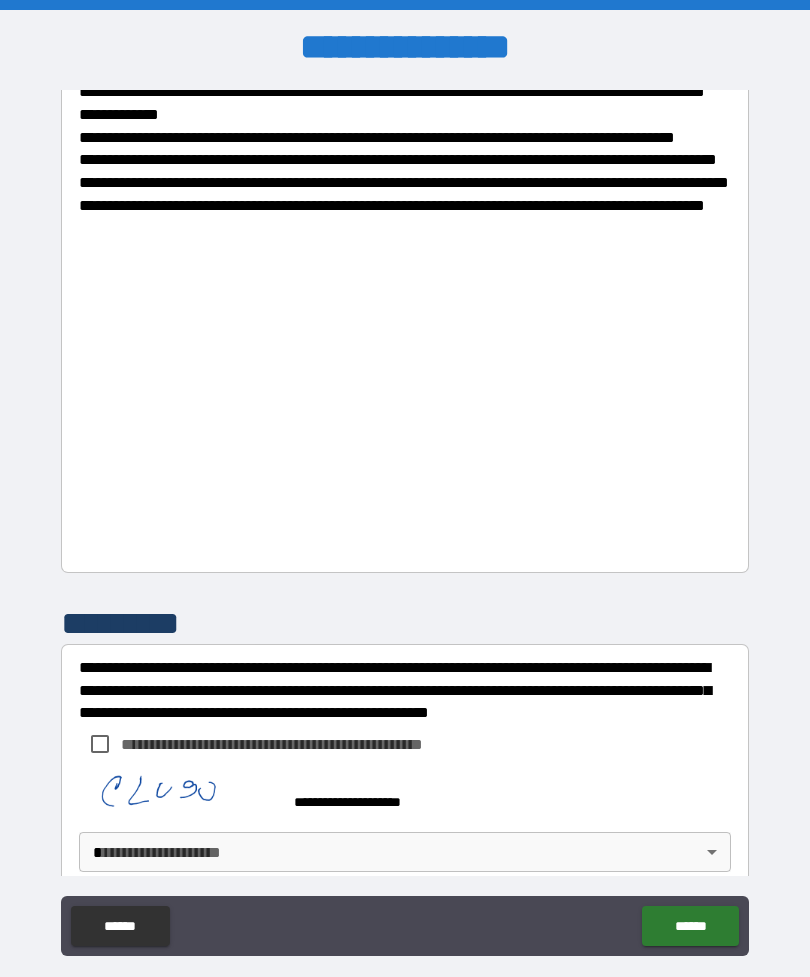 click on "******" at bounding box center (690, 926) 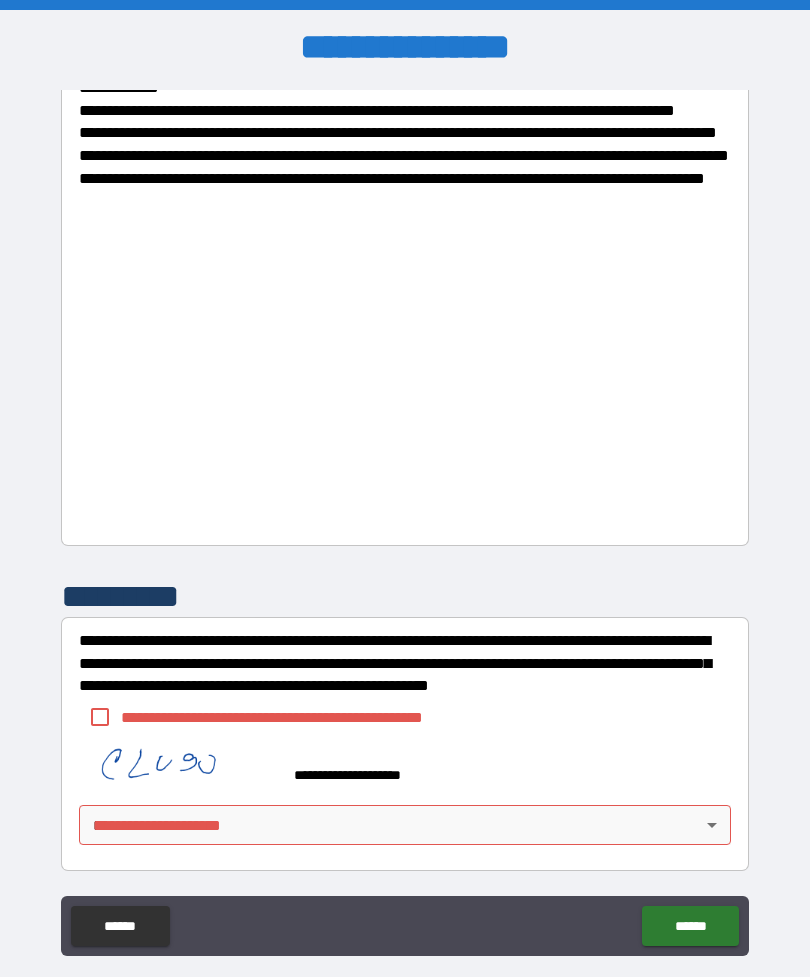 scroll, scrollTop: 795, scrollLeft: 0, axis: vertical 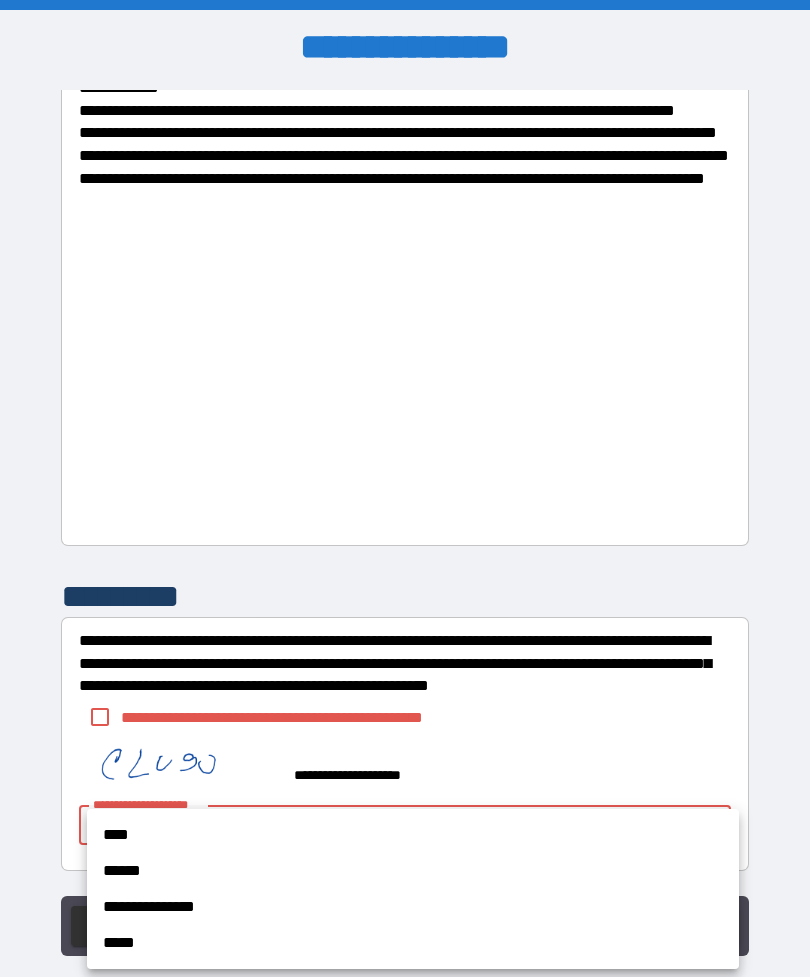 click at bounding box center (405, 488) 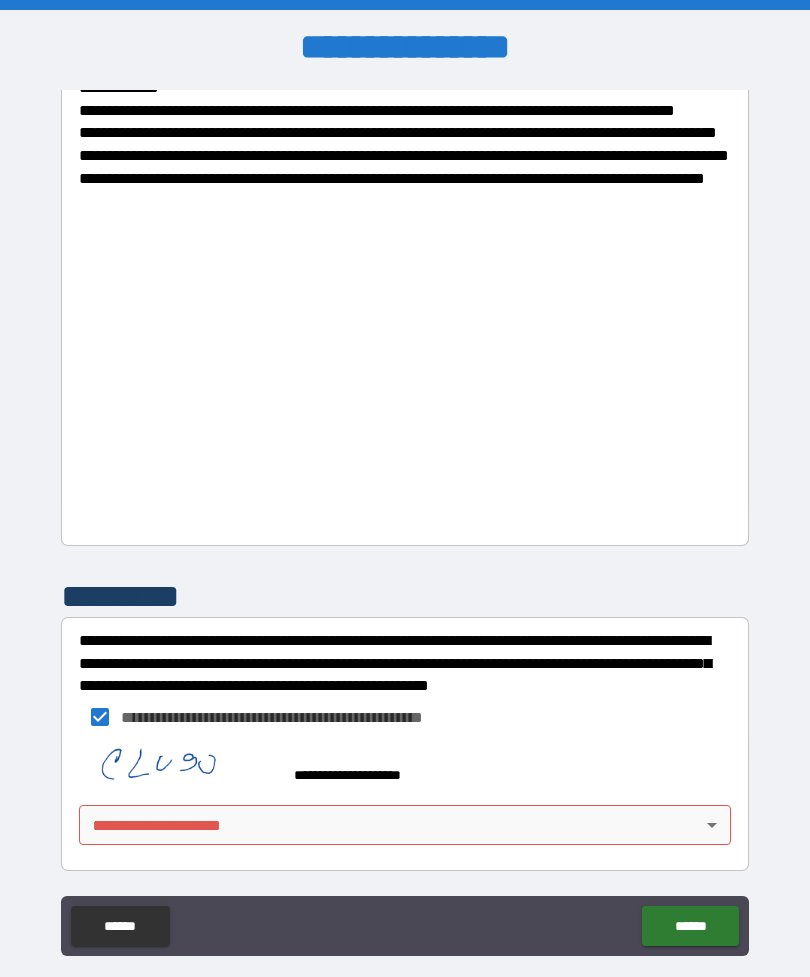click on "******" at bounding box center [690, 926] 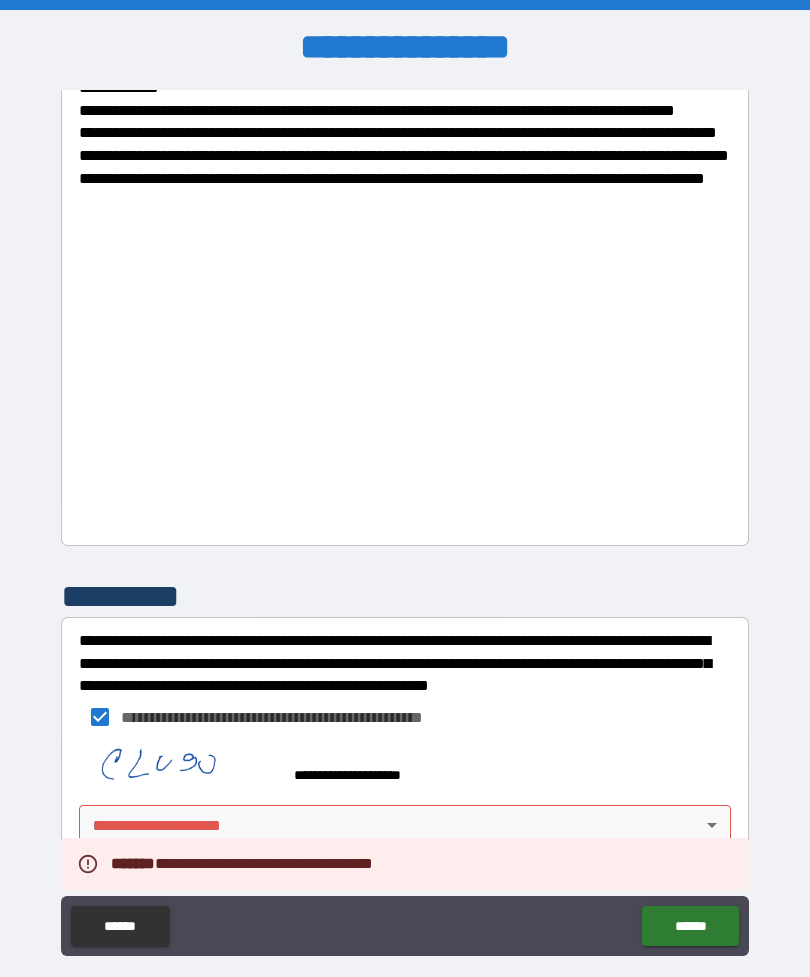 scroll, scrollTop: 795, scrollLeft: 0, axis: vertical 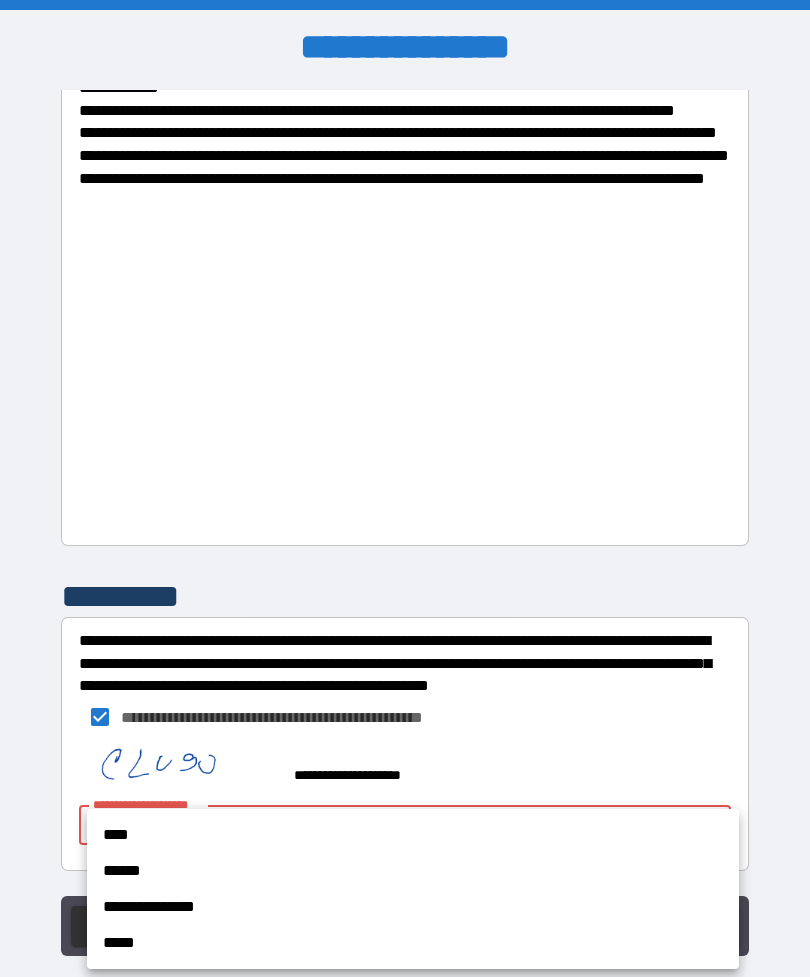 click on "****" at bounding box center [413, 835] 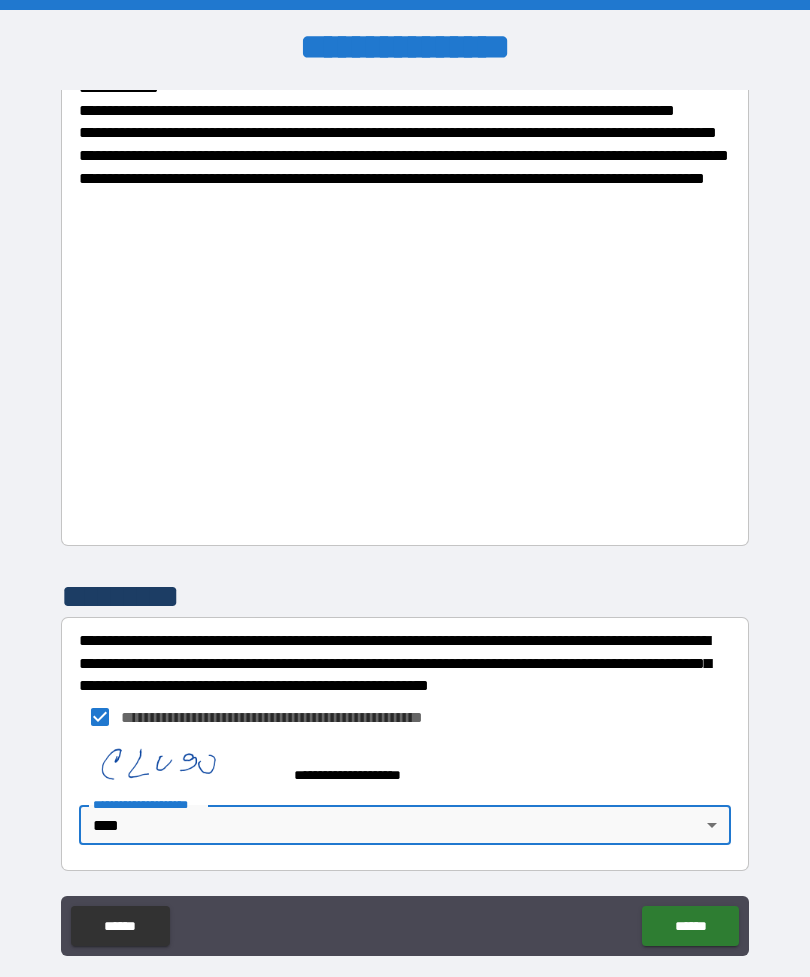 click on "******" at bounding box center (690, 926) 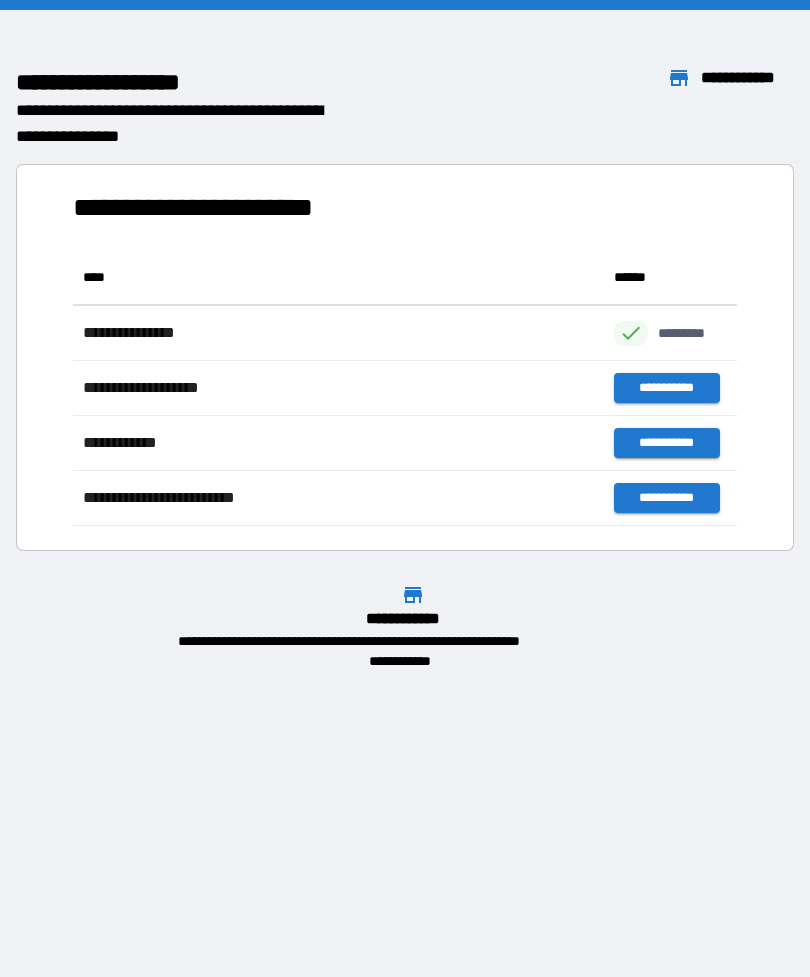 scroll, scrollTop: 1, scrollLeft: 1, axis: both 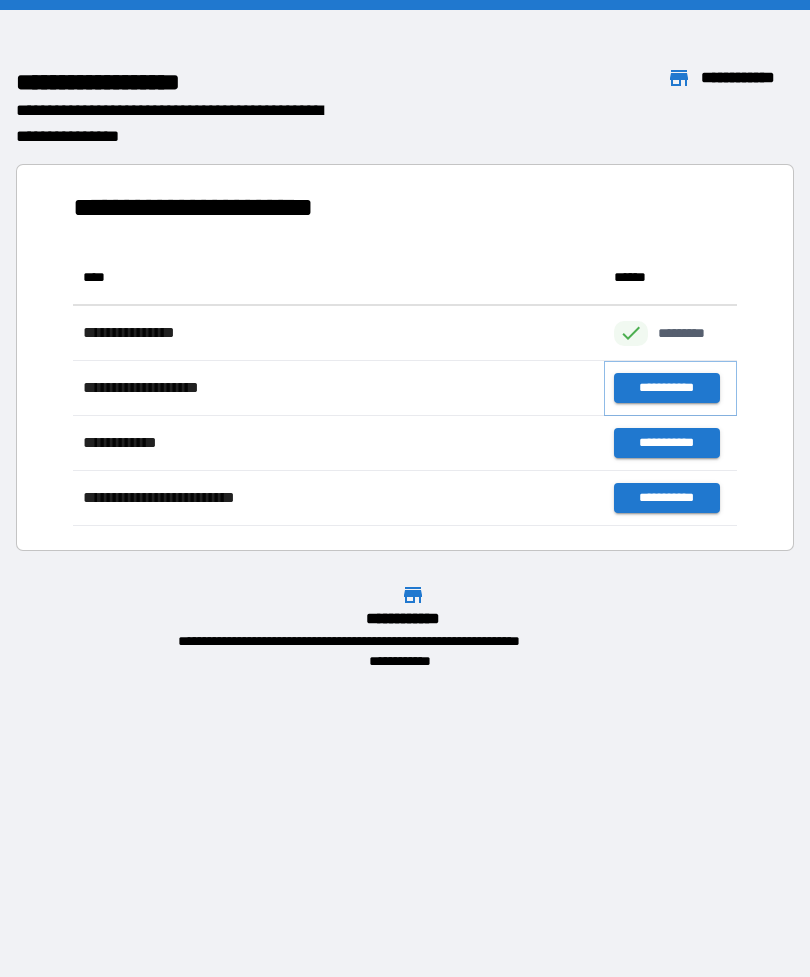 click on "**********" at bounding box center (666, 388) 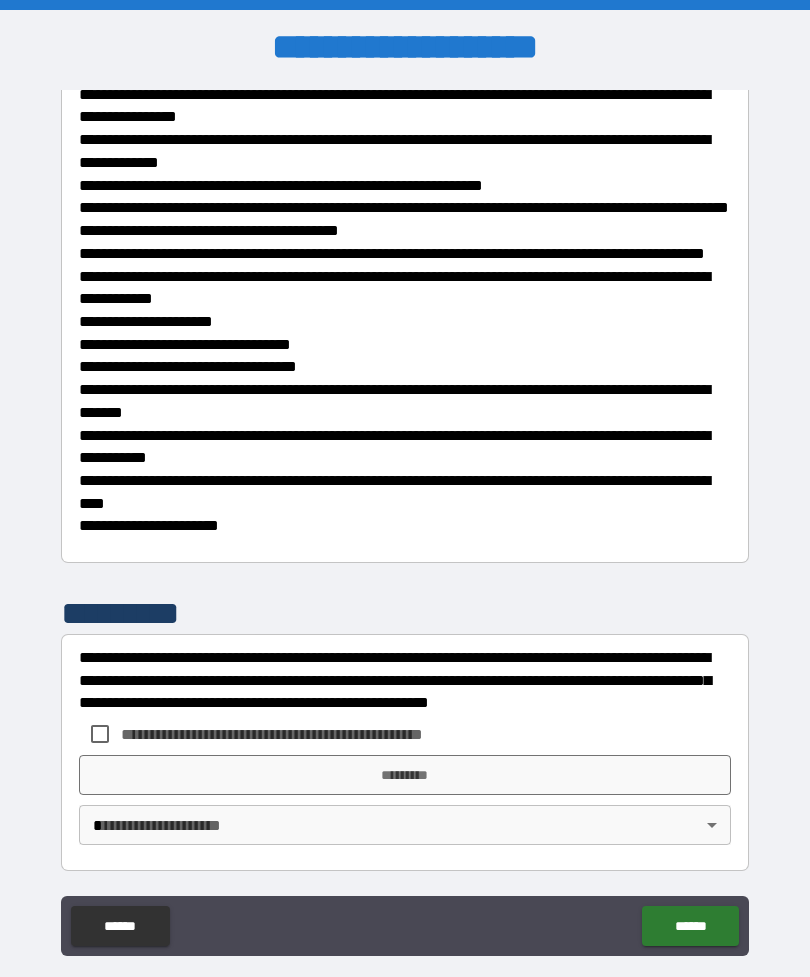 scroll, scrollTop: 646, scrollLeft: 0, axis: vertical 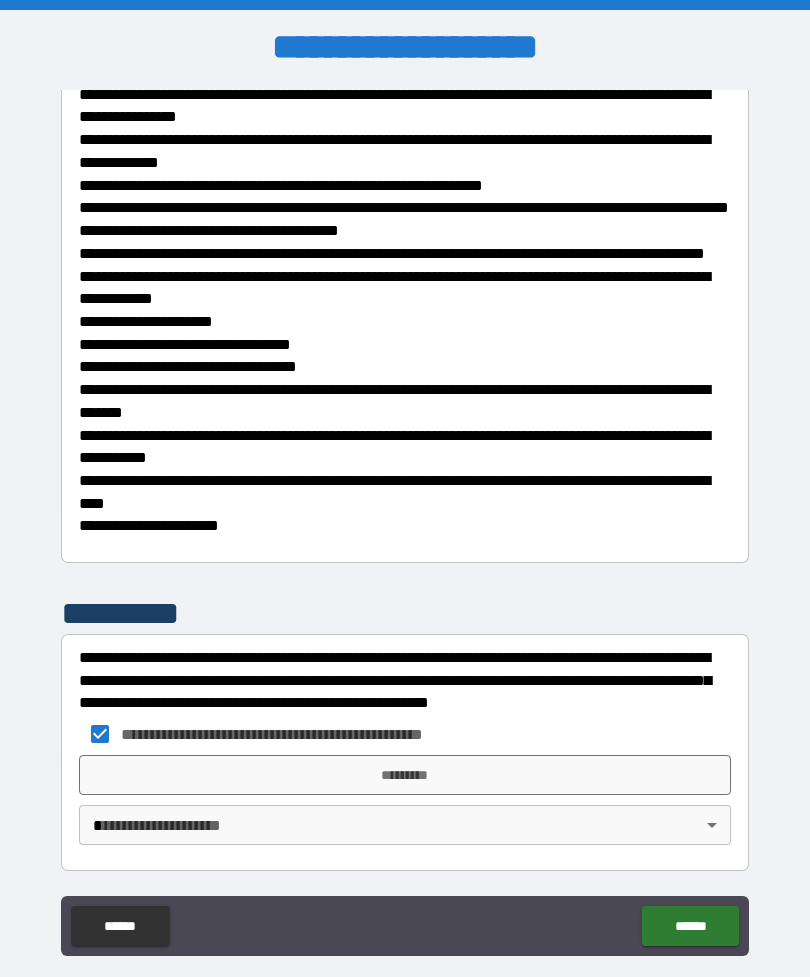 click on "*********" at bounding box center [405, 775] 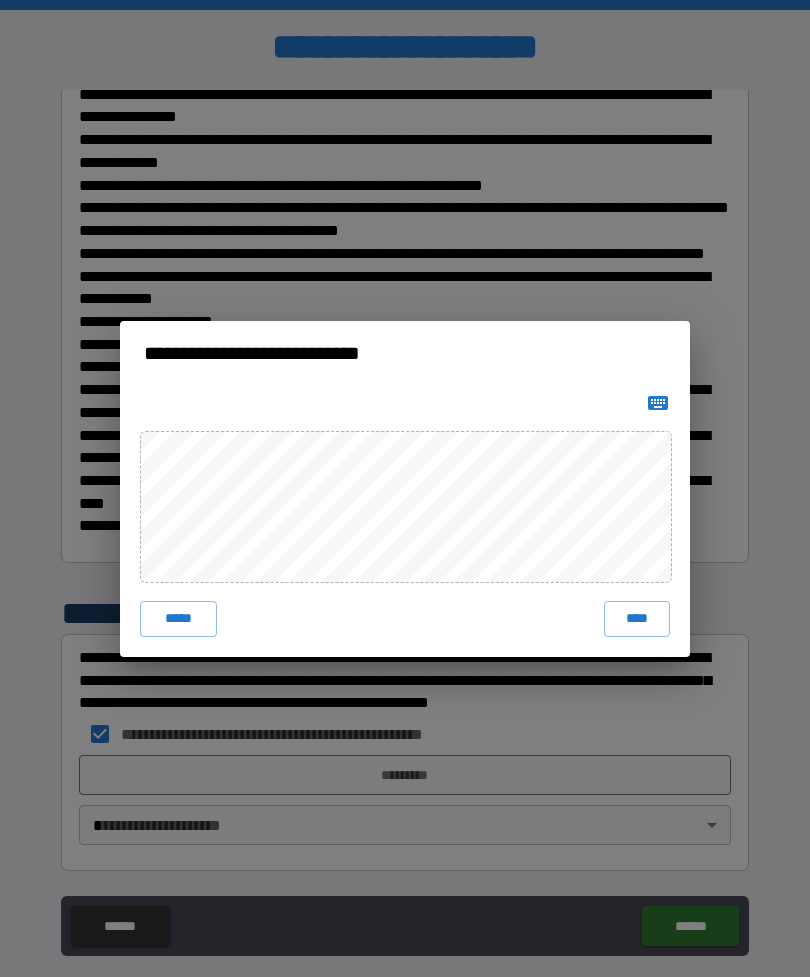 click on "****" at bounding box center (637, 619) 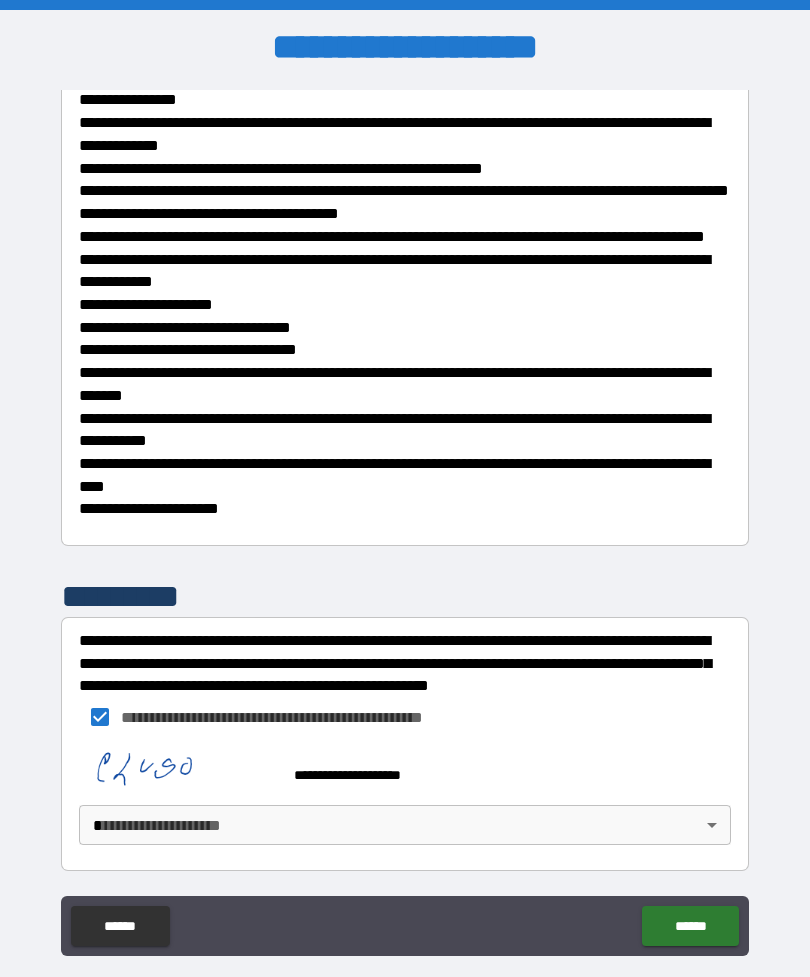 scroll, scrollTop: 663, scrollLeft: 0, axis: vertical 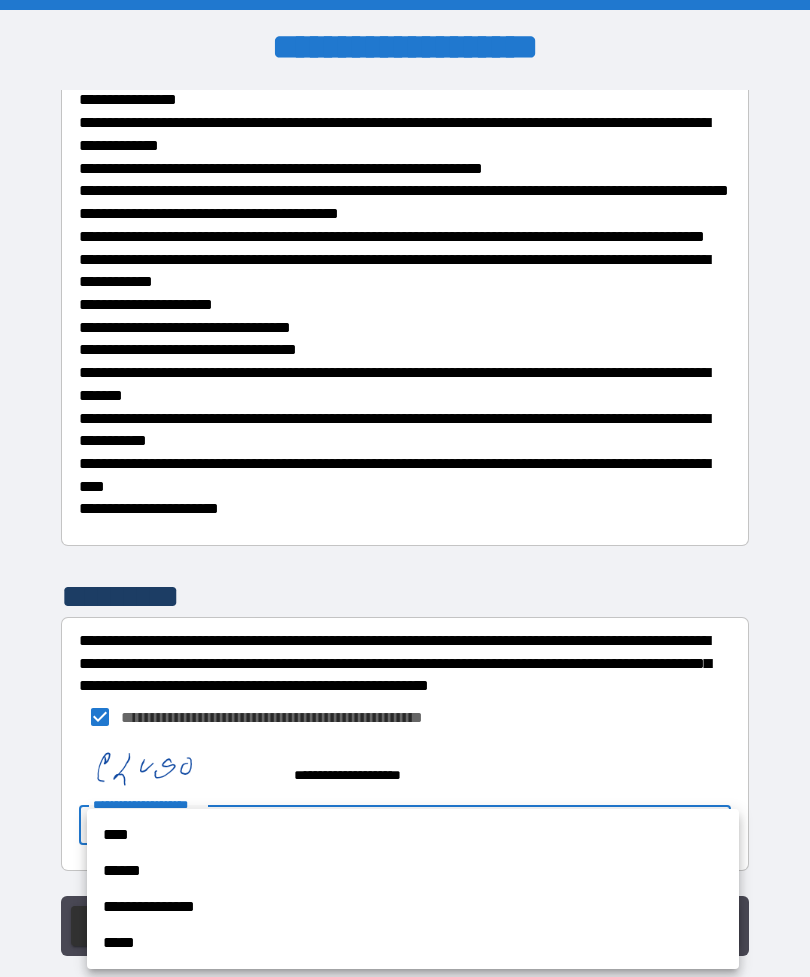 click on "****" at bounding box center (413, 835) 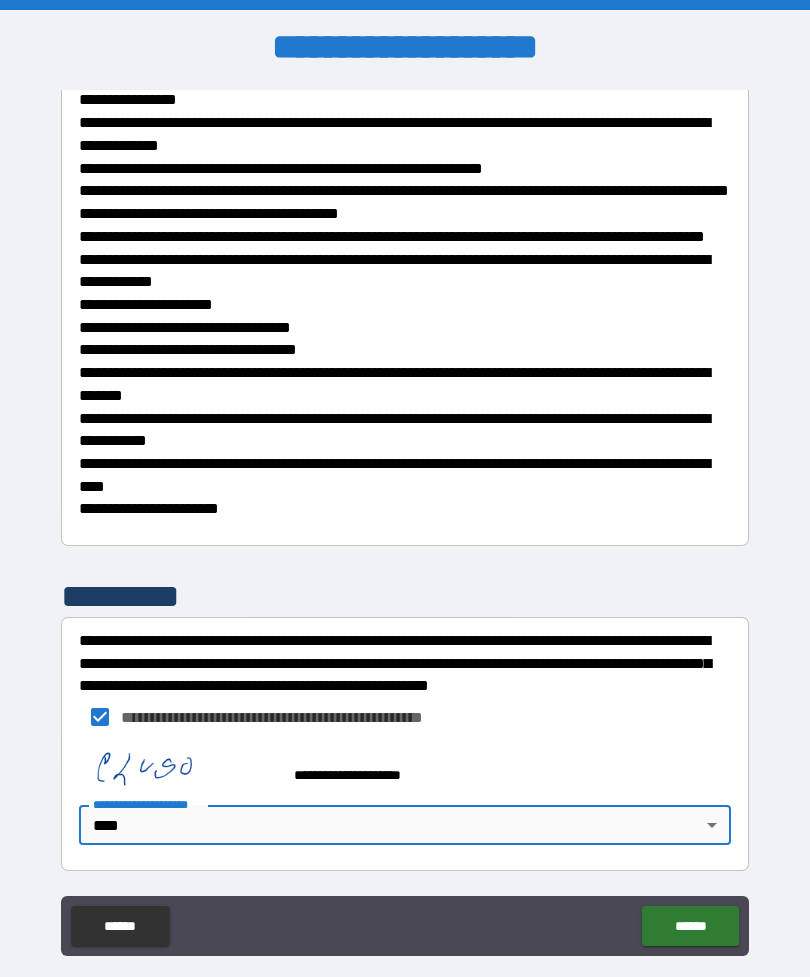 click on "******" at bounding box center [690, 926] 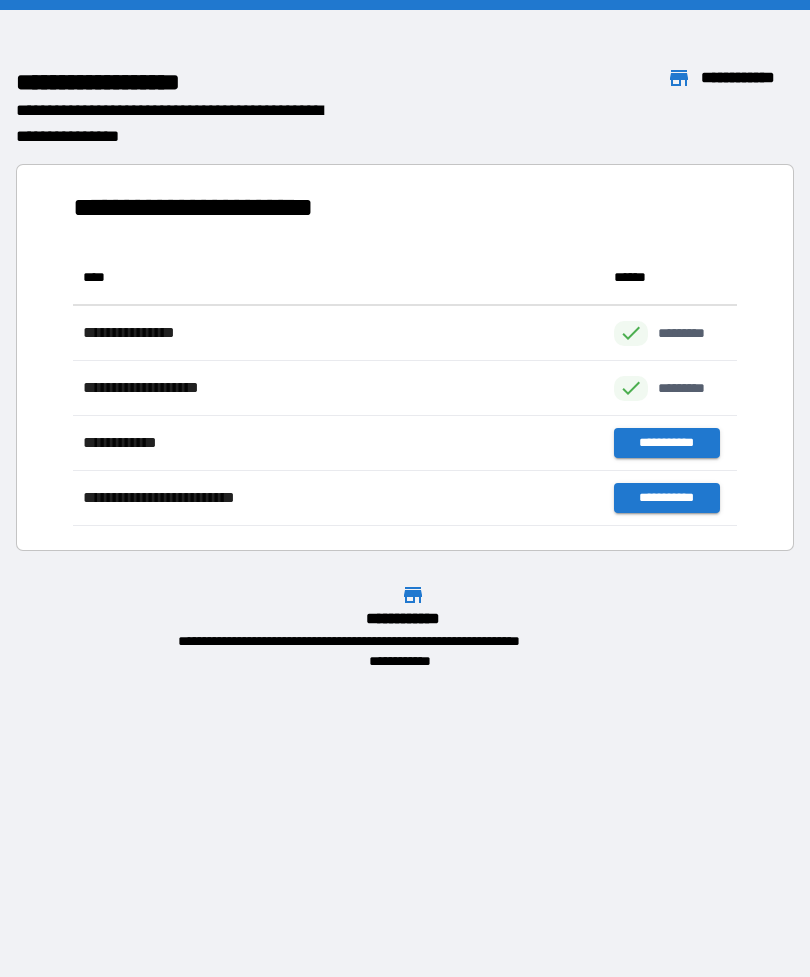 scroll, scrollTop: 276, scrollLeft: 664, axis: both 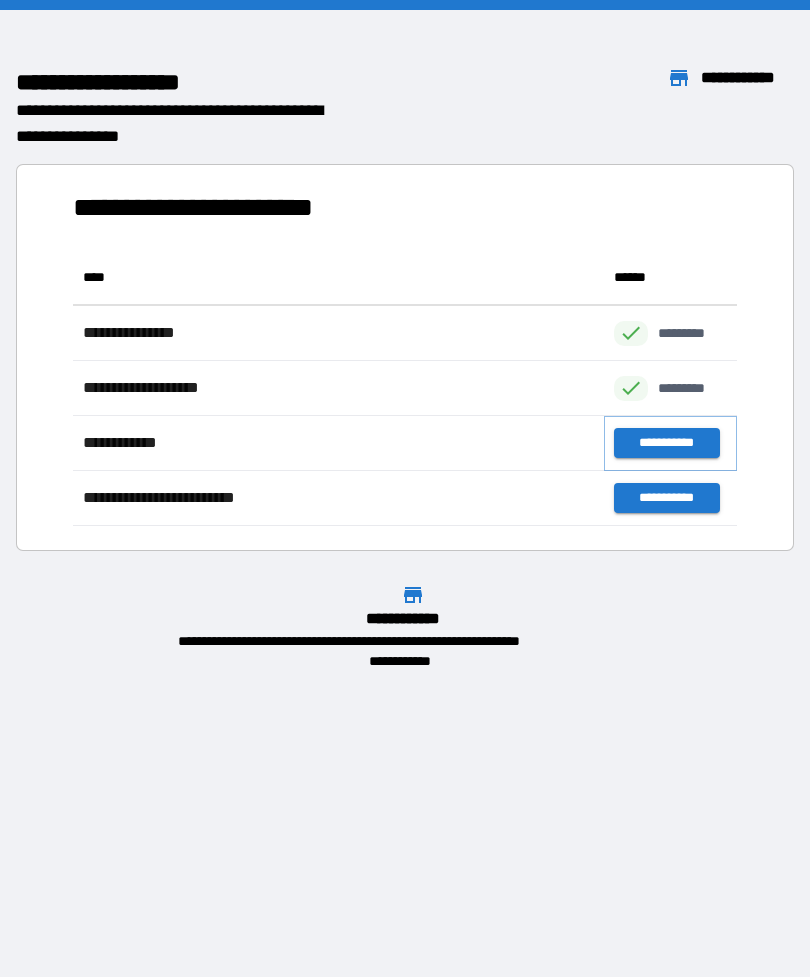 click on "**********" at bounding box center (666, 443) 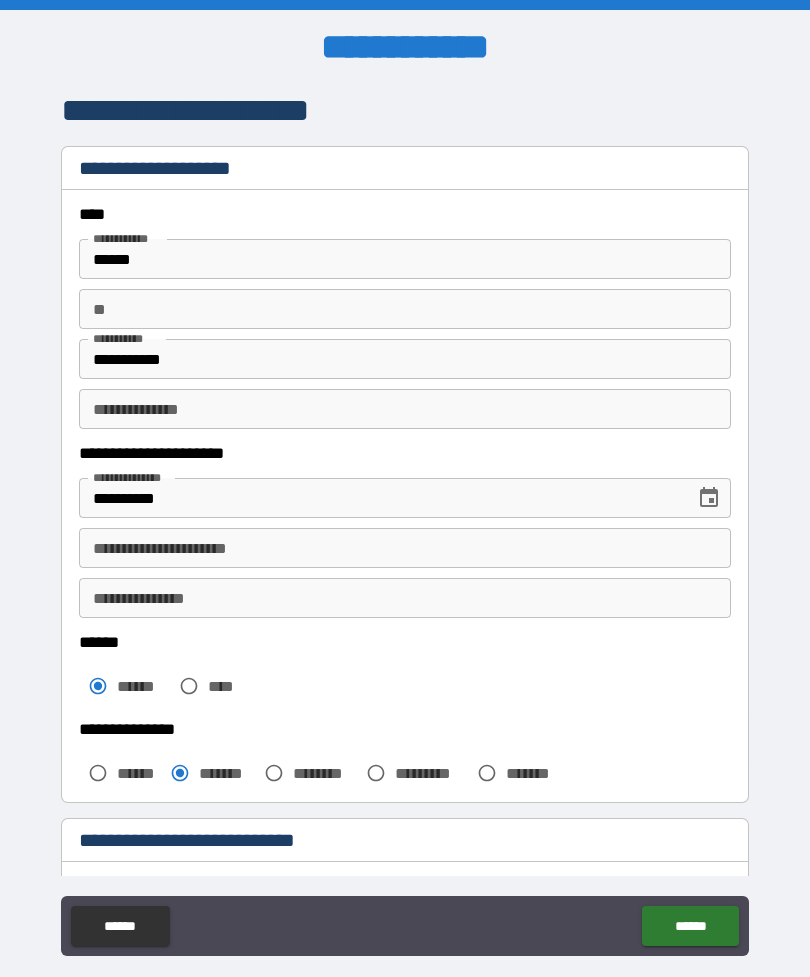 click on "**********" at bounding box center (405, 548) 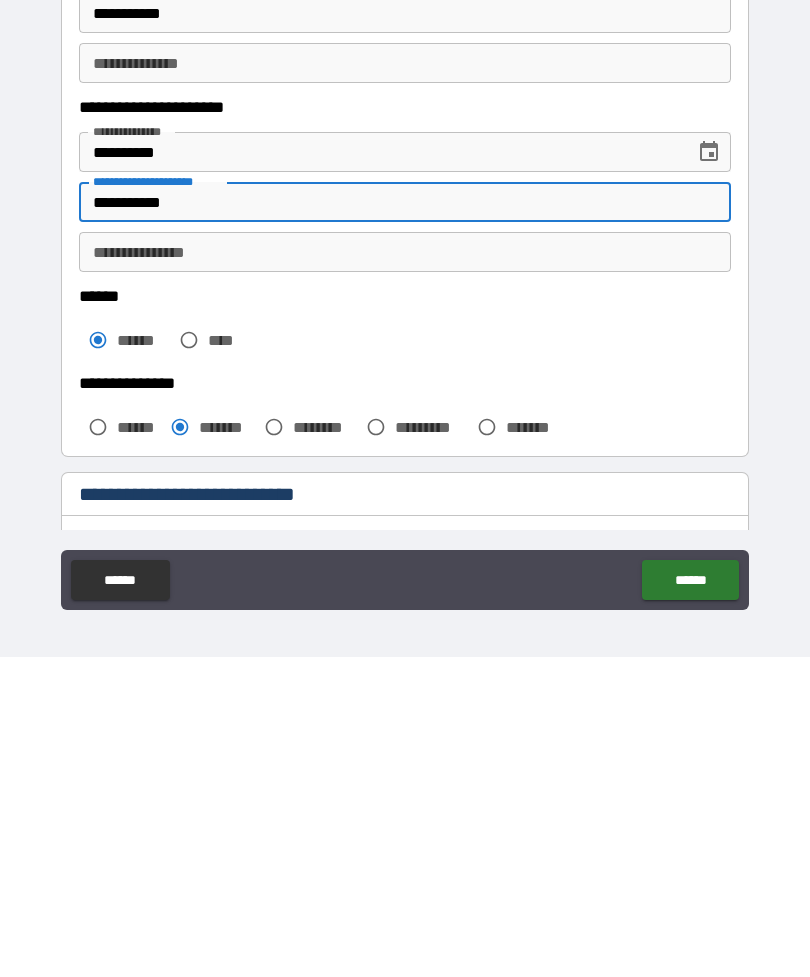 scroll, scrollTop: 27, scrollLeft: 0, axis: vertical 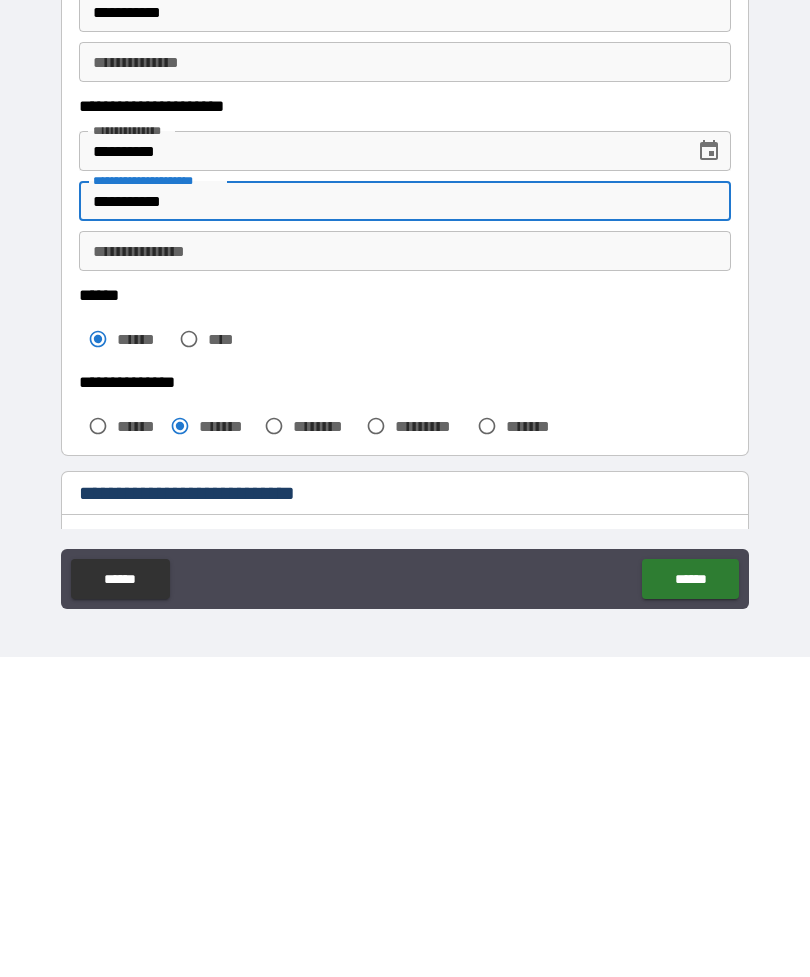 type on "**********" 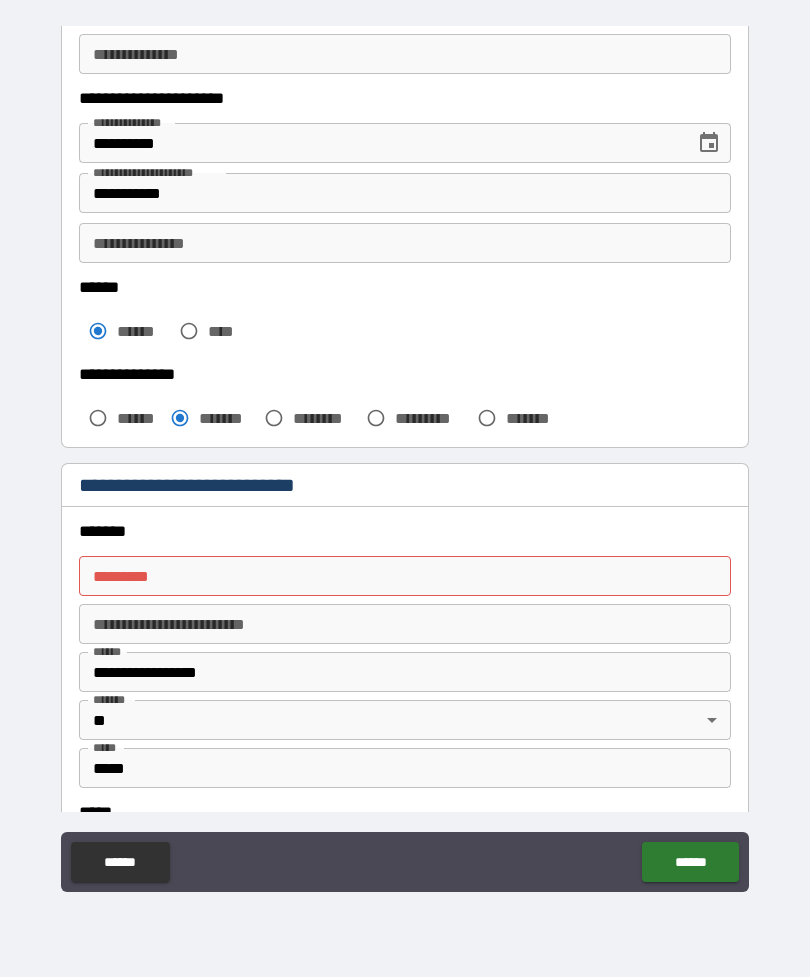 scroll, scrollTop: 291, scrollLeft: 0, axis: vertical 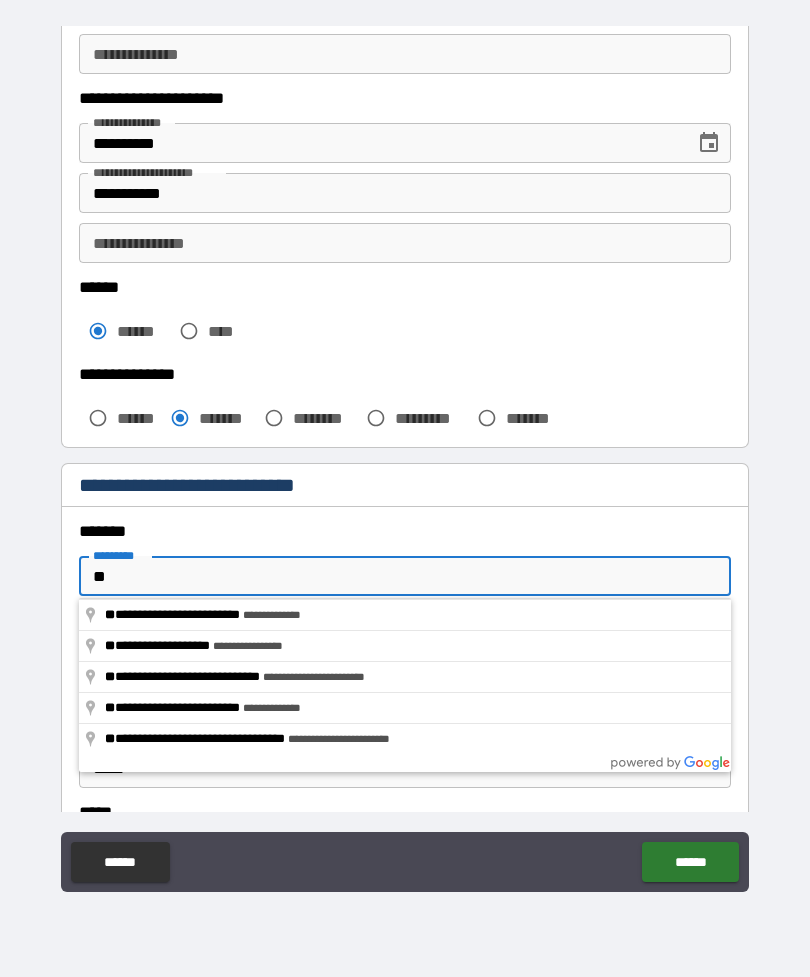 type on "*" 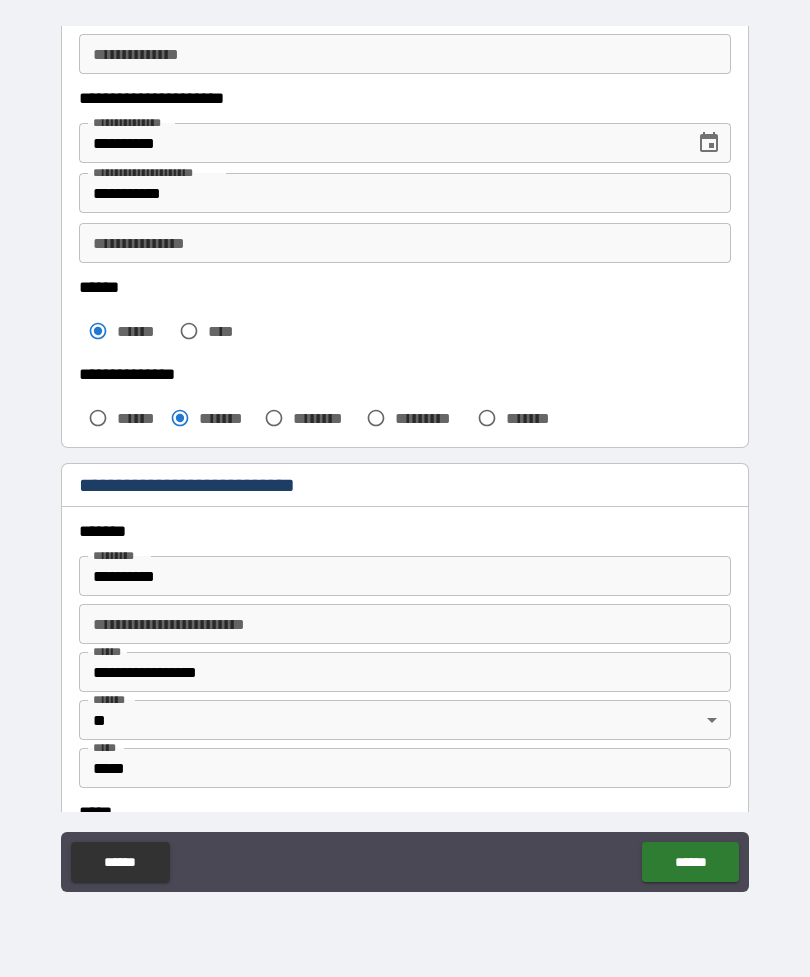 type on "**********" 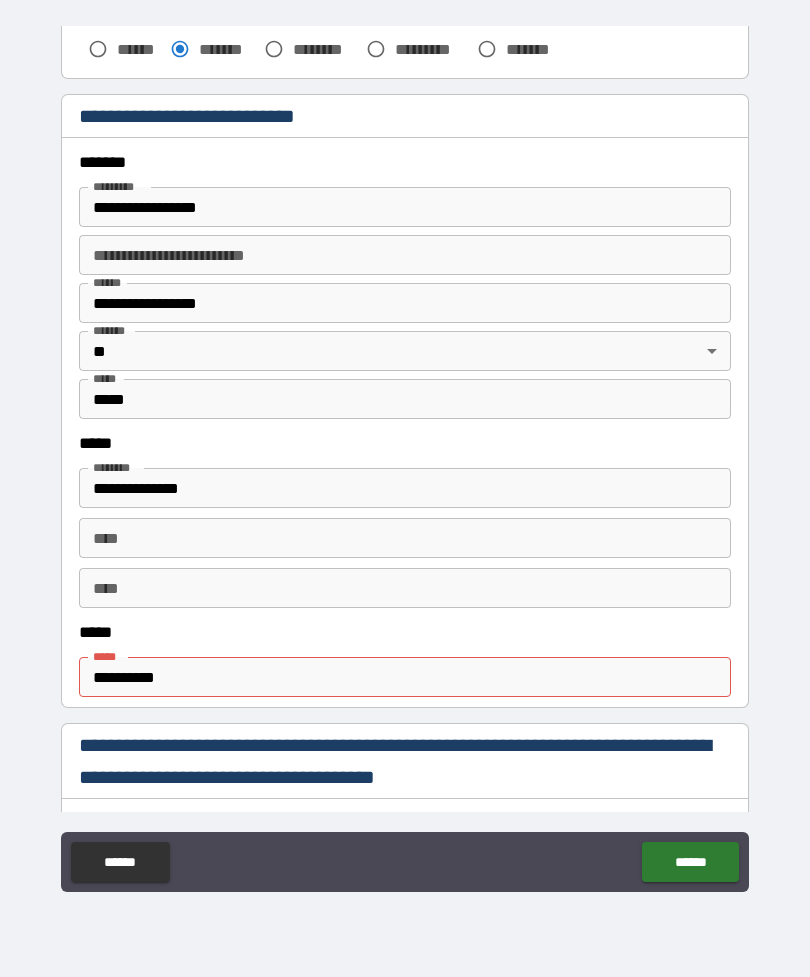 scroll, scrollTop: 665, scrollLeft: 0, axis: vertical 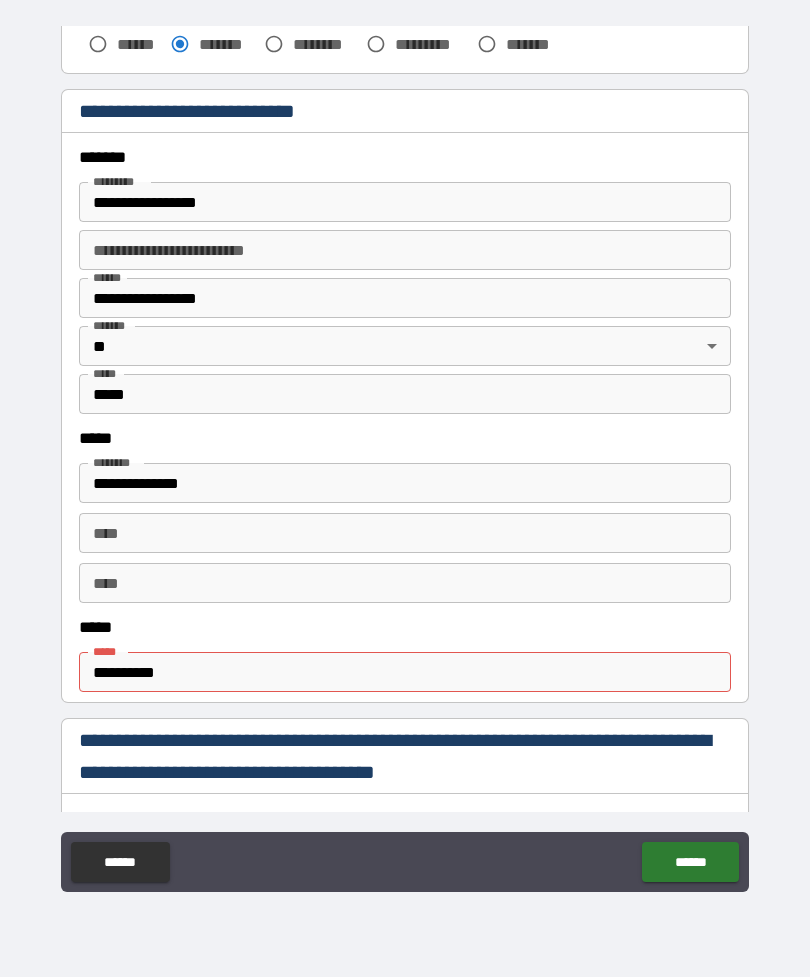 click on "**********" at bounding box center (405, 672) 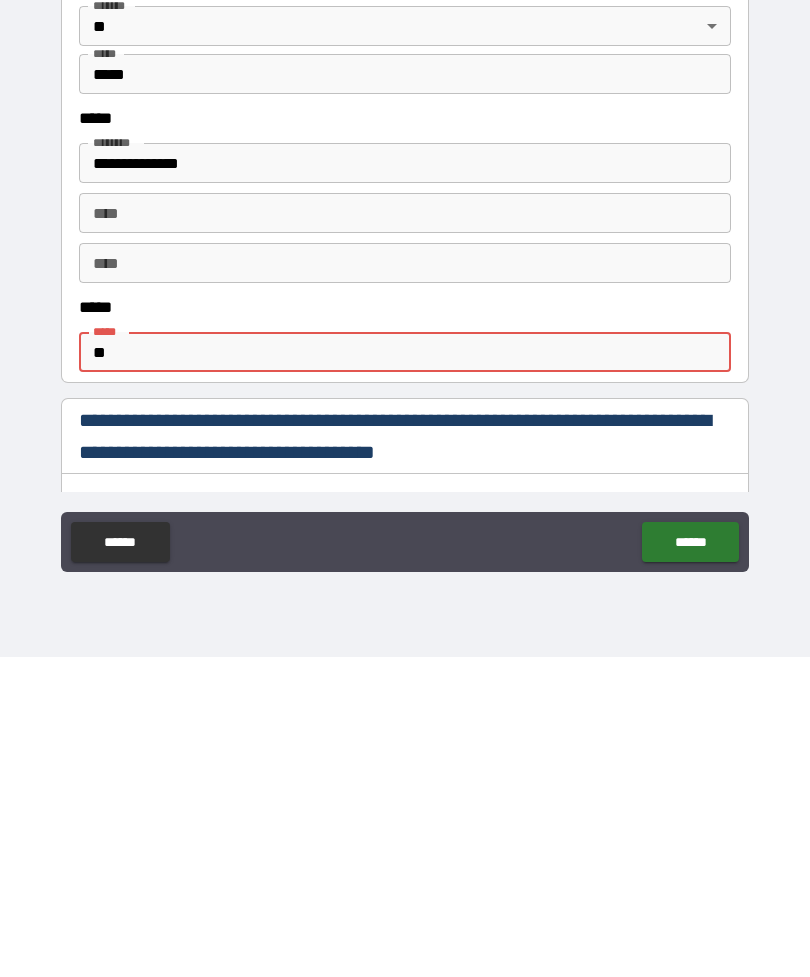 type on "*" 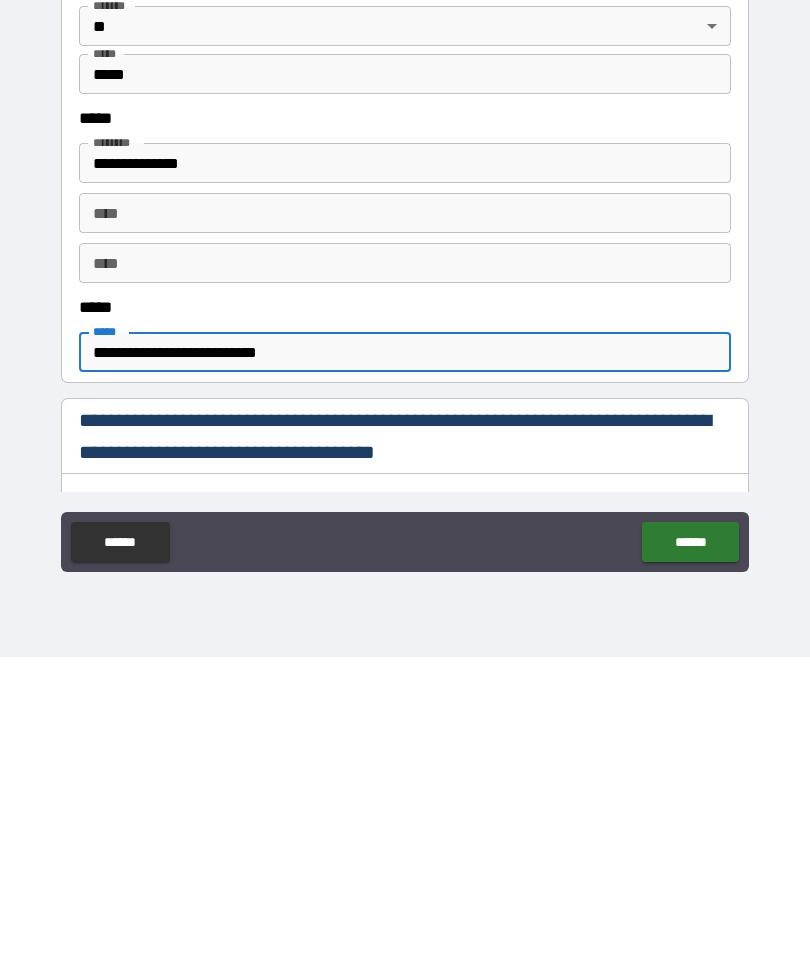 type on "**********" 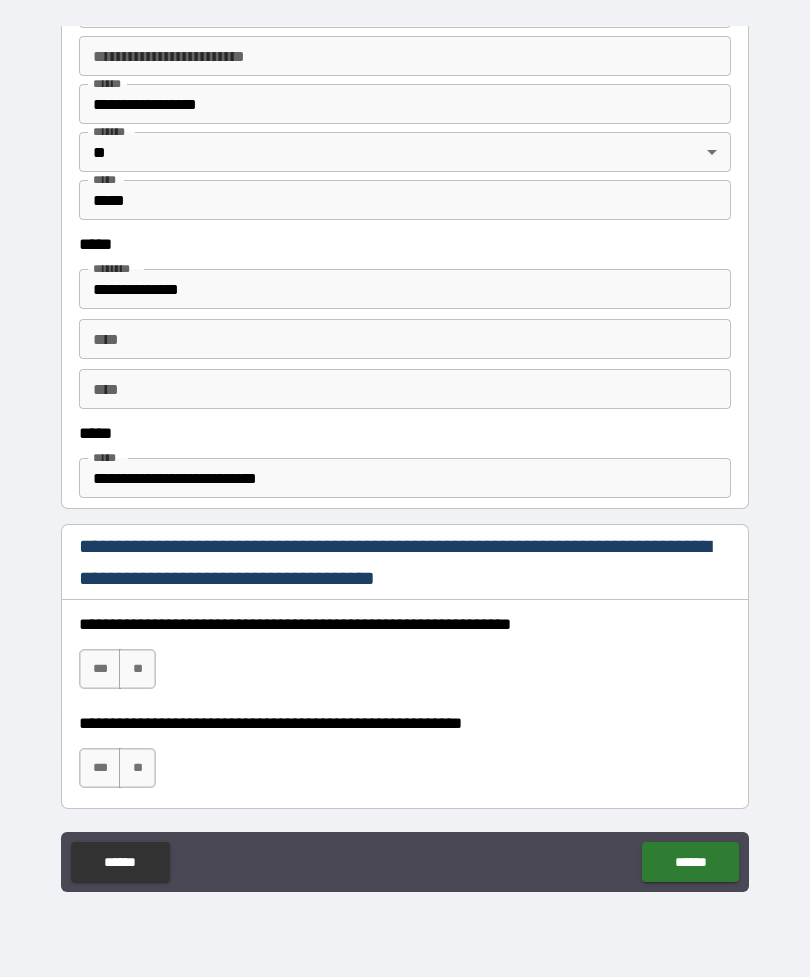 scroll, scrollTop: 875, scrollLeft: 0, axis: vertical 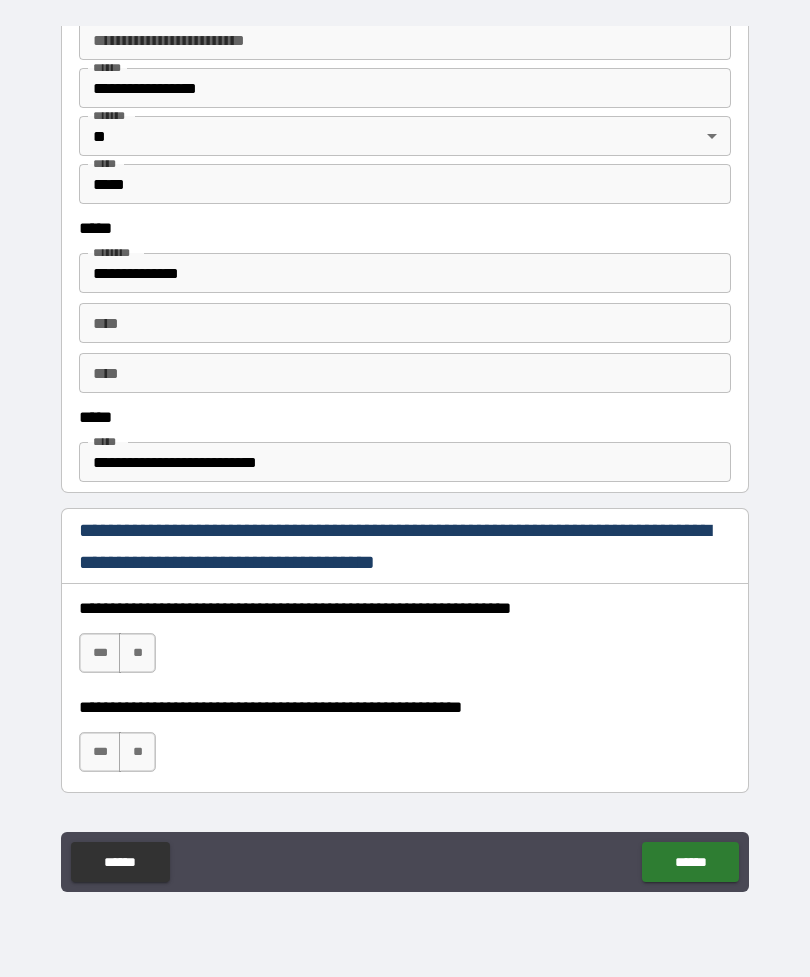 click on "***" at bounding box center [100, 752] 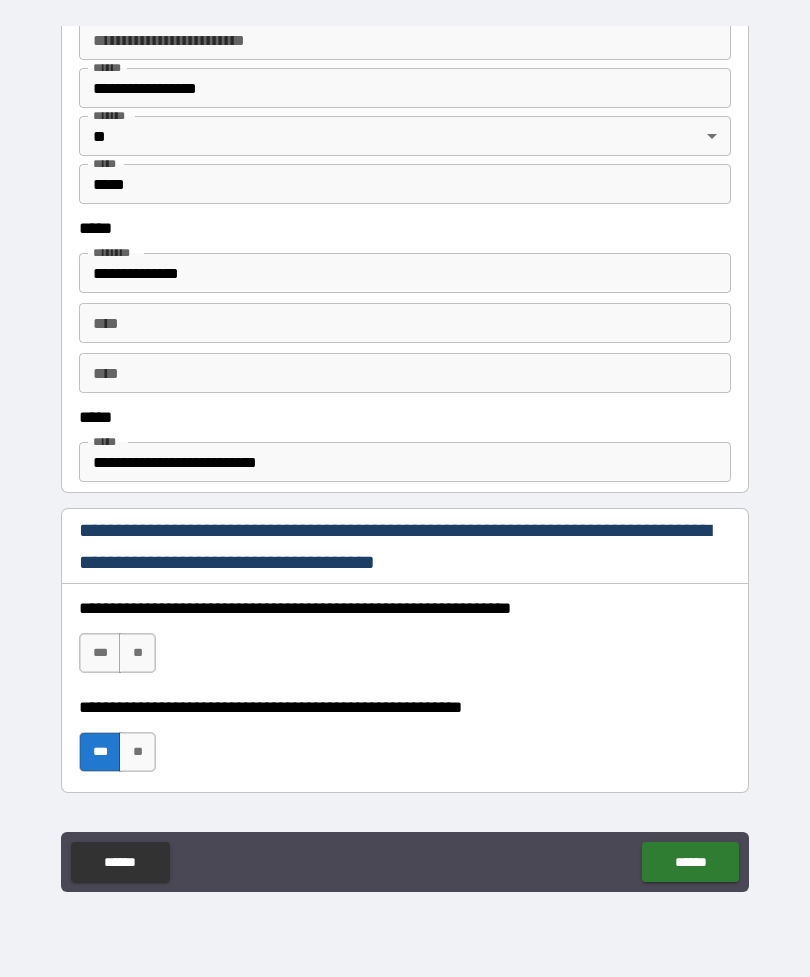 click on "***" at bounding box center [100, 752] 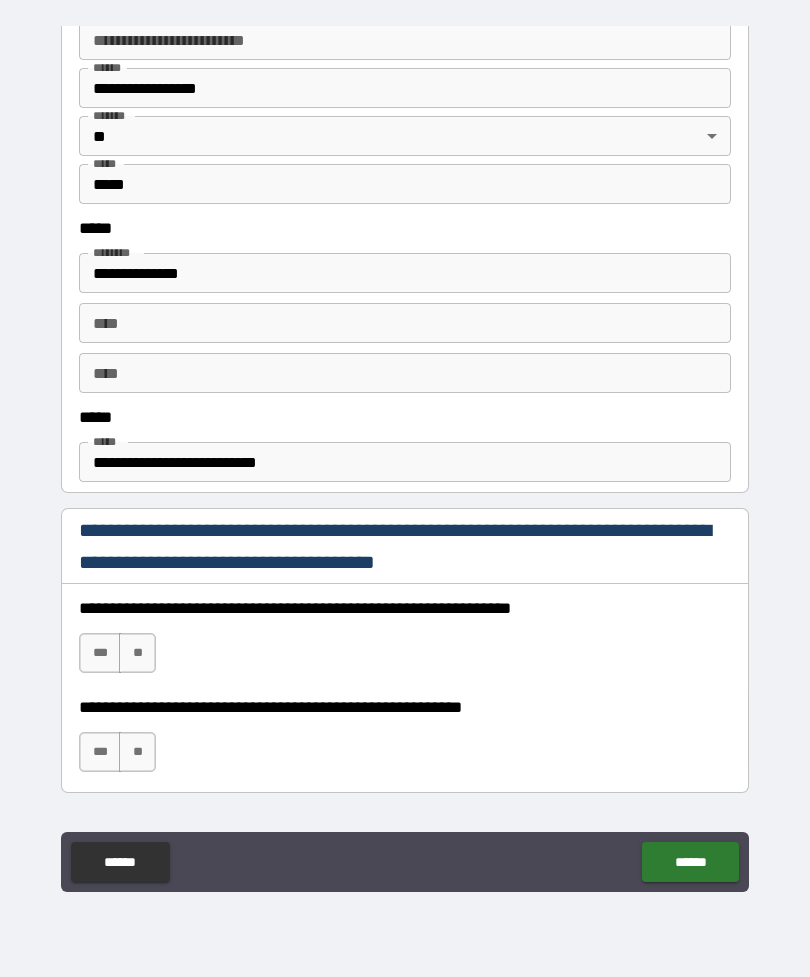 click on "***" at bounding box center (100, 752) 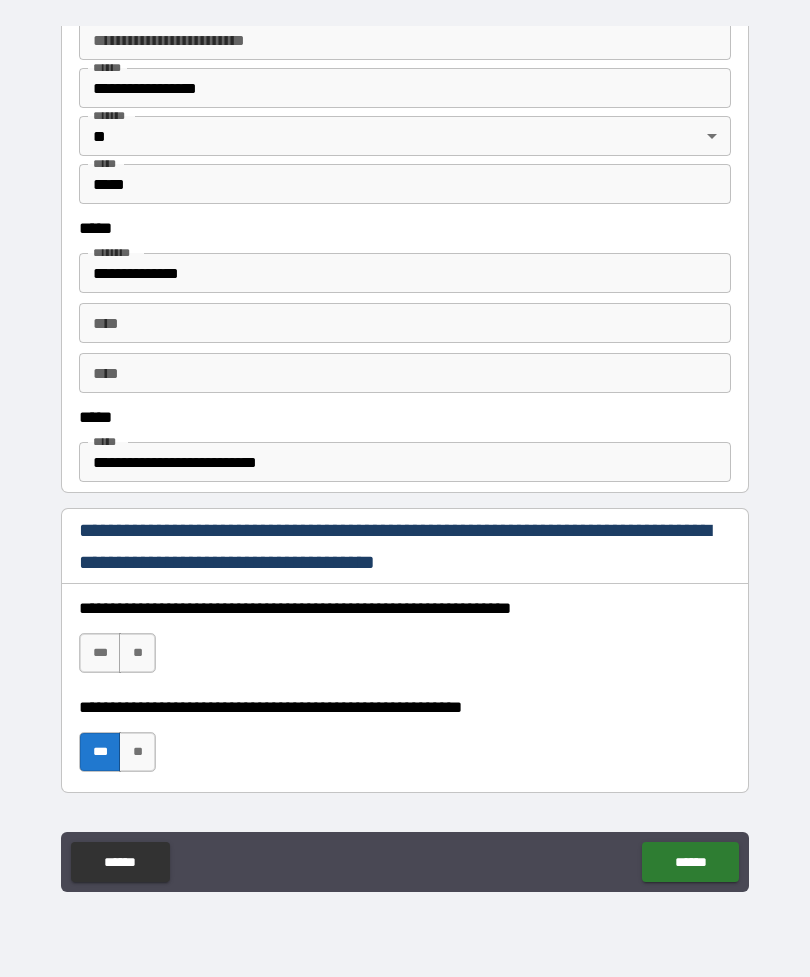 click on "******" at bounding box center [690, 862] 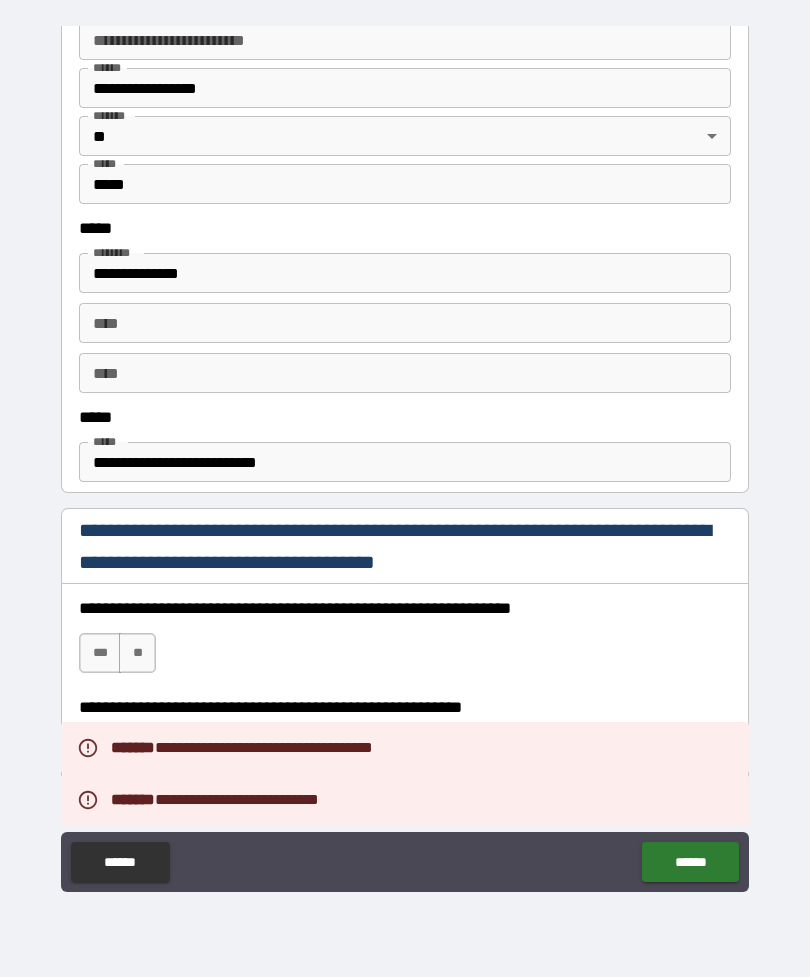 click on "**********" at bounding box center (405, 459) 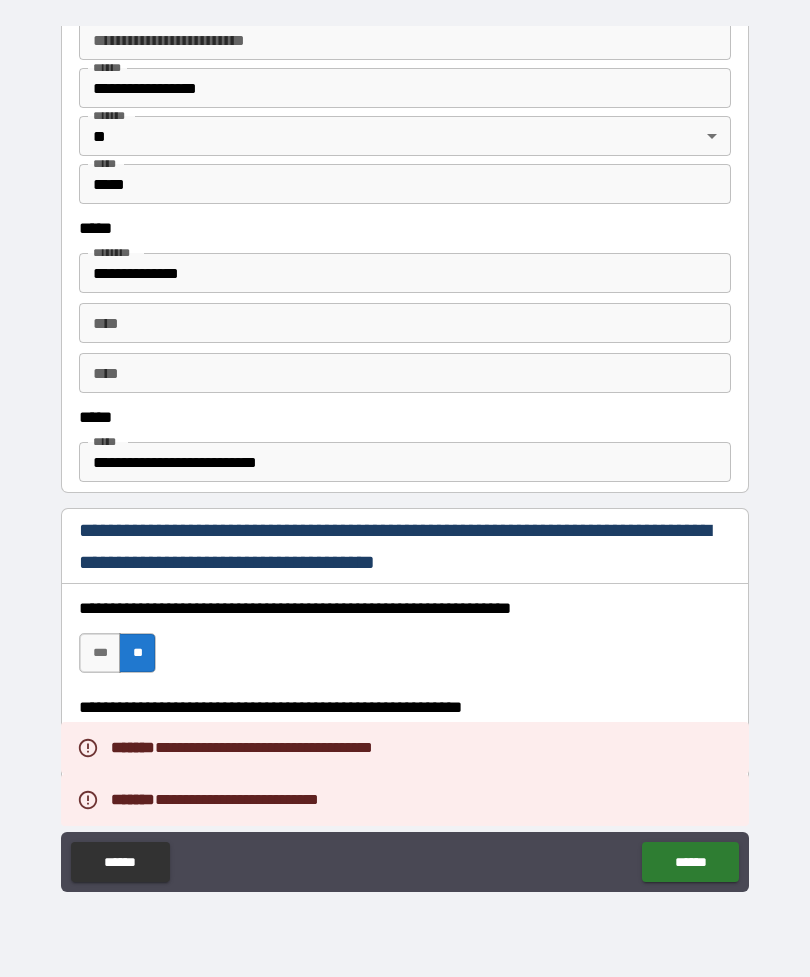 click on "**********" at bounding box center [405, 459] 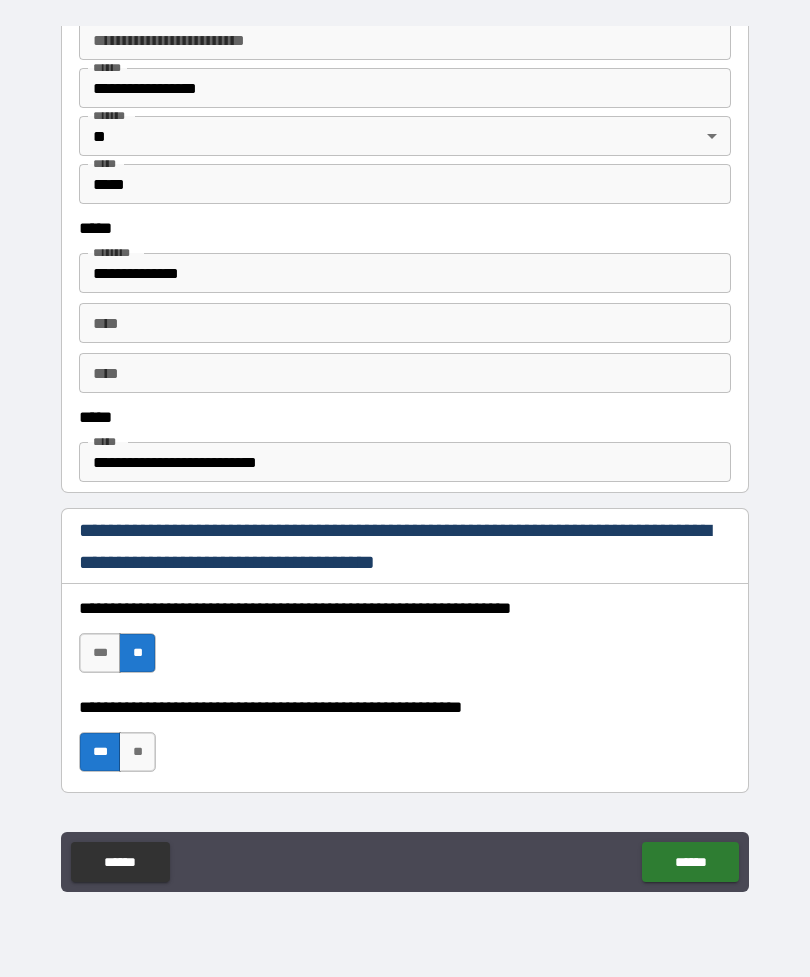 click on "**********" at bounding box center [405, 643] 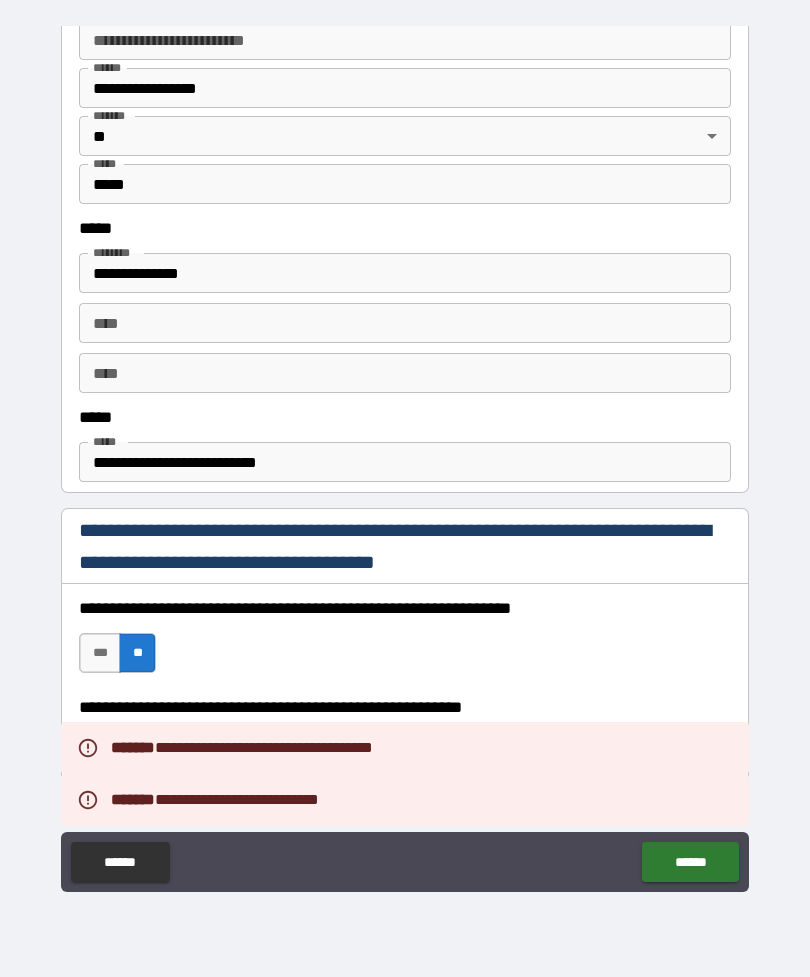 click on "**********" at bounding box center [405, 459] 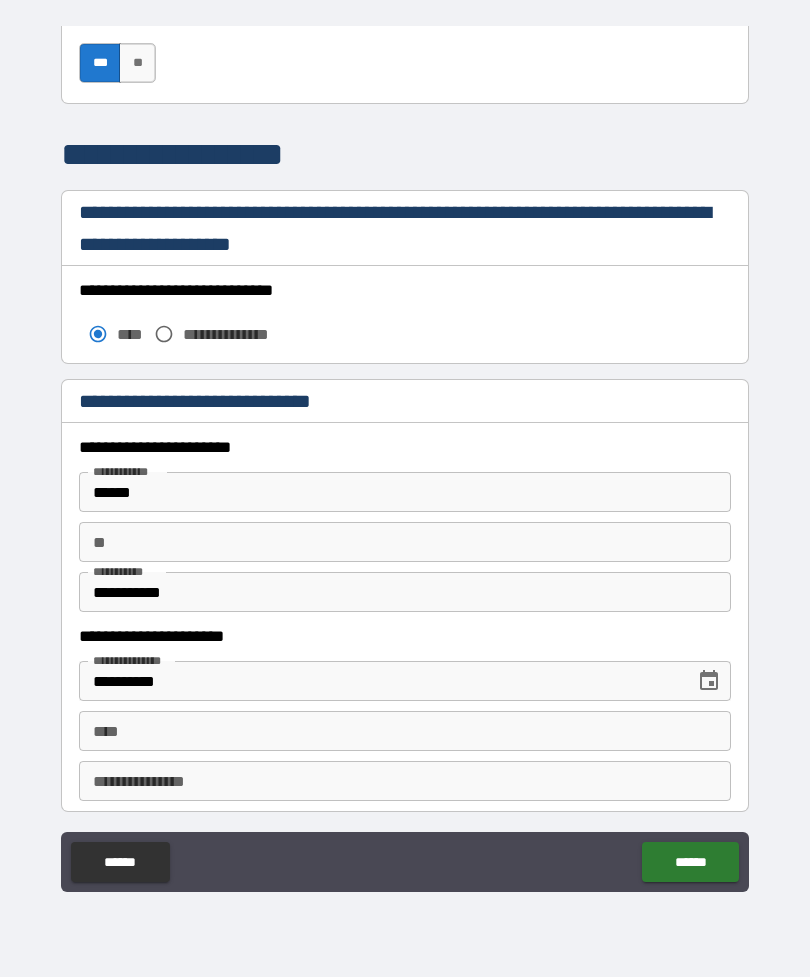scroll, scrollTop: 1578, scrollLeft: 0, axis: vertical 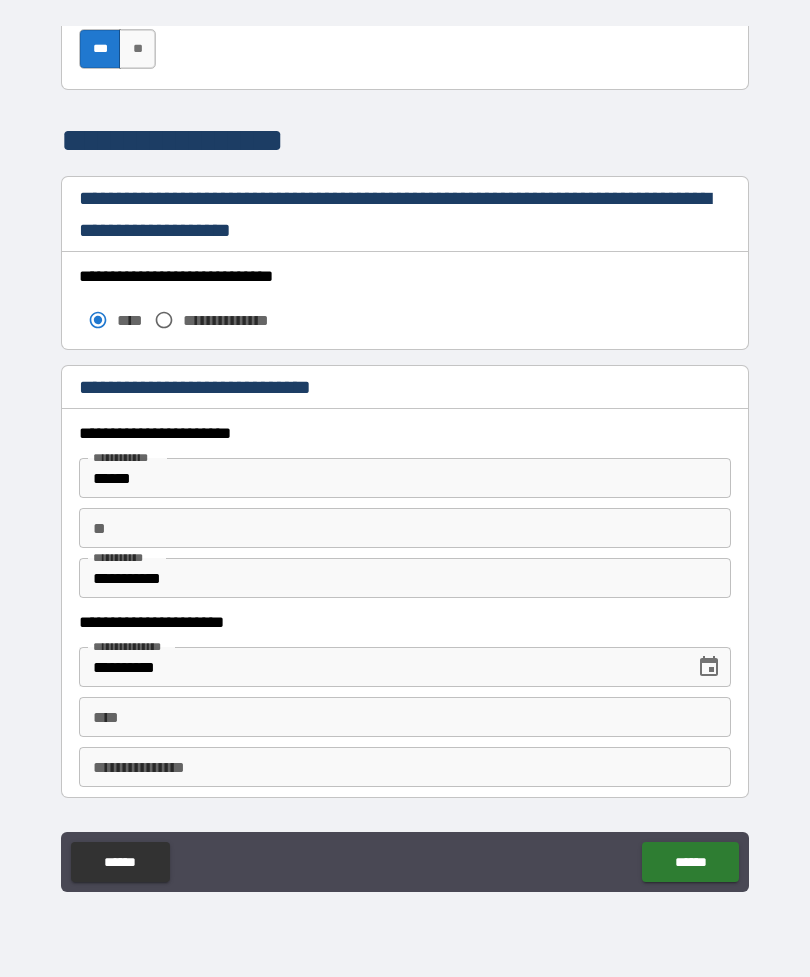 click on "**" at bounding box center (405, 528) 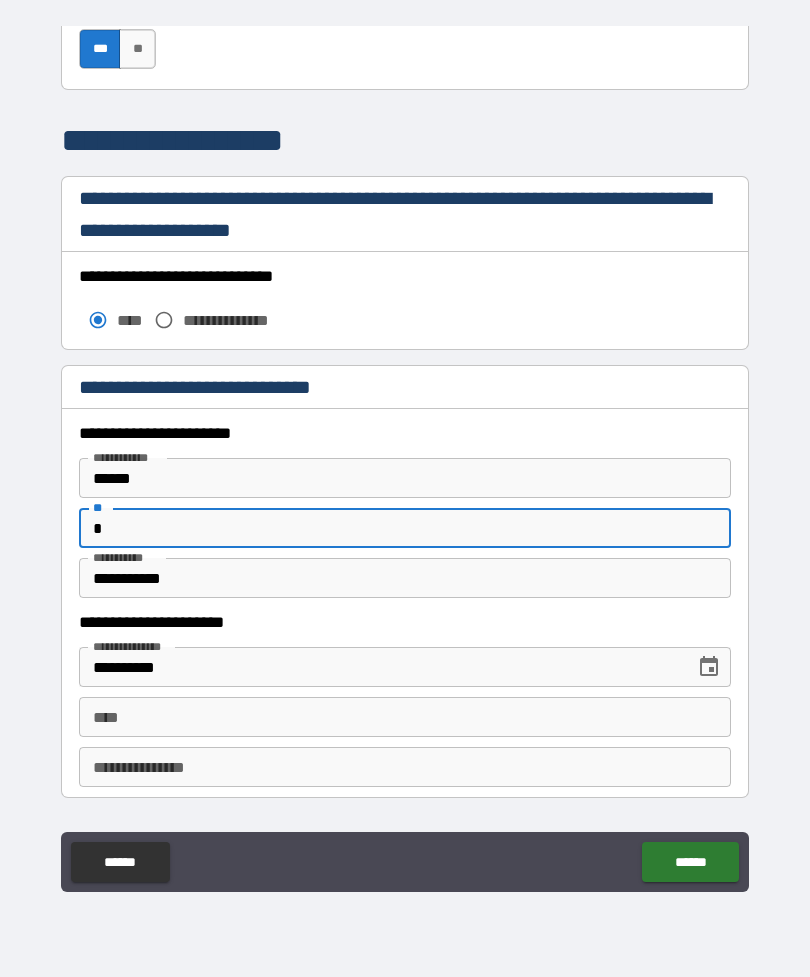 click on "**********" at bounding box center (405, 459) 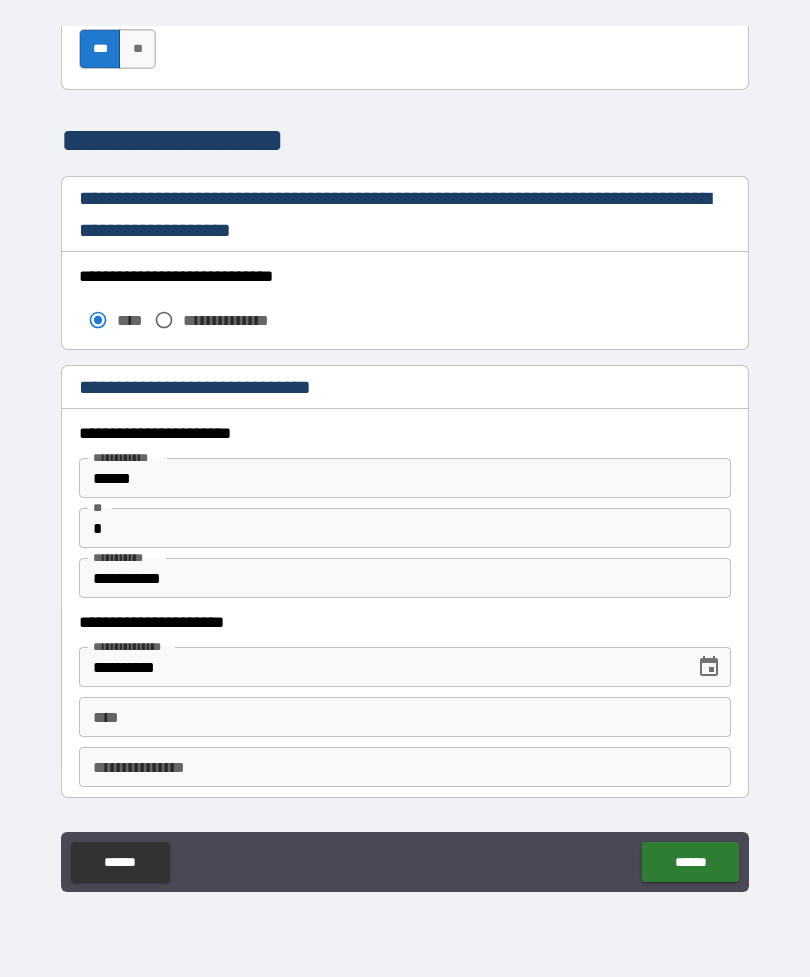 click on "*" at bounding box center [405, 528] 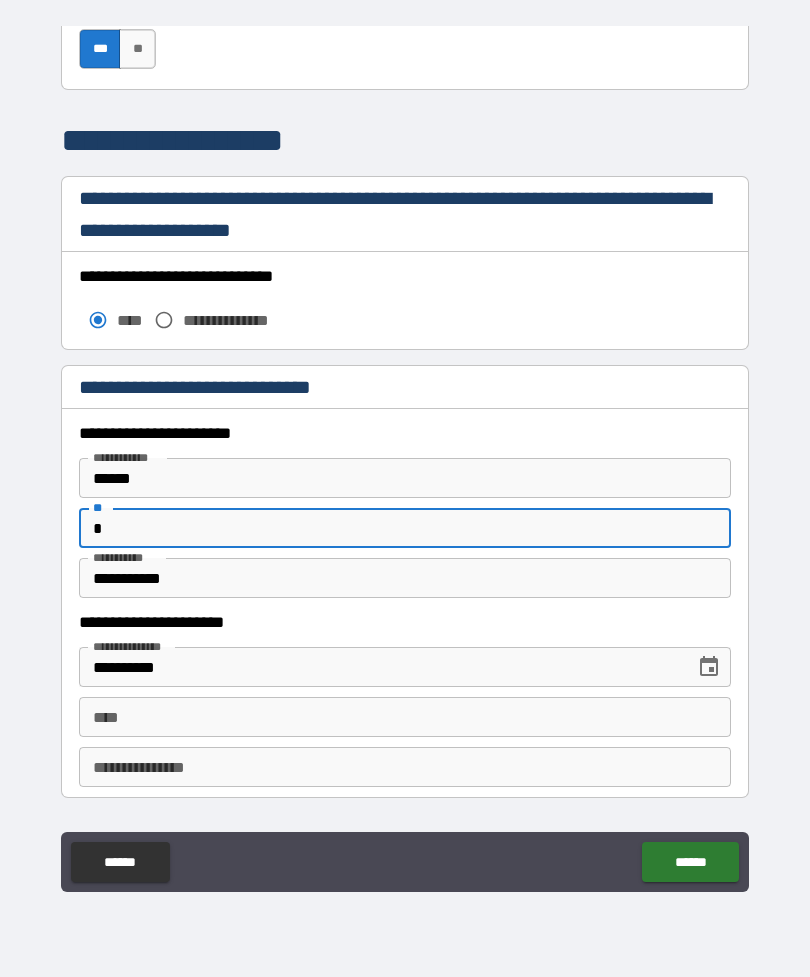 click on "*" at bounding box center (405, 528) 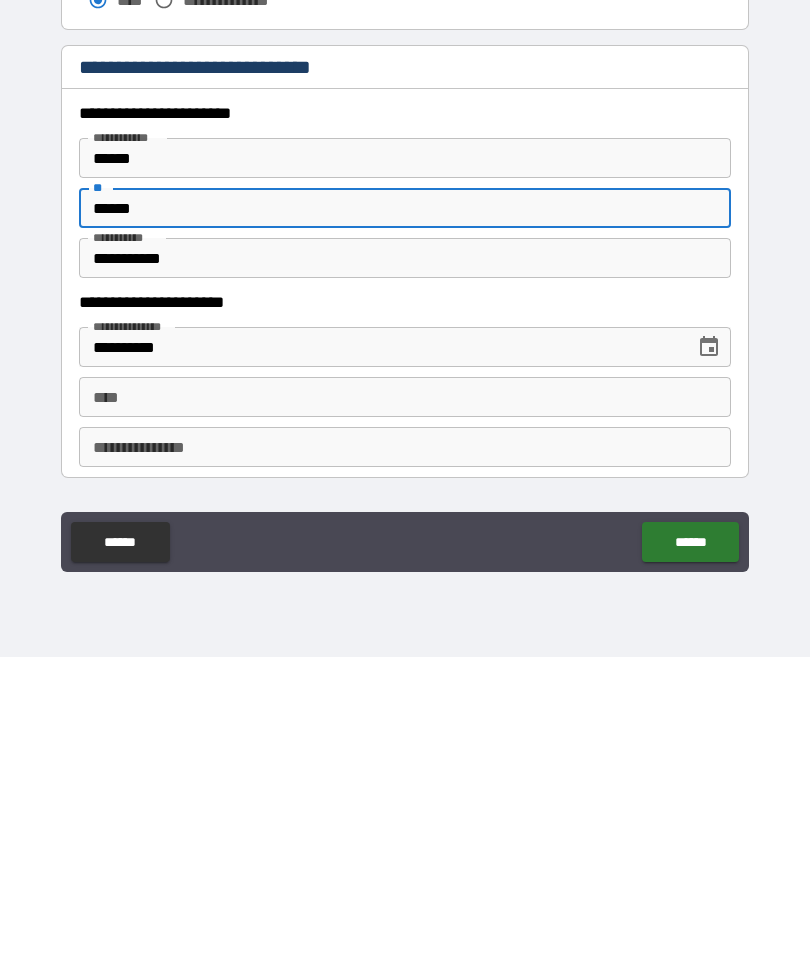 type on "******" 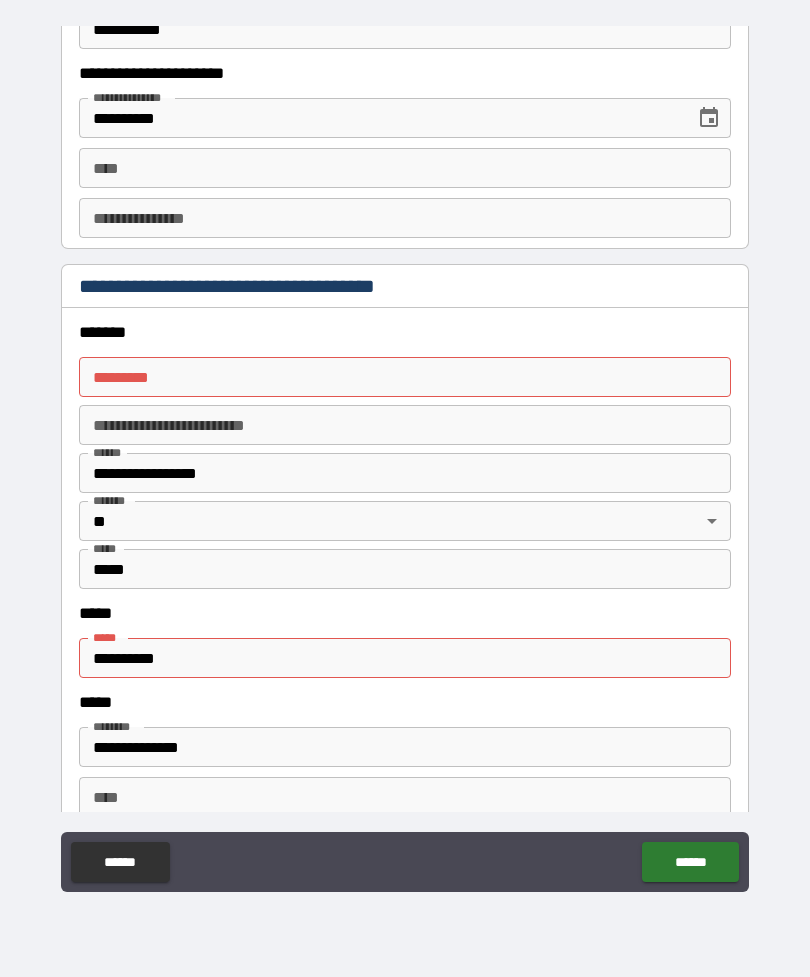 scroll, scrollTop: 2125, scrollLeft: 0, axis: vertical 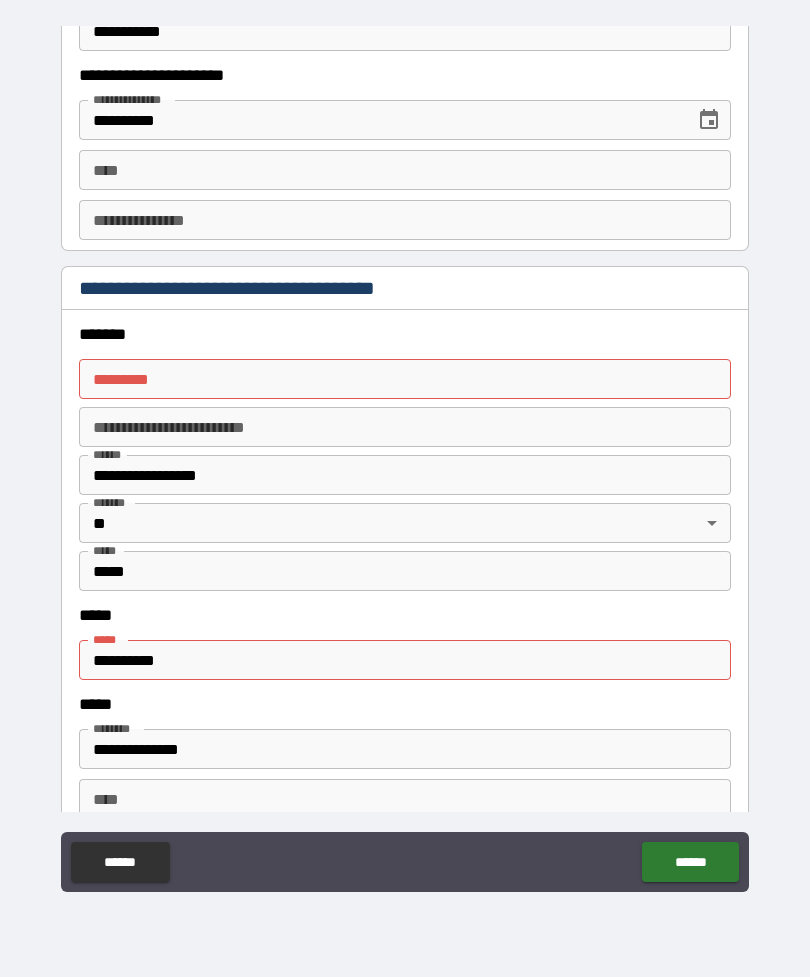 click on "*******   *" at bounding box center [405, 379] 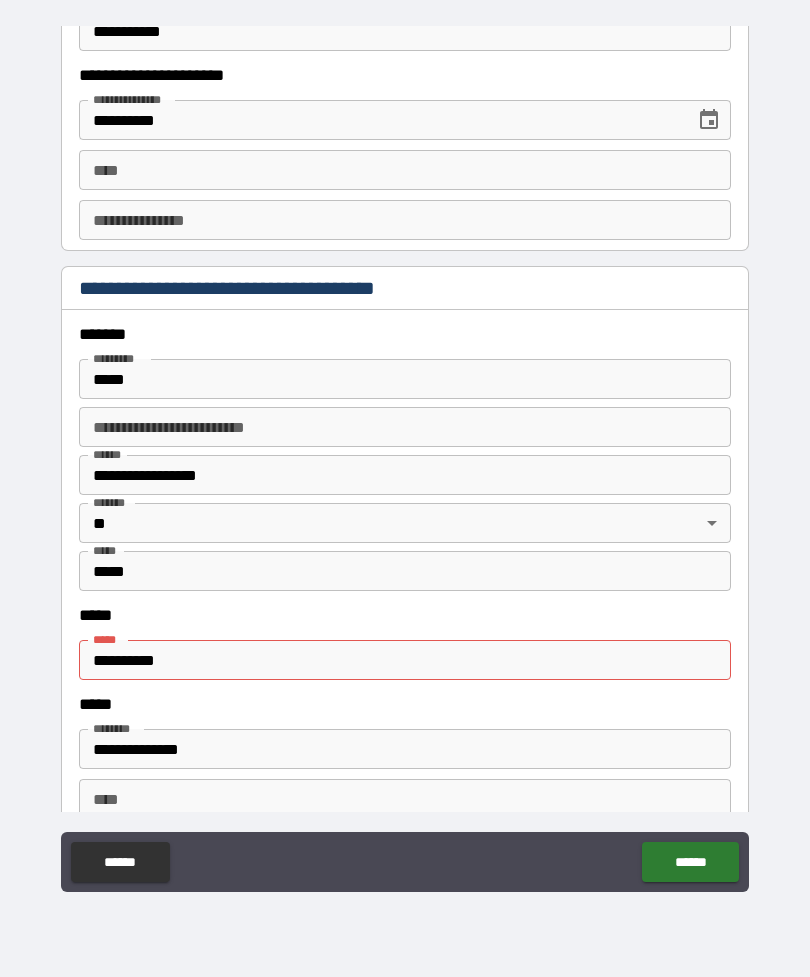 type on "**********" 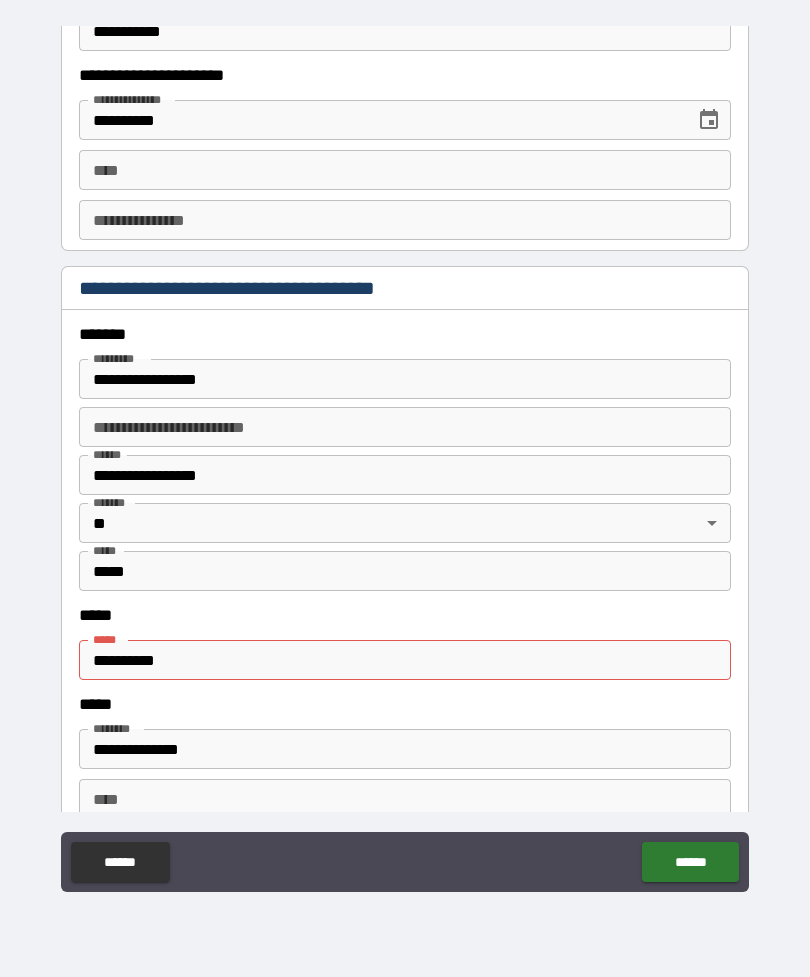 click on "**********" at bounding box center (405, 660) 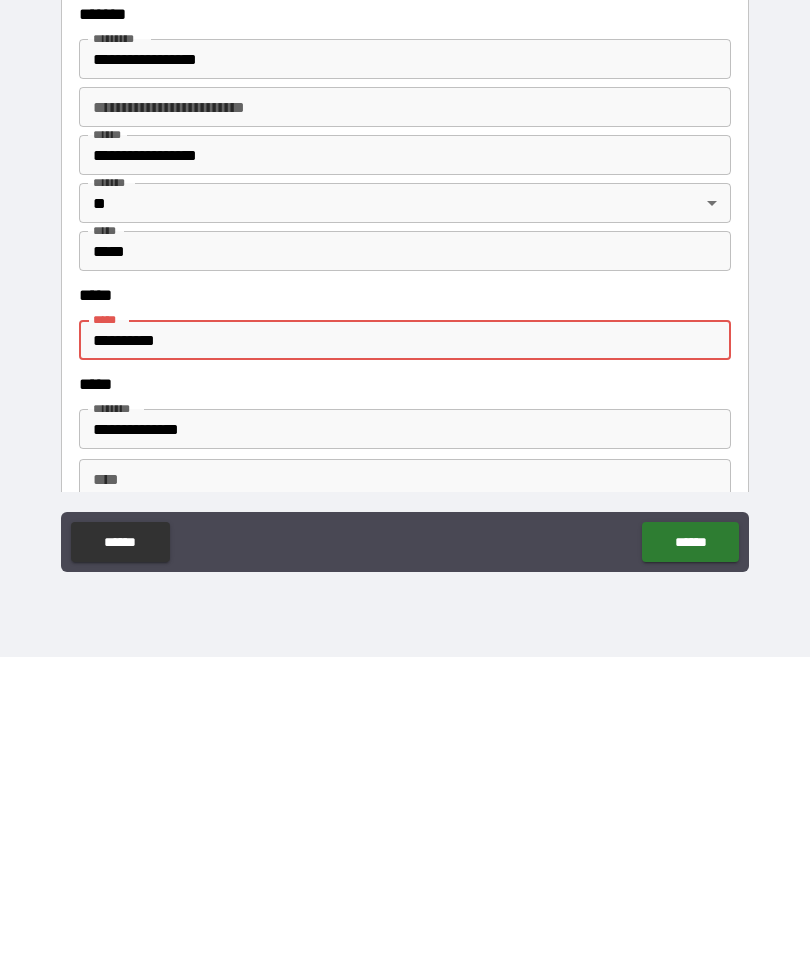 click on "**********" at bounding box center (405, 660) 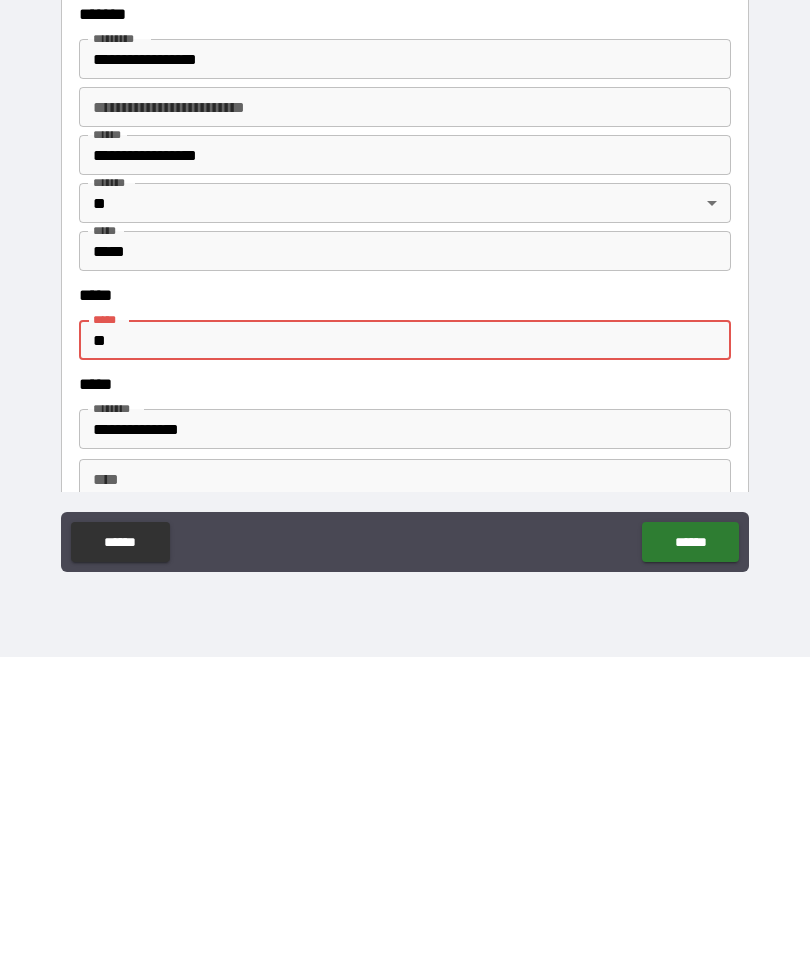 type on "*" 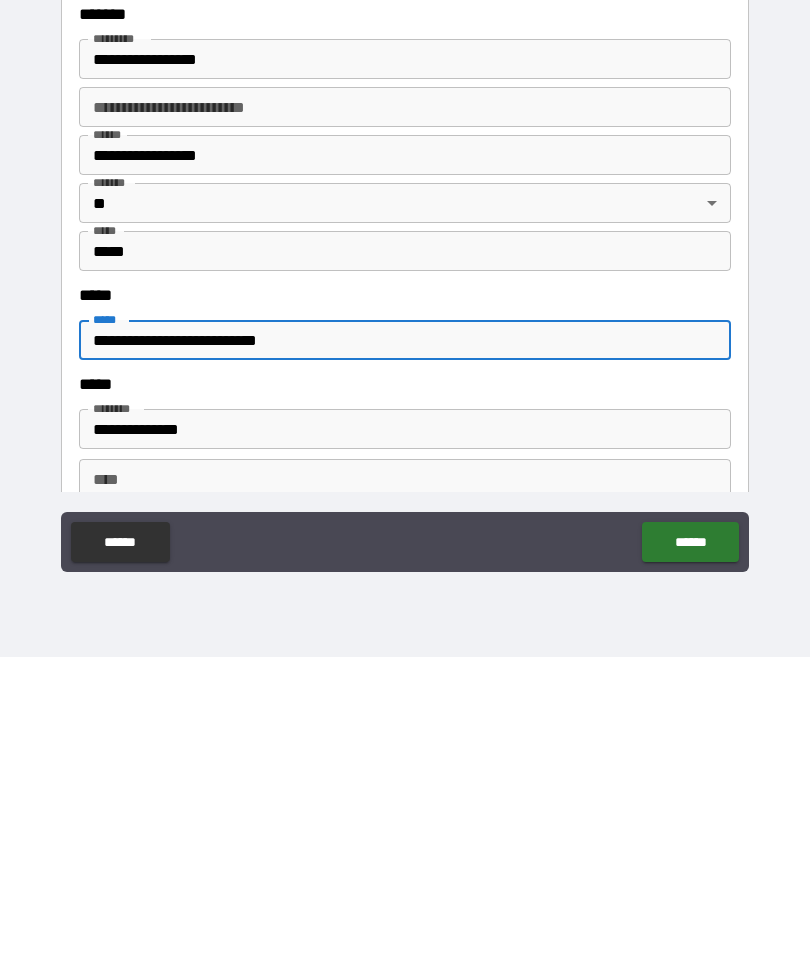 click on "******" at bounding box center (690, 862) 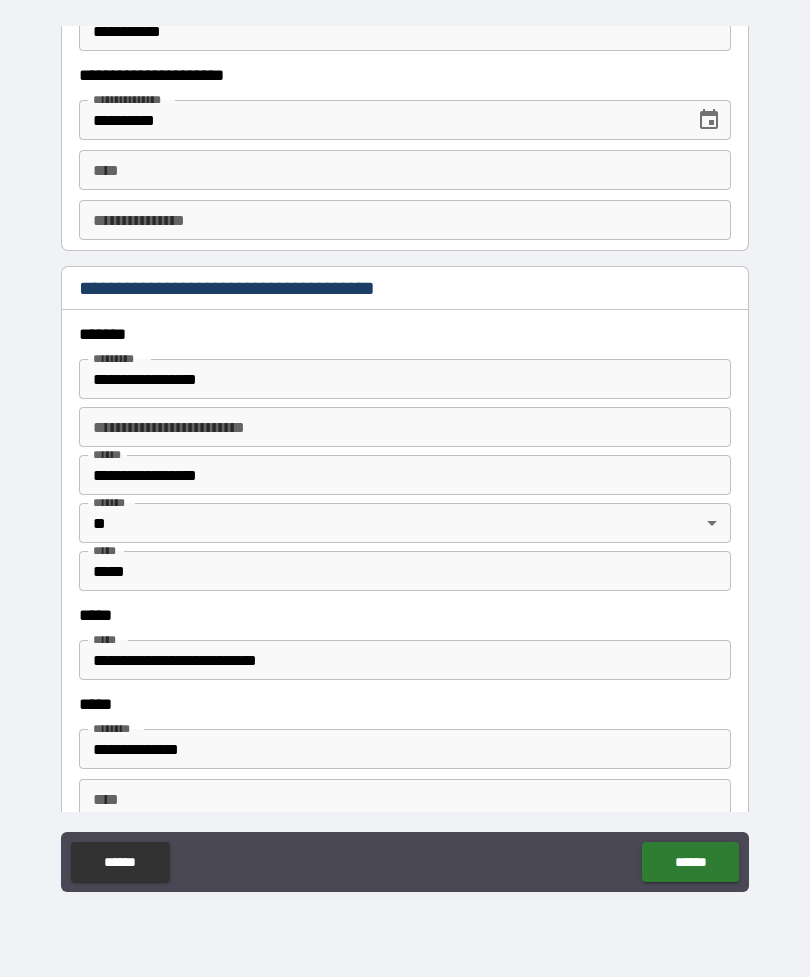 click on "**********" at bounding box center (405, 660) 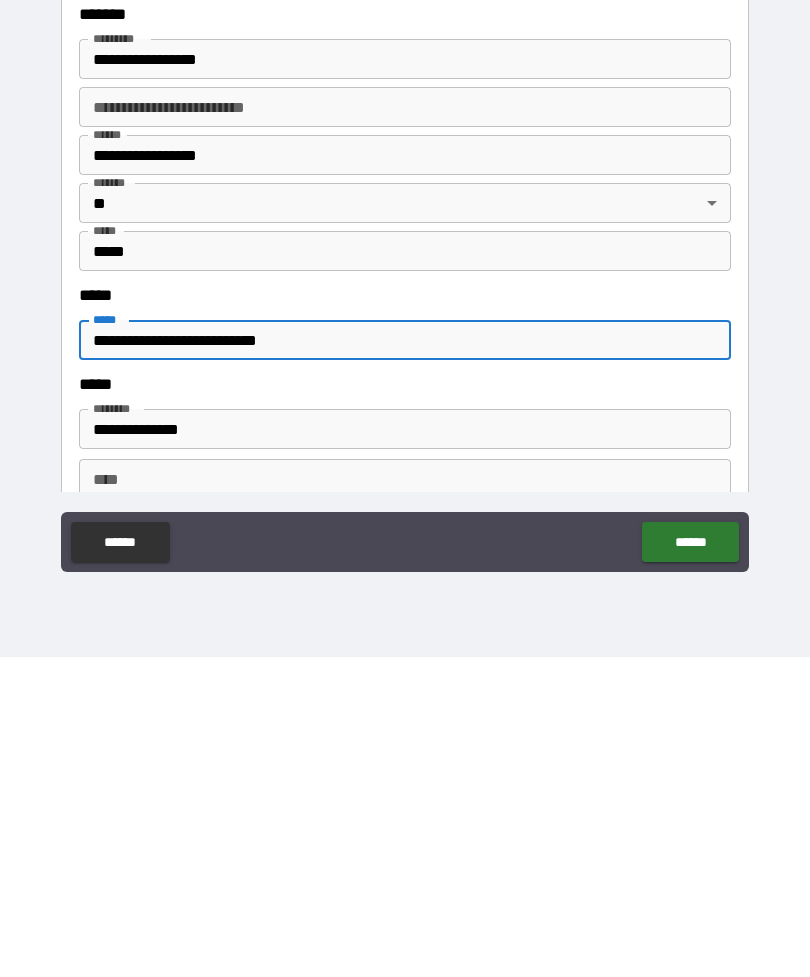 click on "**********" at bounding box center [405, 660] 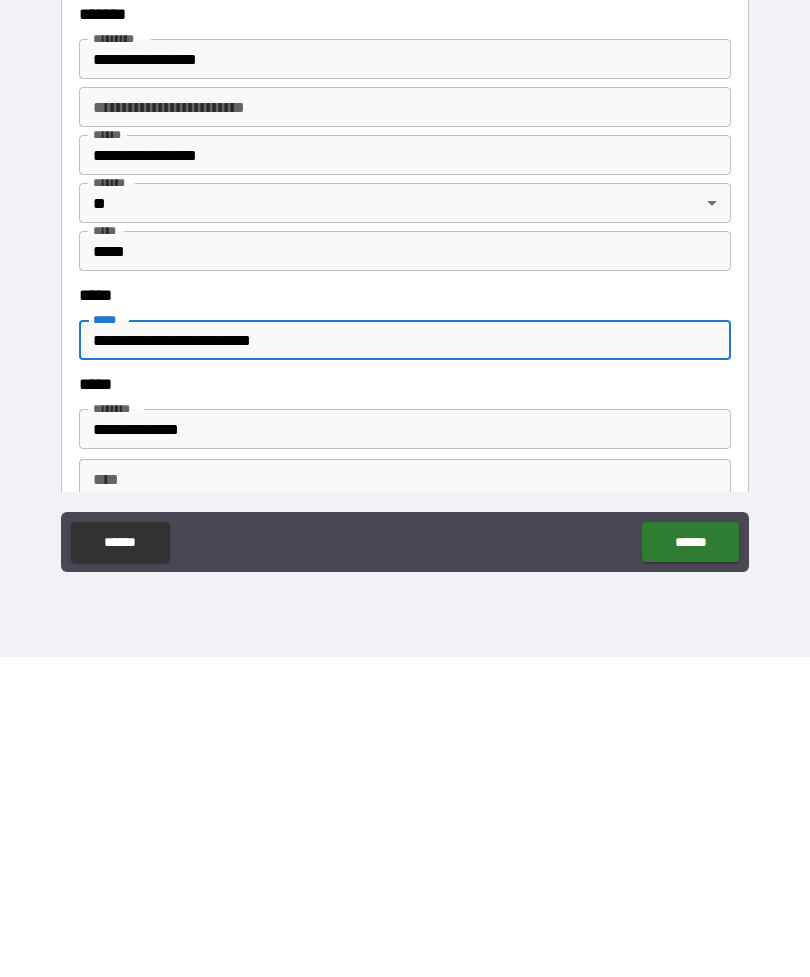 type on "**********" 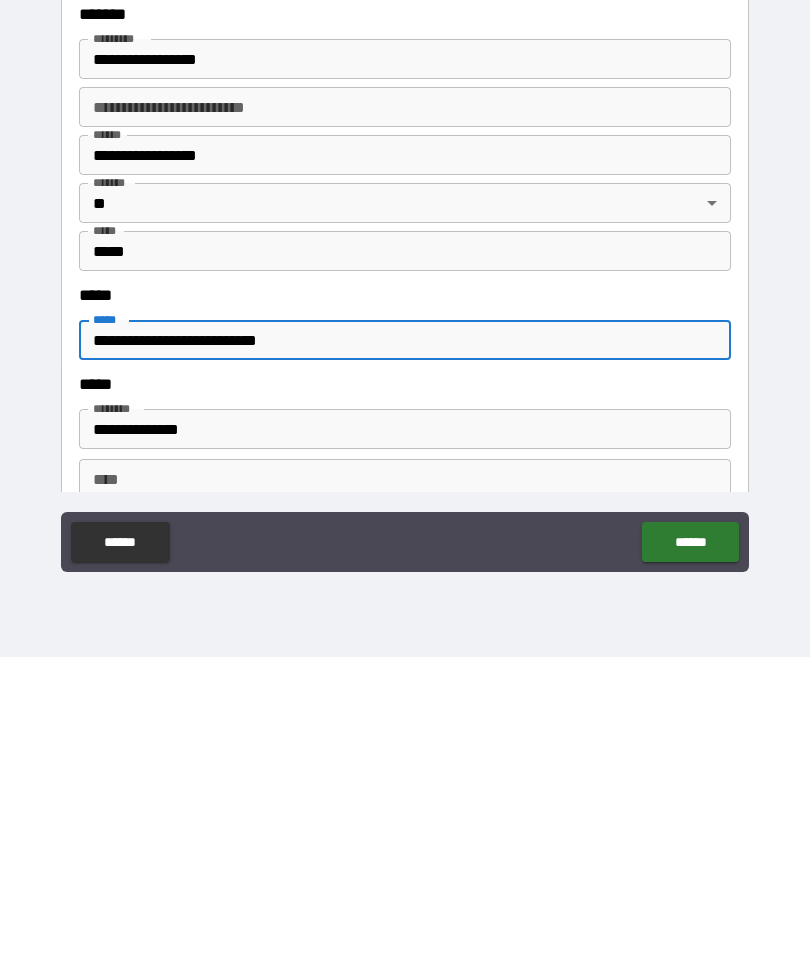 click on "**********" at bounding box center [405, 459] 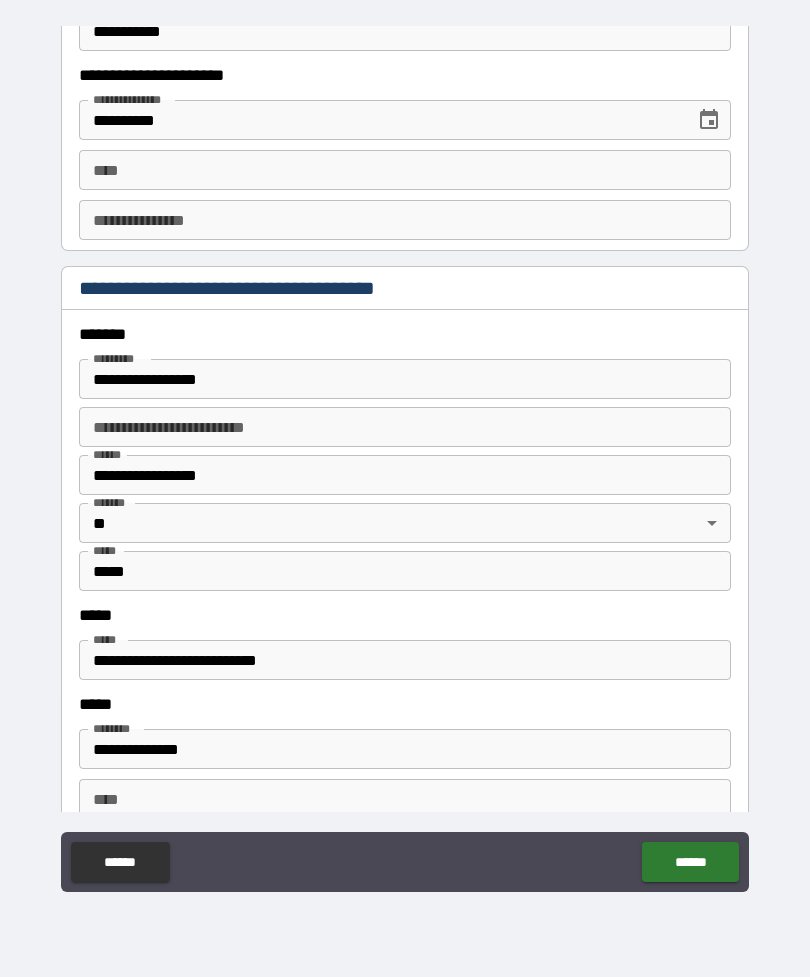 click on "******" at bounding box center (690, 862) 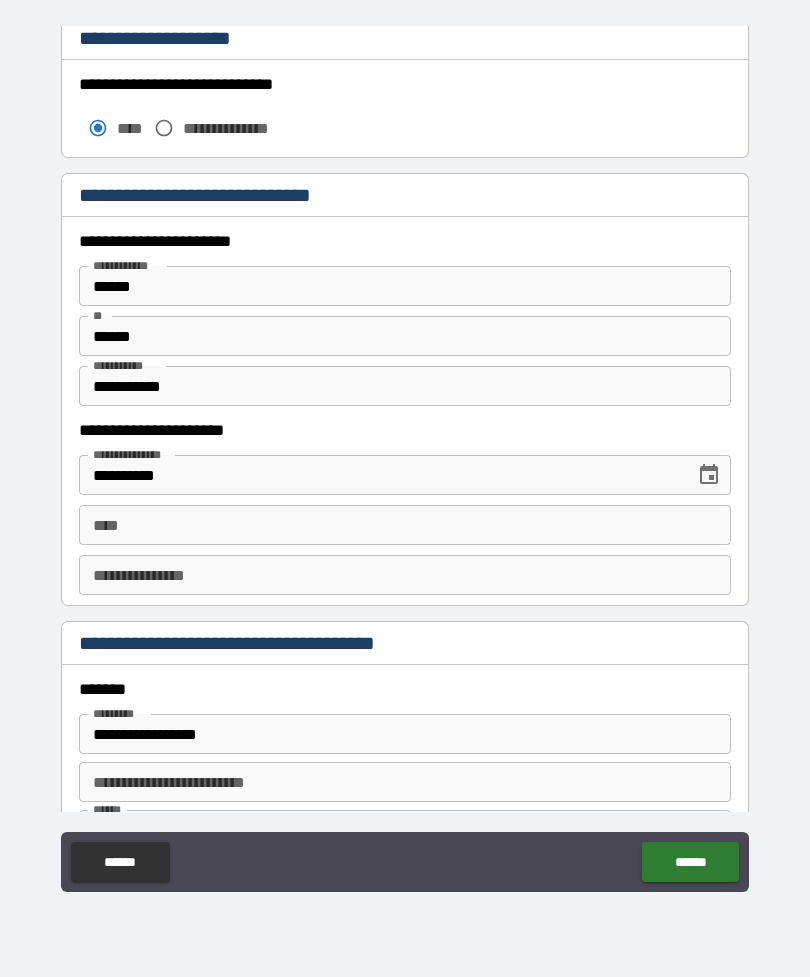 scroll, scrollTop: 1770, scrollLeft: 0, axis: vertical 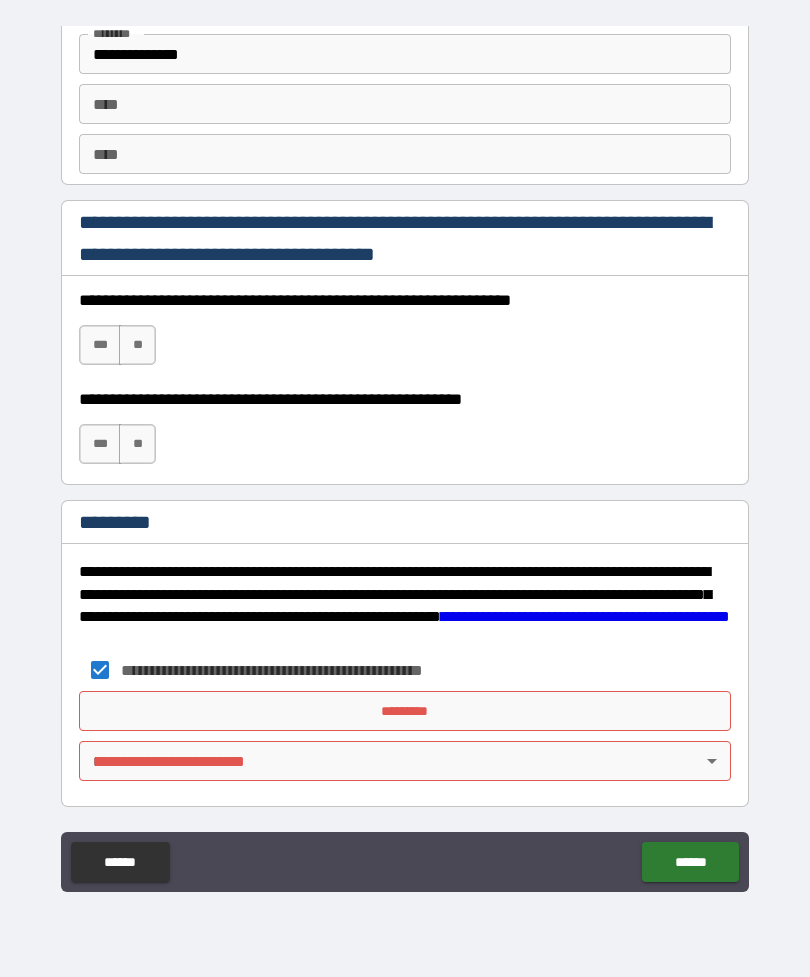 click on "*********" at bounding box center [405, 711] 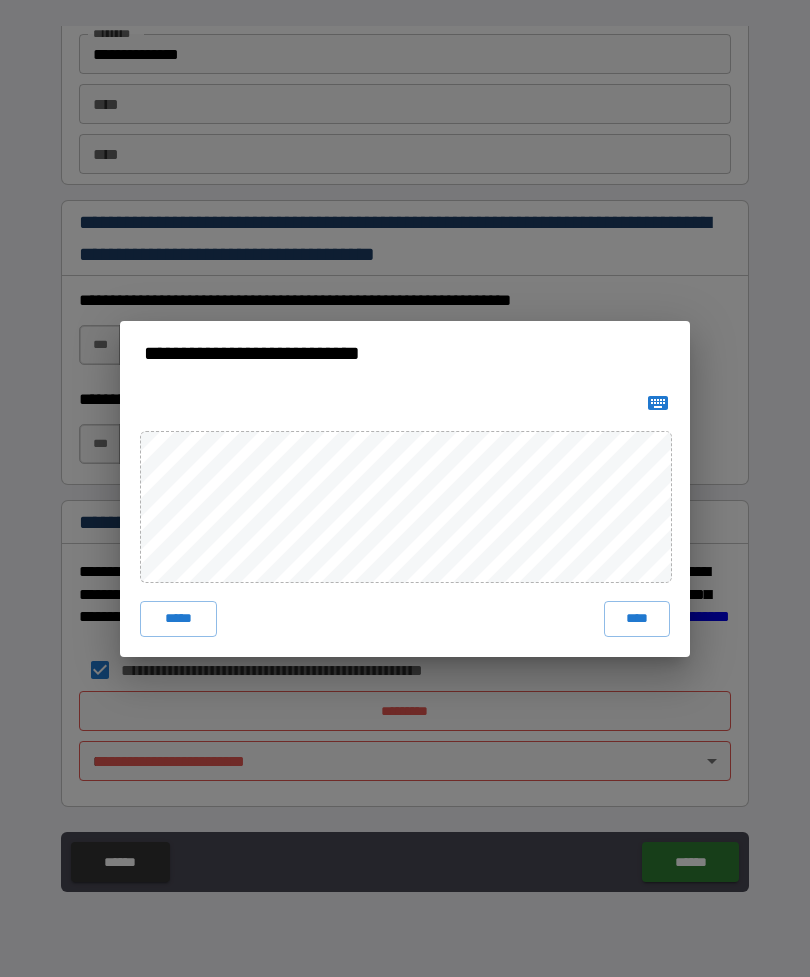click on "****" at bounding box center [637, 619] 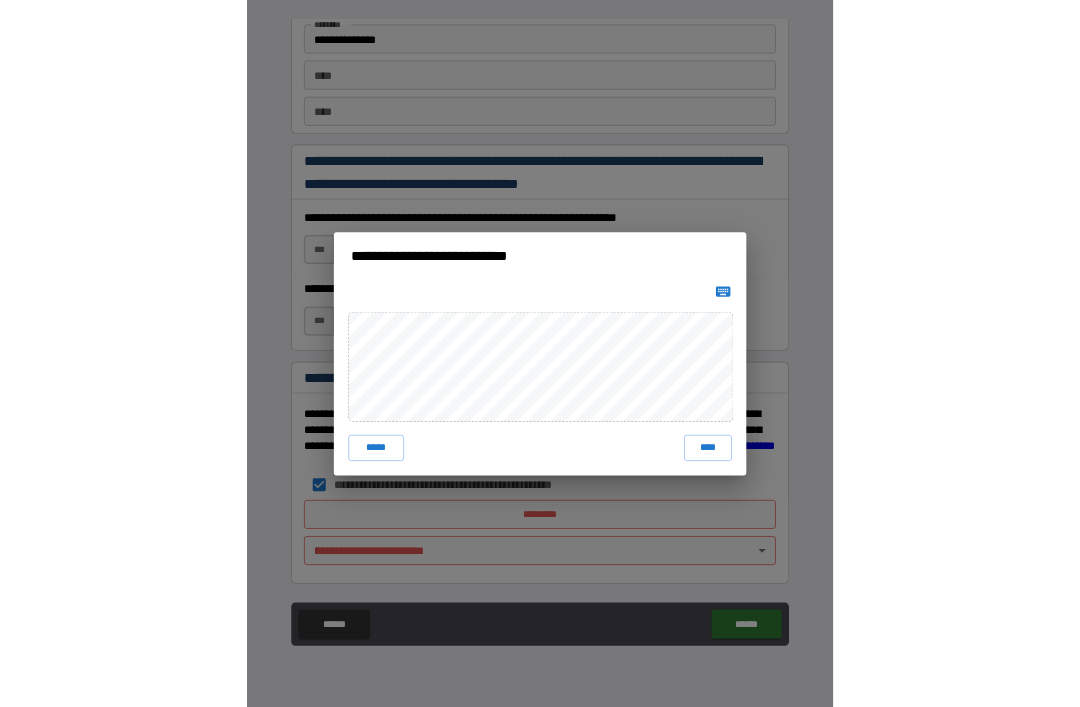 scroll, scrollTop: 2810, scrollLeft: 0, axis: vertical 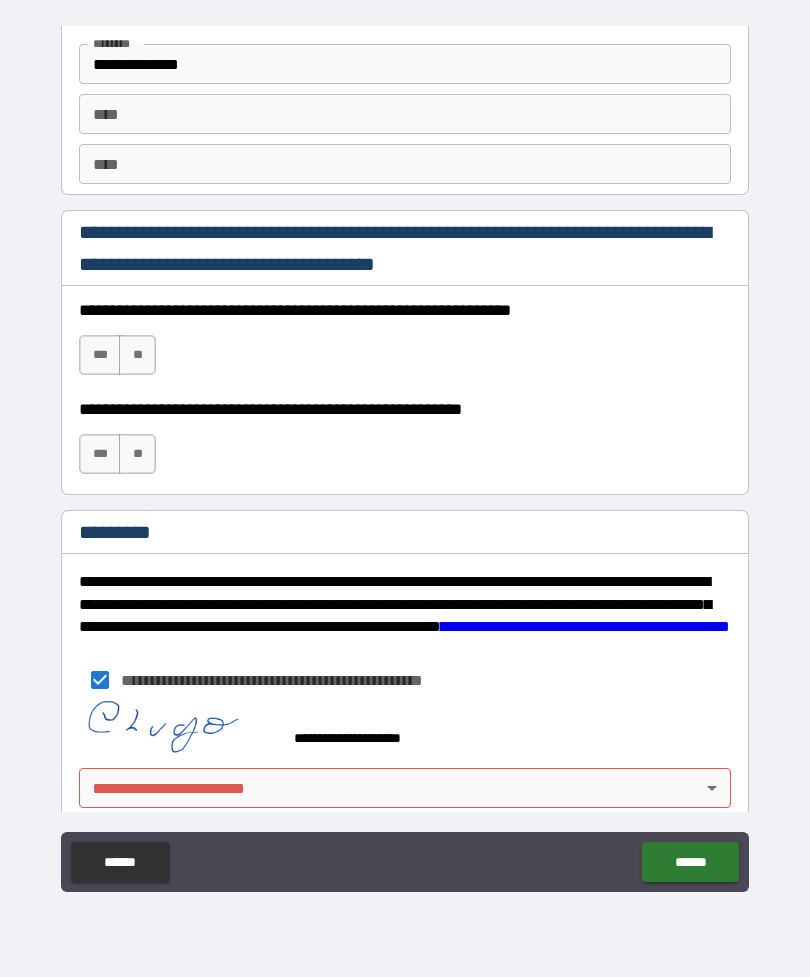 click on "******" at bounding box center (690, 862) 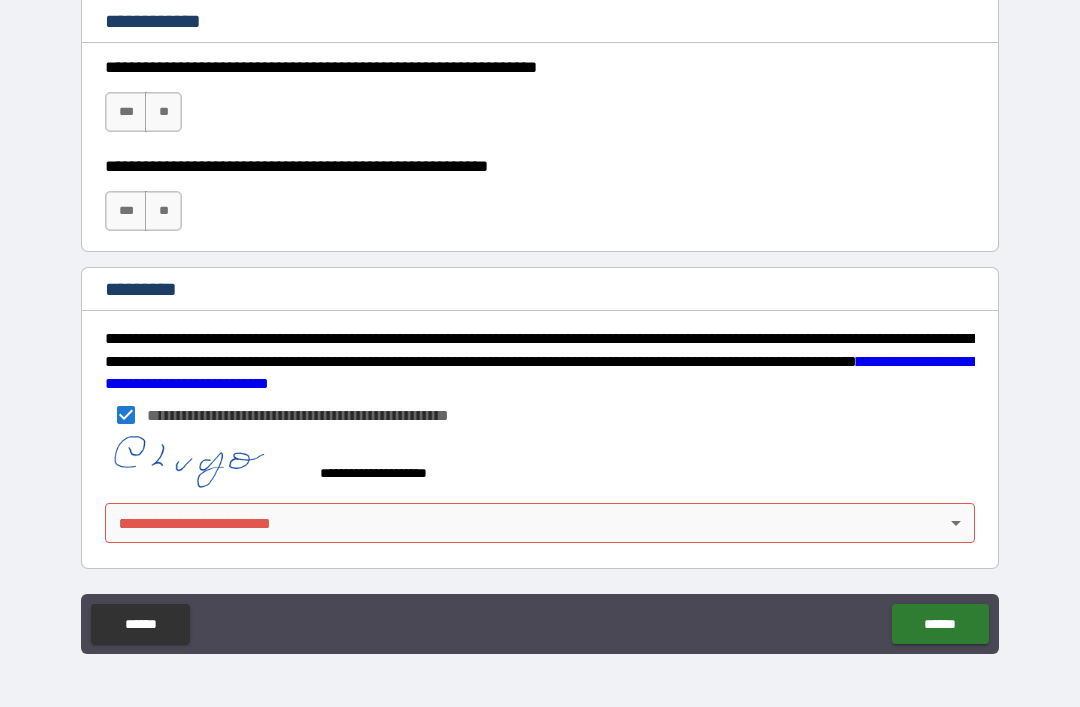 scroll, scrollTop: 3015, scrollLeft: 0, axis: vertical 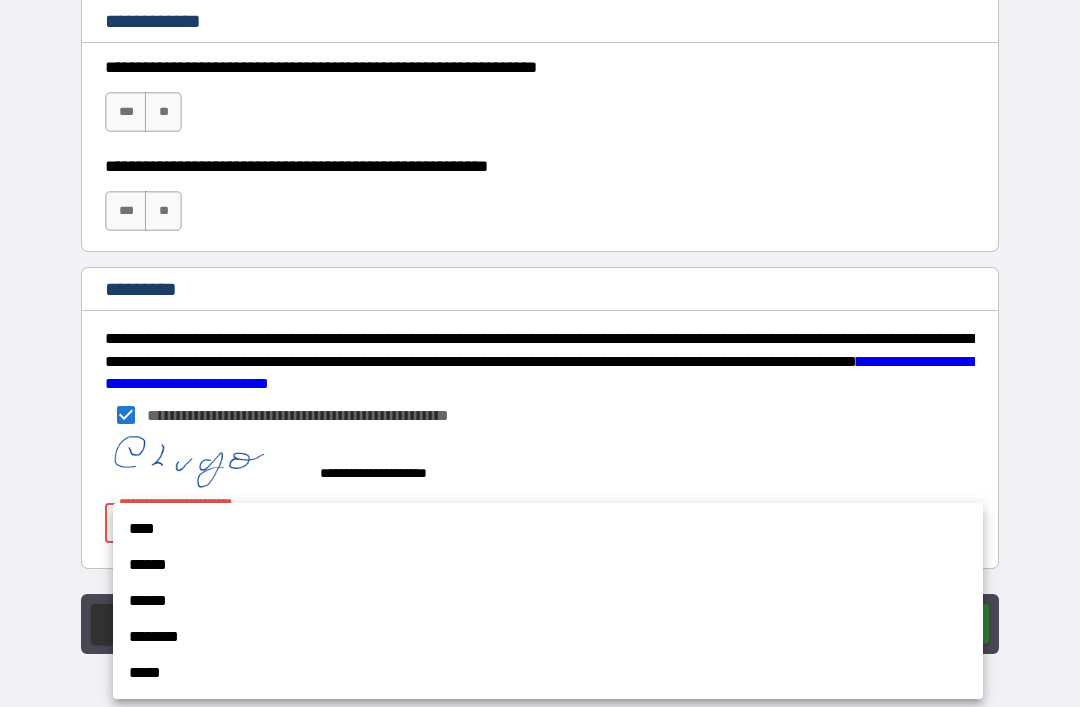 click on "****" at bounding box center [548, 529] 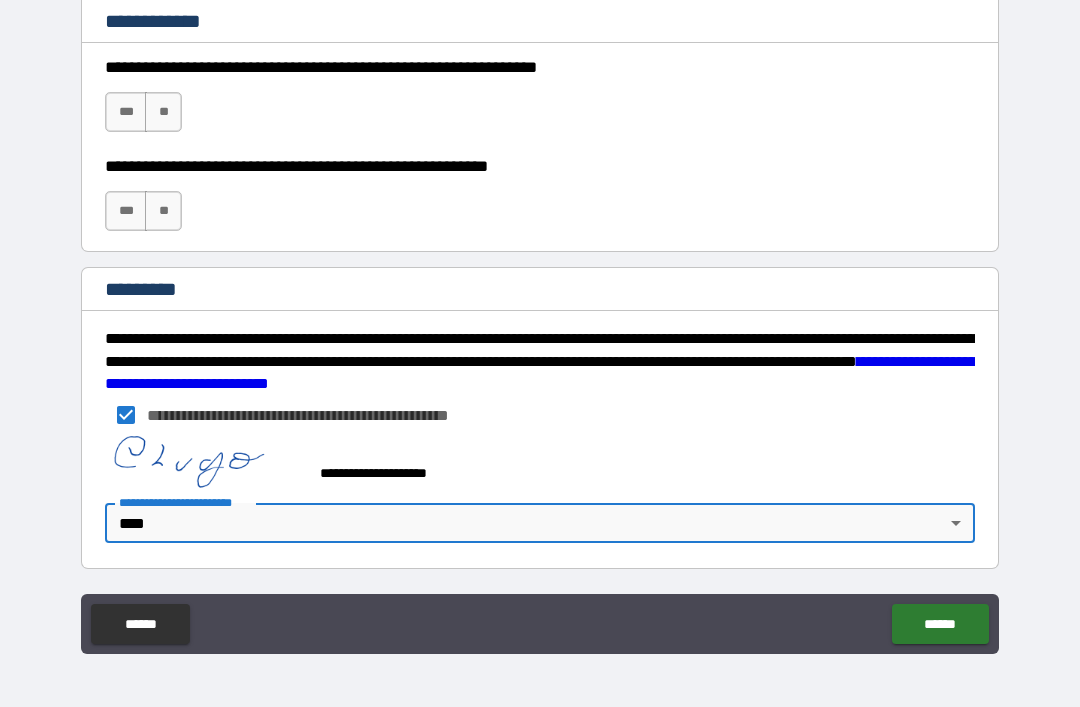 type on "*" 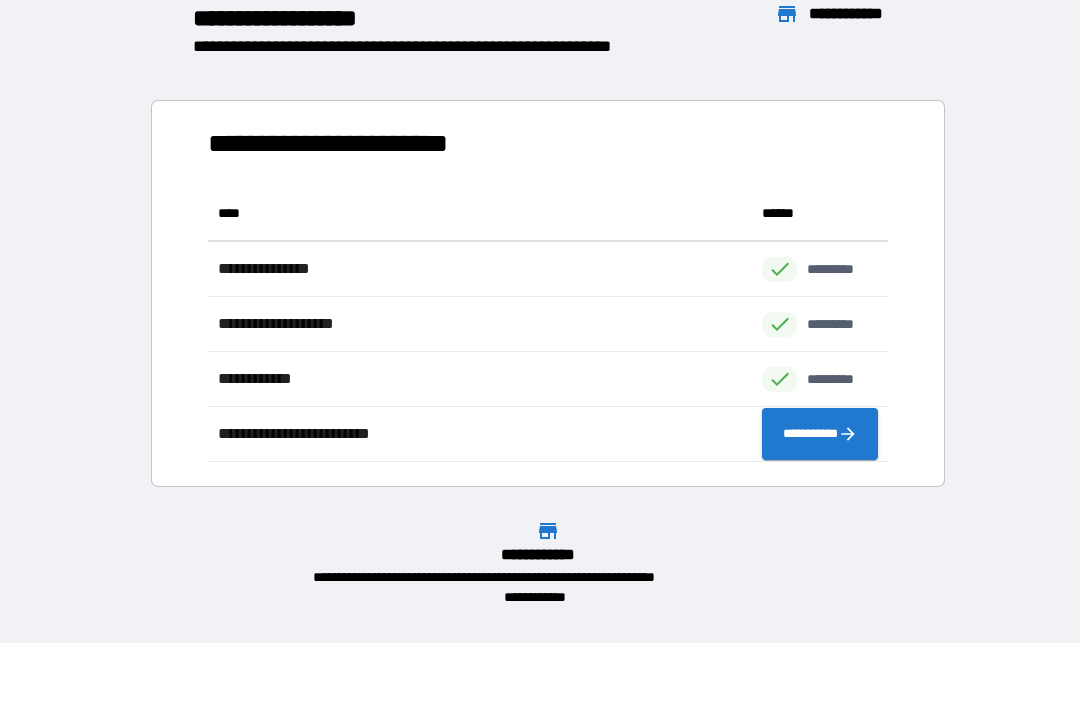 scroll, scrollTop: 276, scrollLeft: 680, axis: both 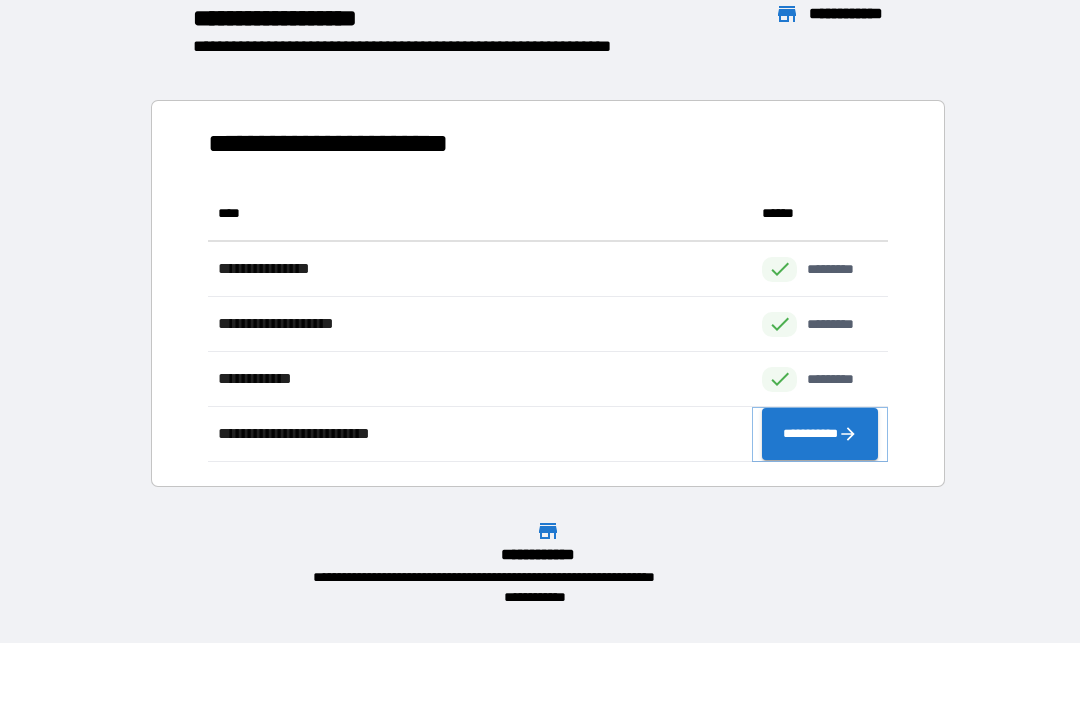 click on "**********" at bounding box center (820, 434) 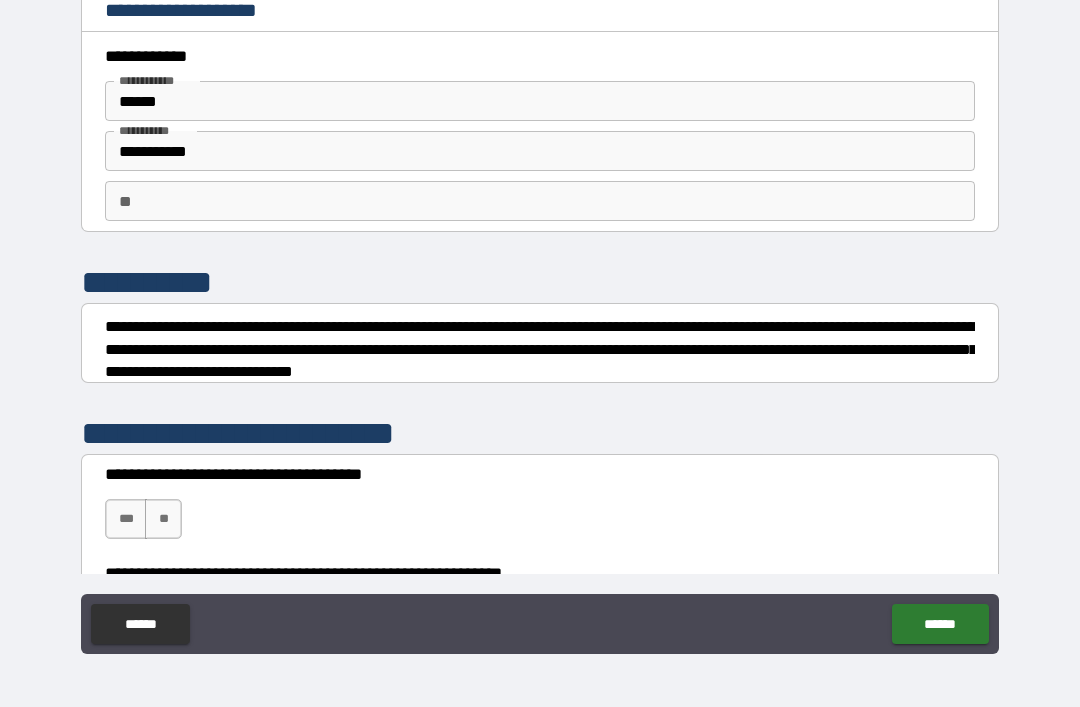 click on "**" at bounding box center [163, 519] 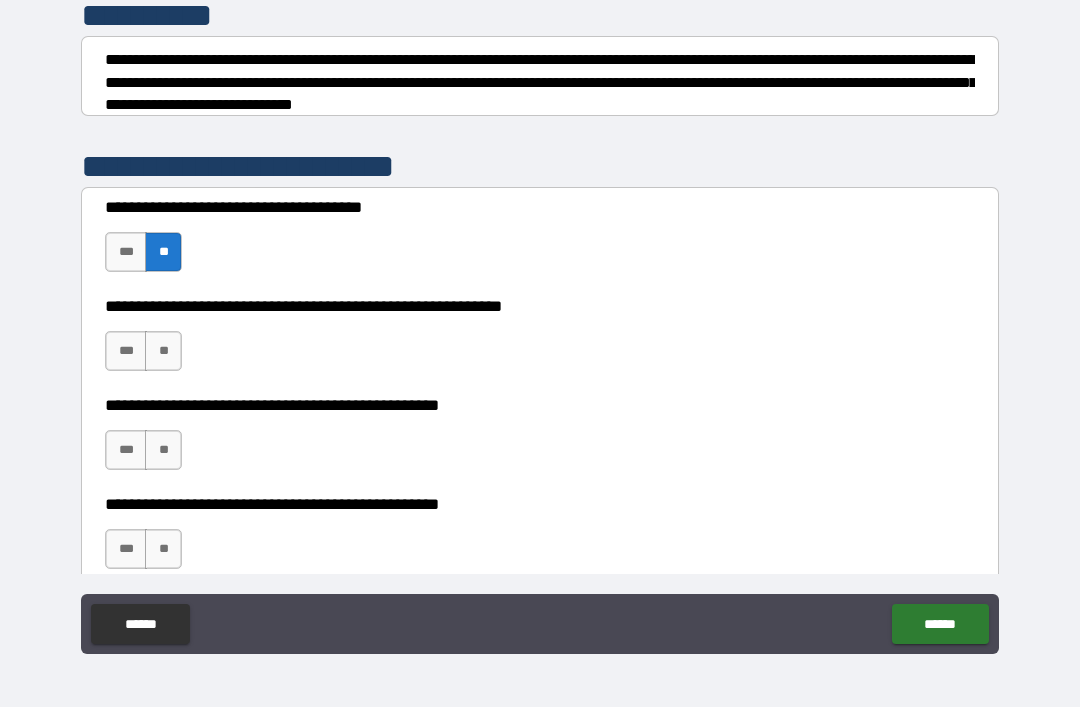 scroll, scrollTop: 278, scrollLeft: 0, axis: vertical 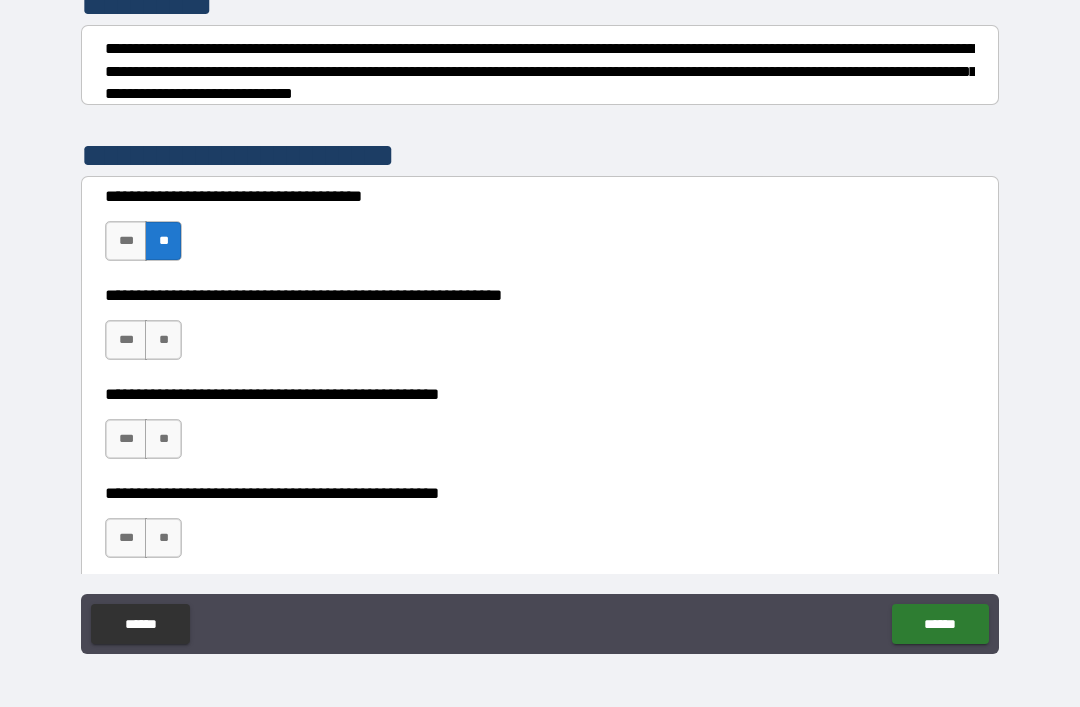 click on "**" at bounding box center [163, 340] 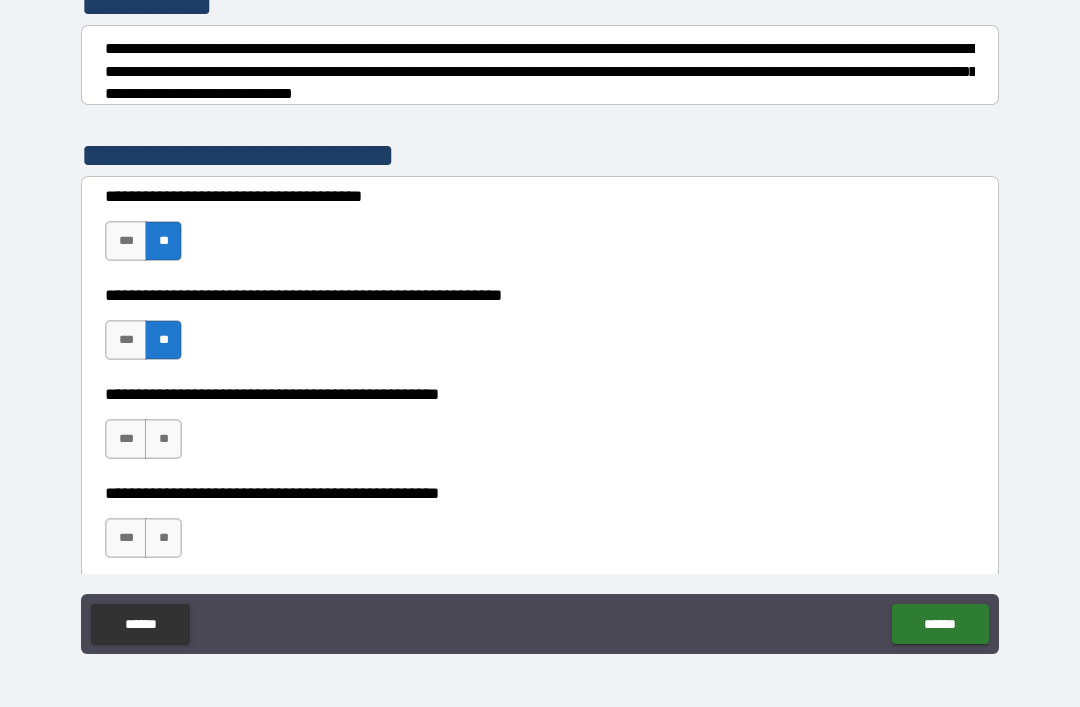 click on "**" at bounding box center [163, 439] 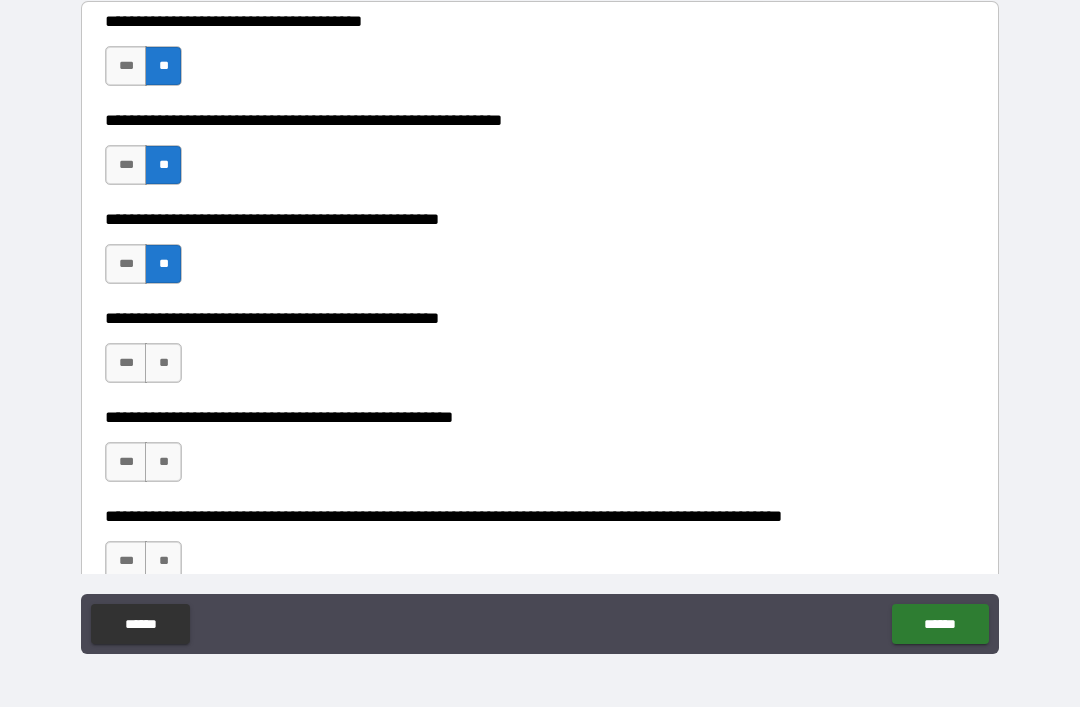 scroll, scrollTop: 457, scrollLeft: 0, axis: vertical 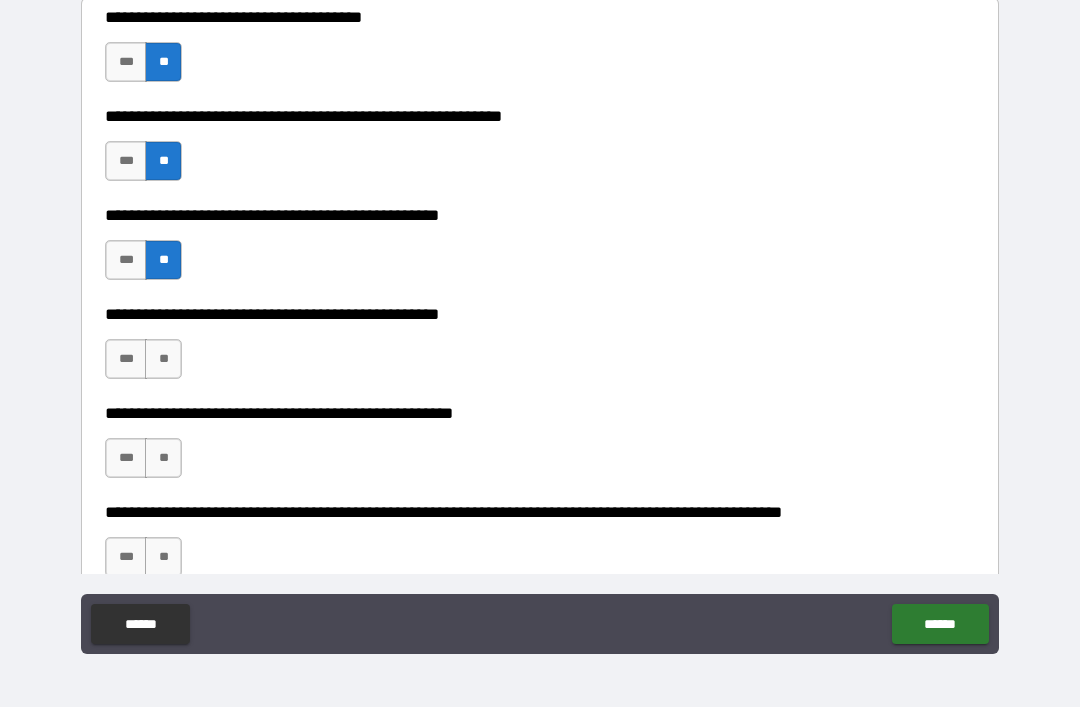 click on "**" at bounding box center [163, 359] 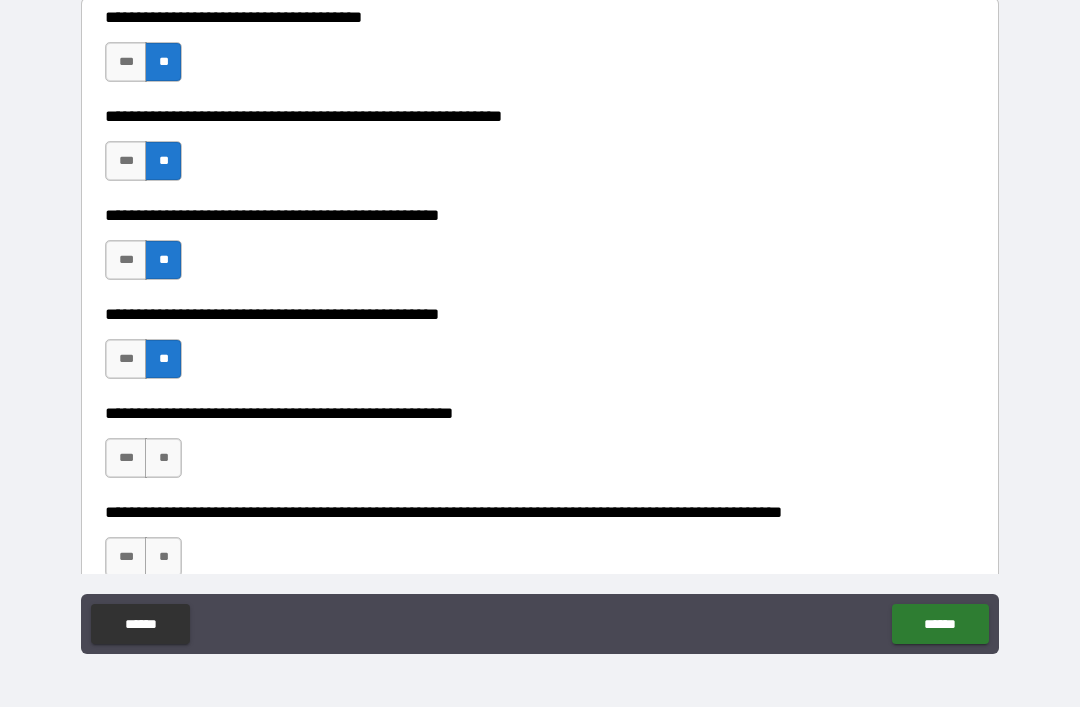 click on "**" at bounding box center [163, 458] 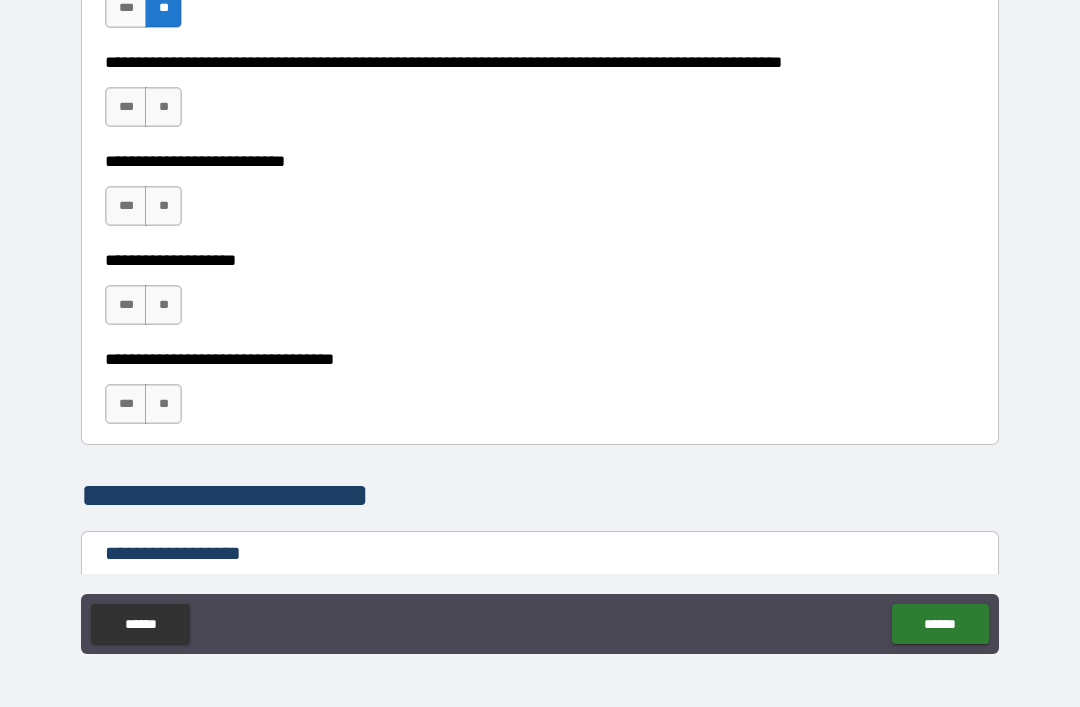 scroll, scrollTop: 908, scrollLeft: 0, axis: vertical 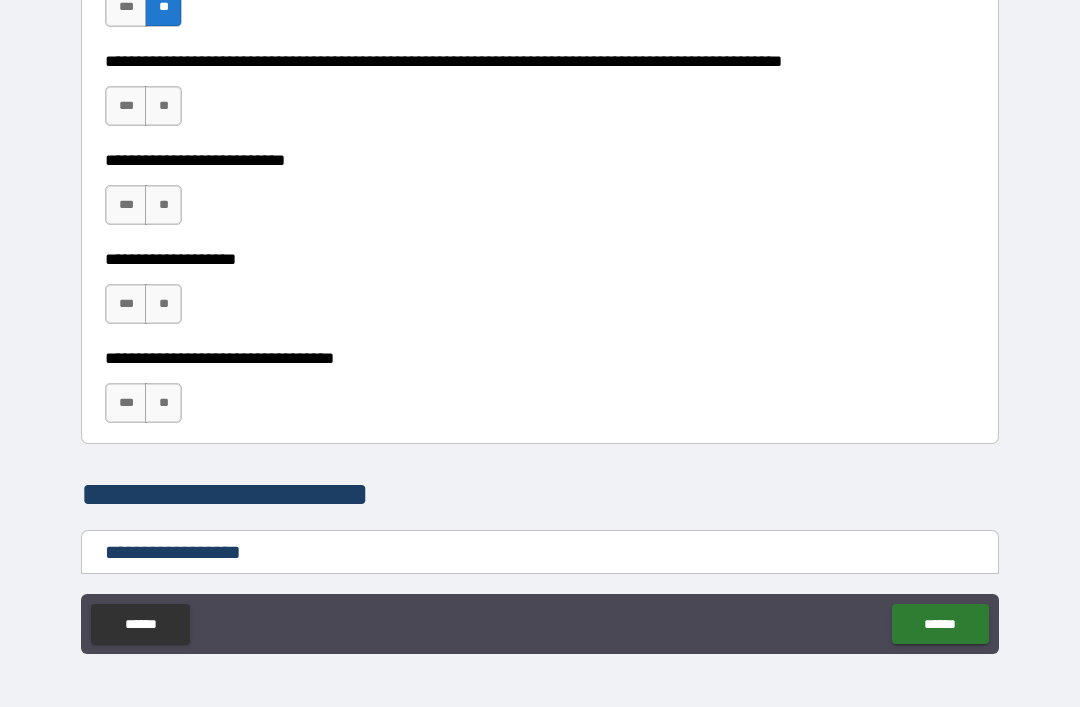 click on "**" at bounding box center (163, 106) 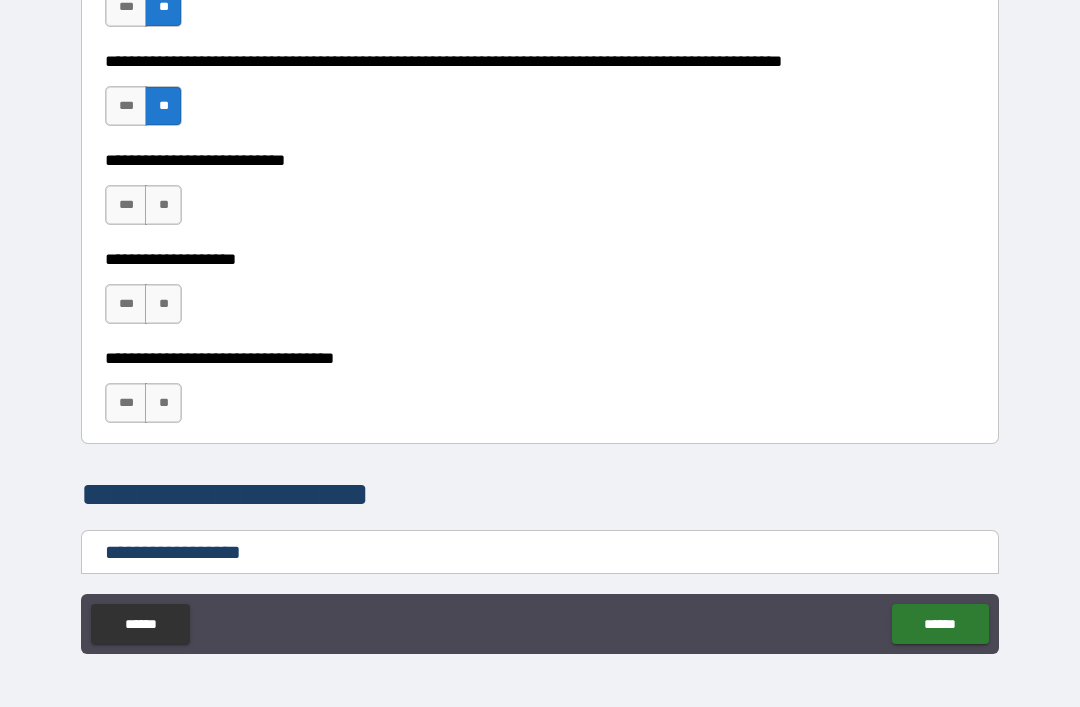 click on "**" at bounding box center [163, 205] 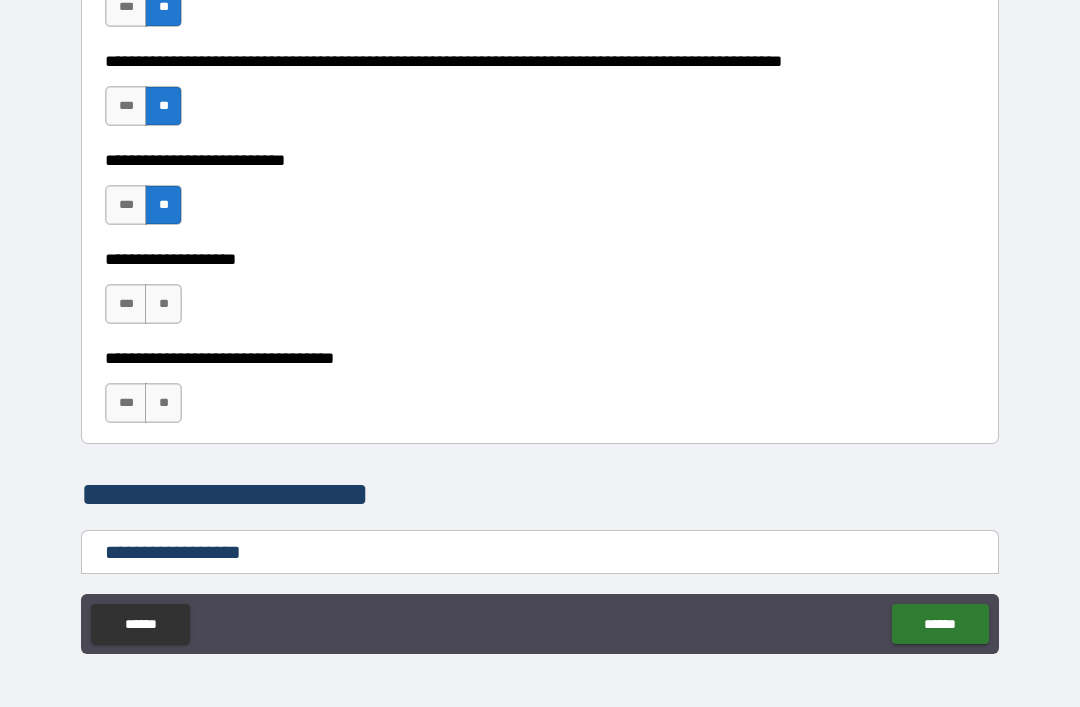 click on "**" at bounding box center (163, 304) 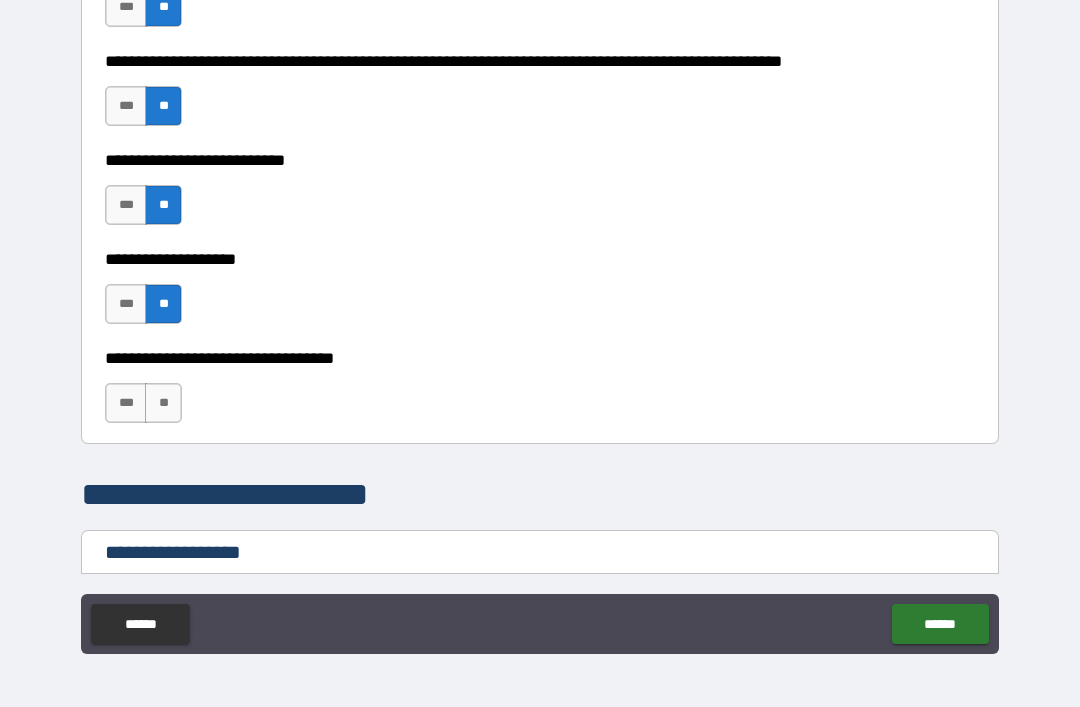 click on "**" at bounding box center (163, 403) 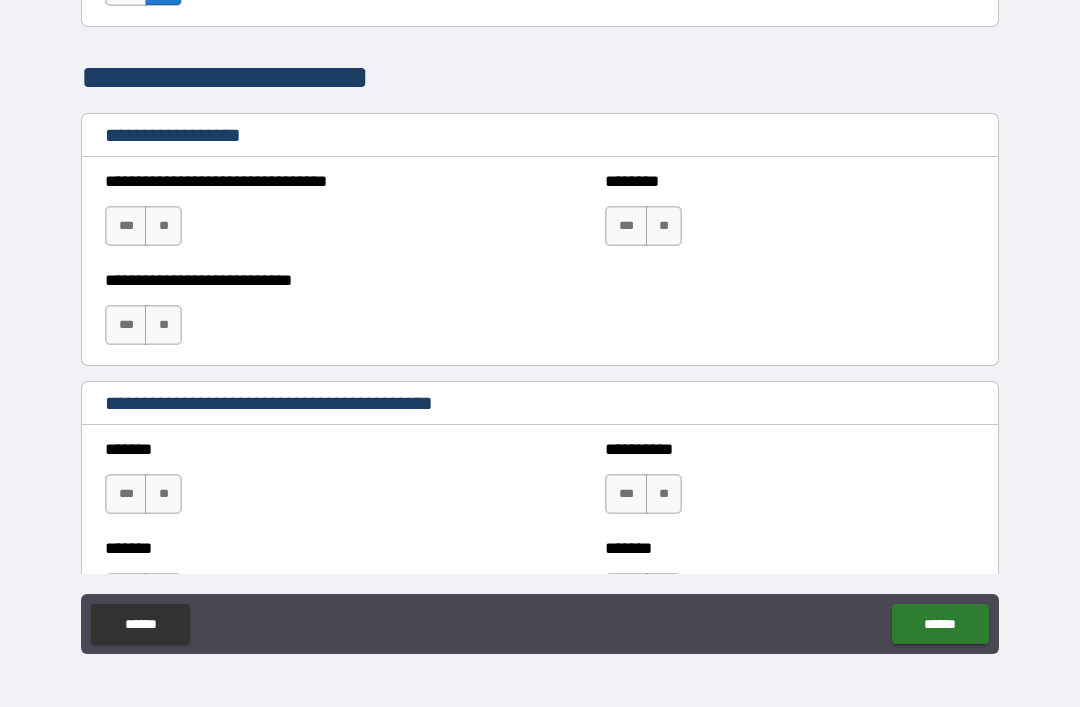 scroll, scrollTop: 1329, scrollLeft: 0, axis: vertical 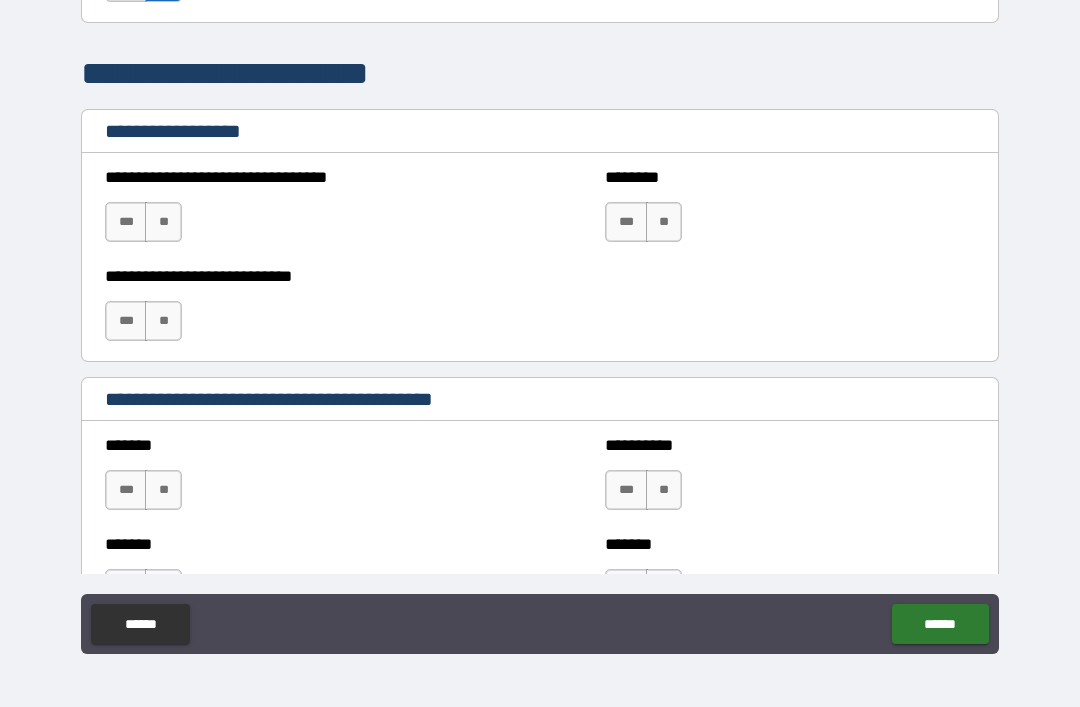click on "**" at bounding box center (163, 222) 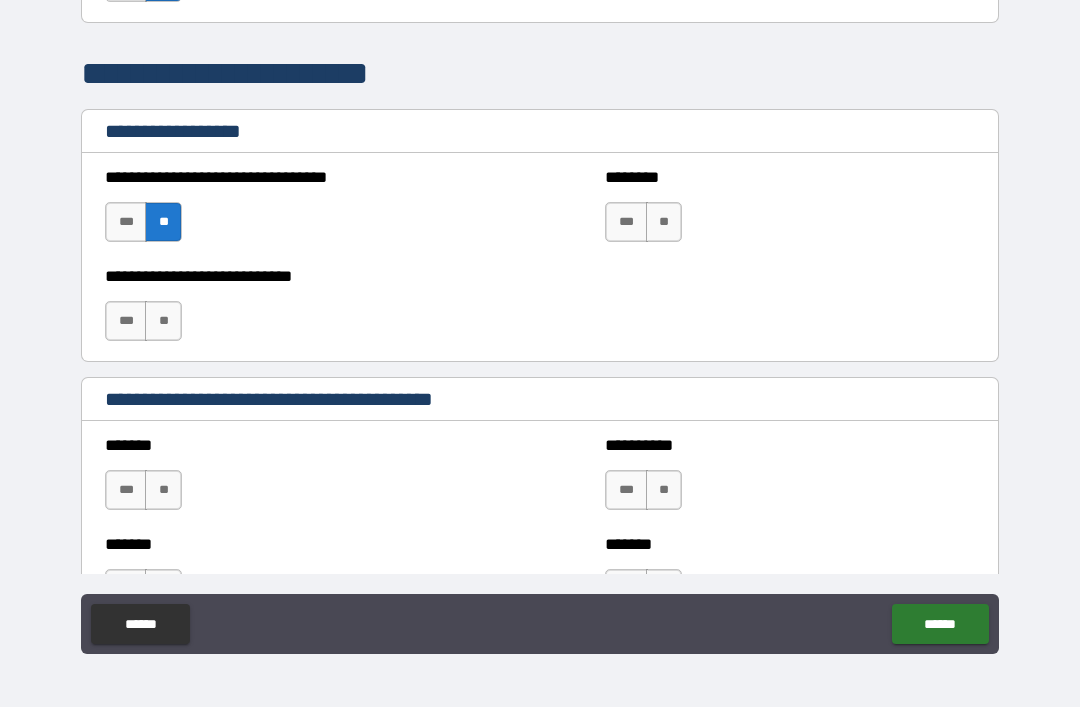 click on "**" at bounding box center [163, 321] 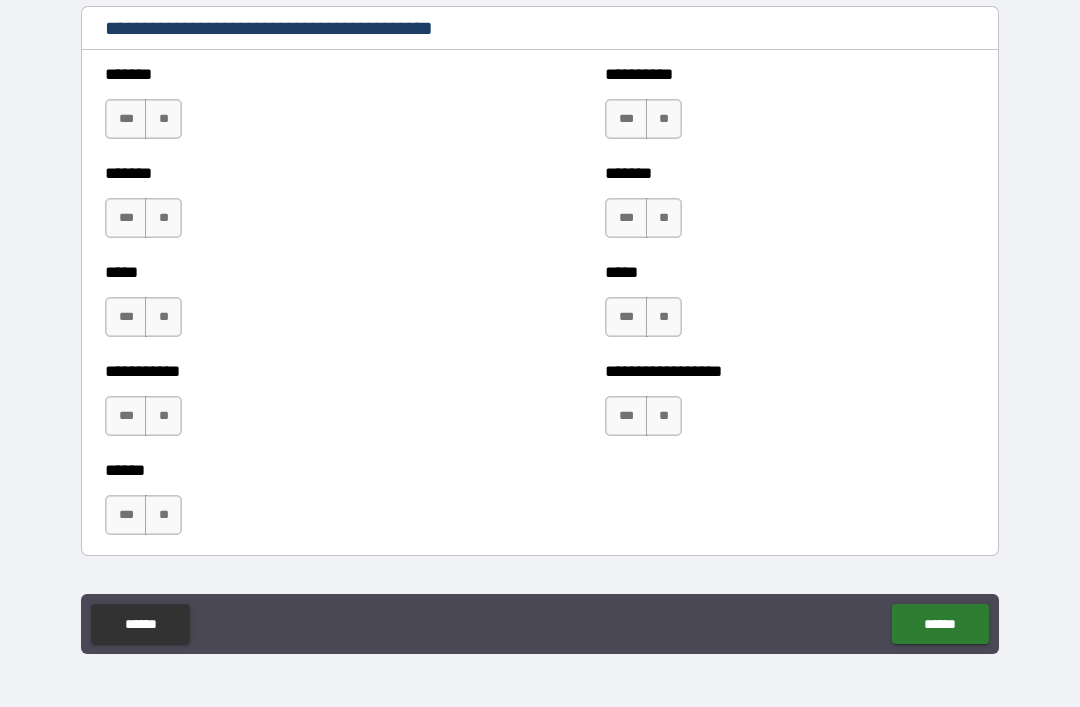 scroll, scrollTop: 1700, scrollLeft: 0, axis: vertical 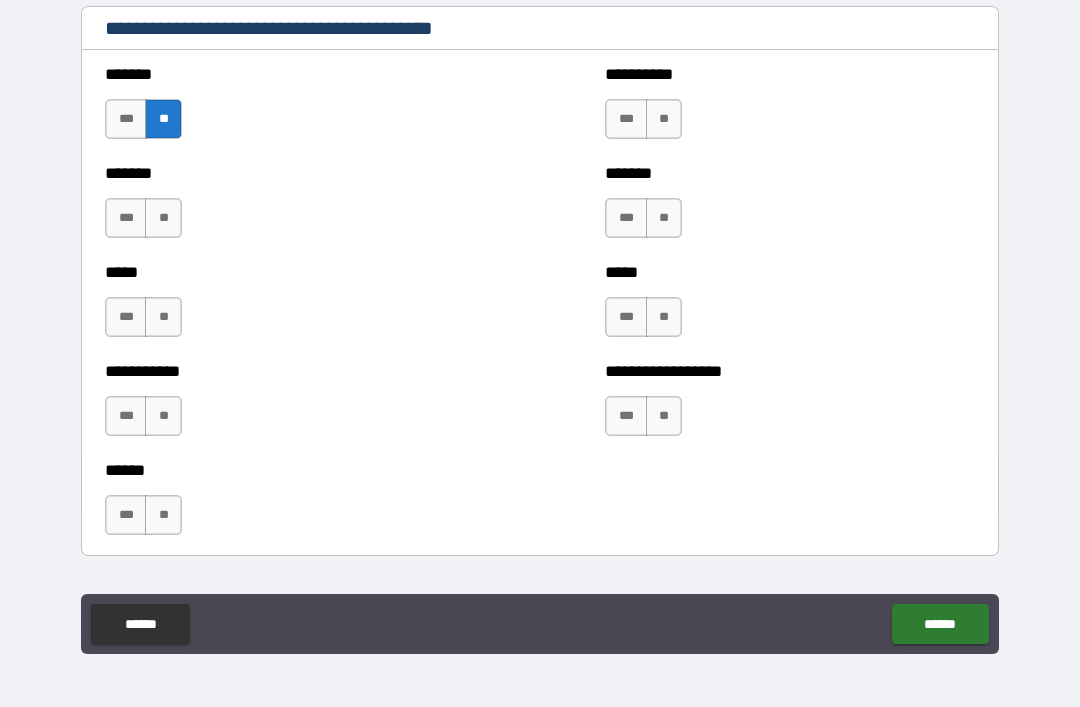 click on "**" at bounding box center (163, 218) 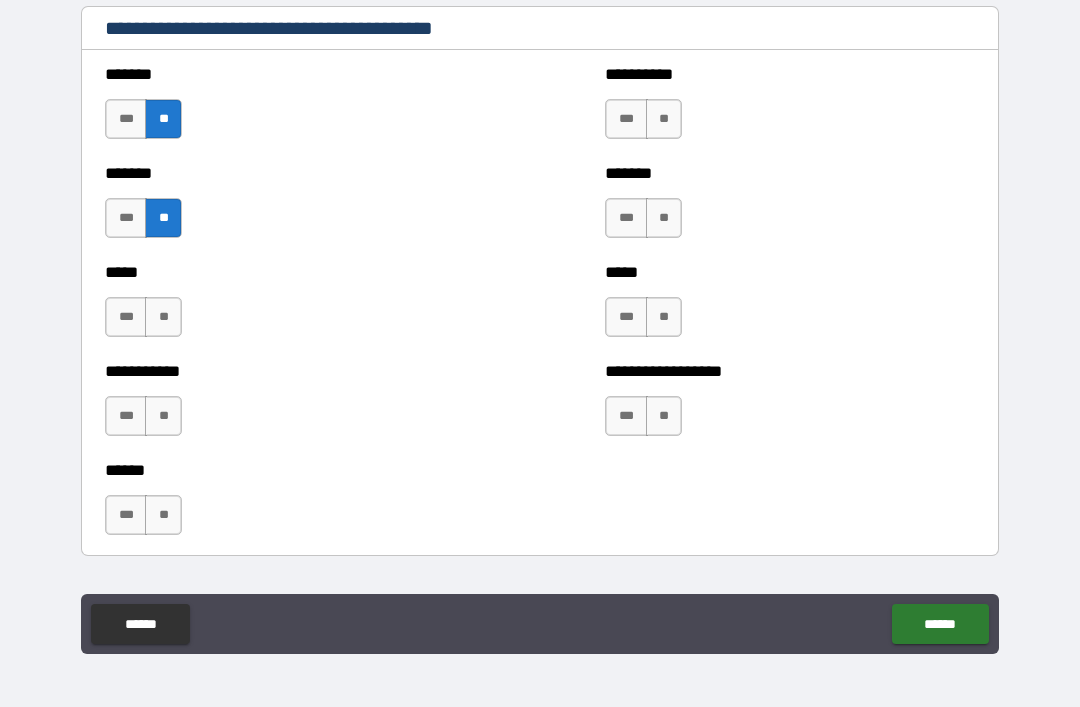 click on "**" at bounding box center [163, 317] 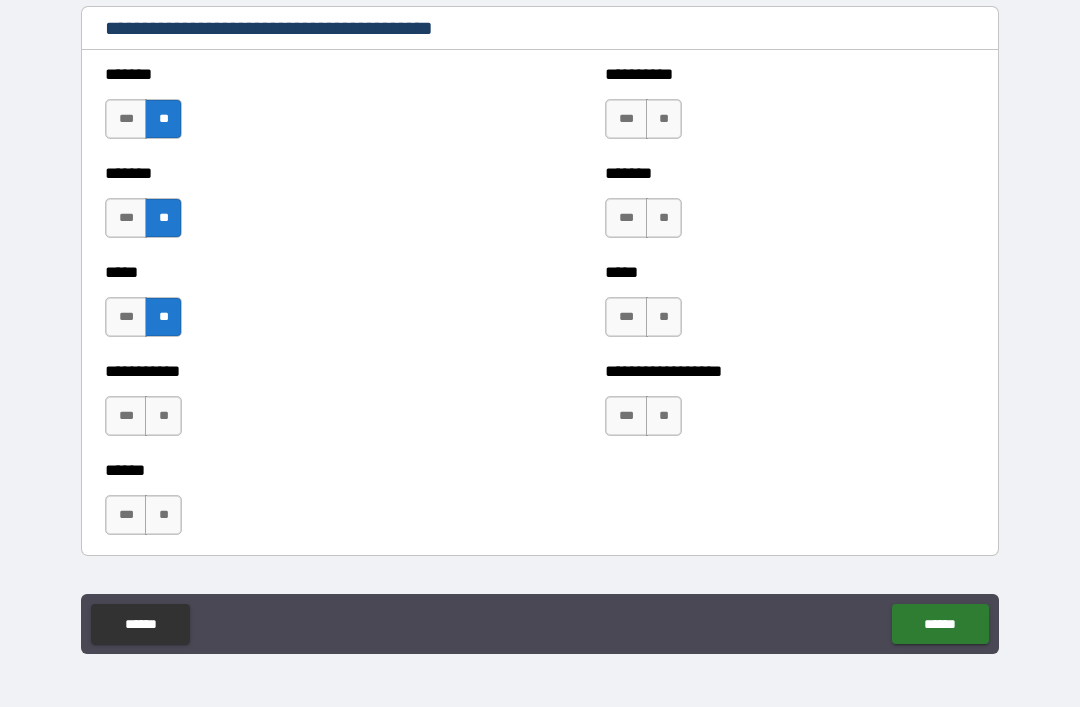 click on "**" at bounding box center (163, 416) 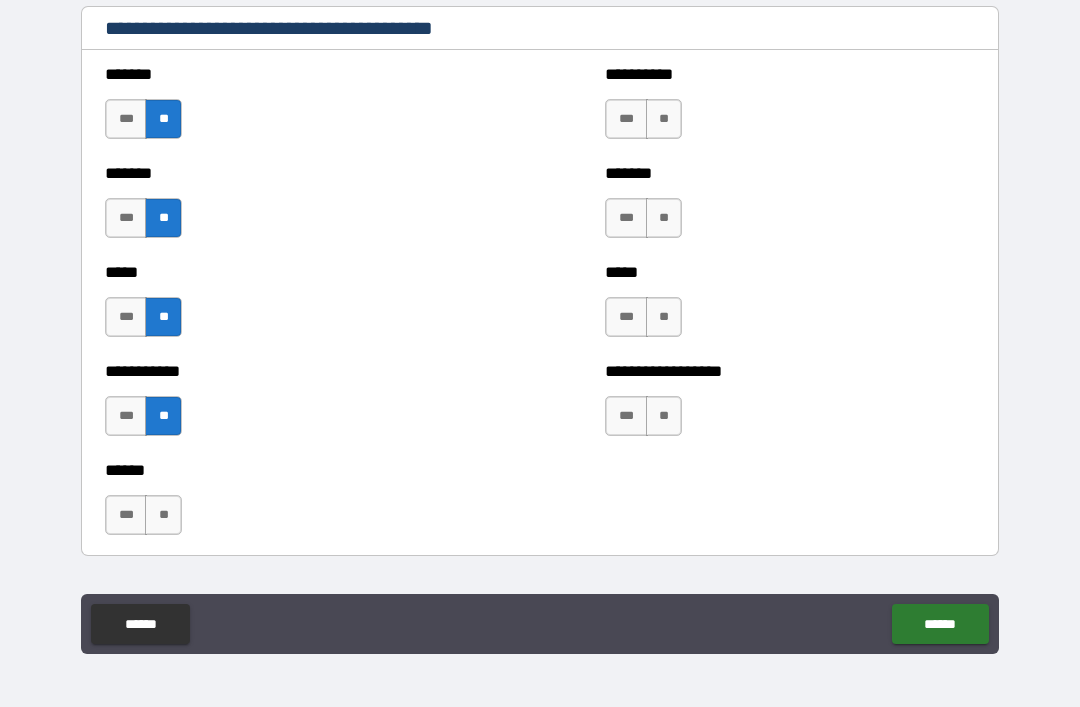 click on "**" at bounding box center (664, 119) 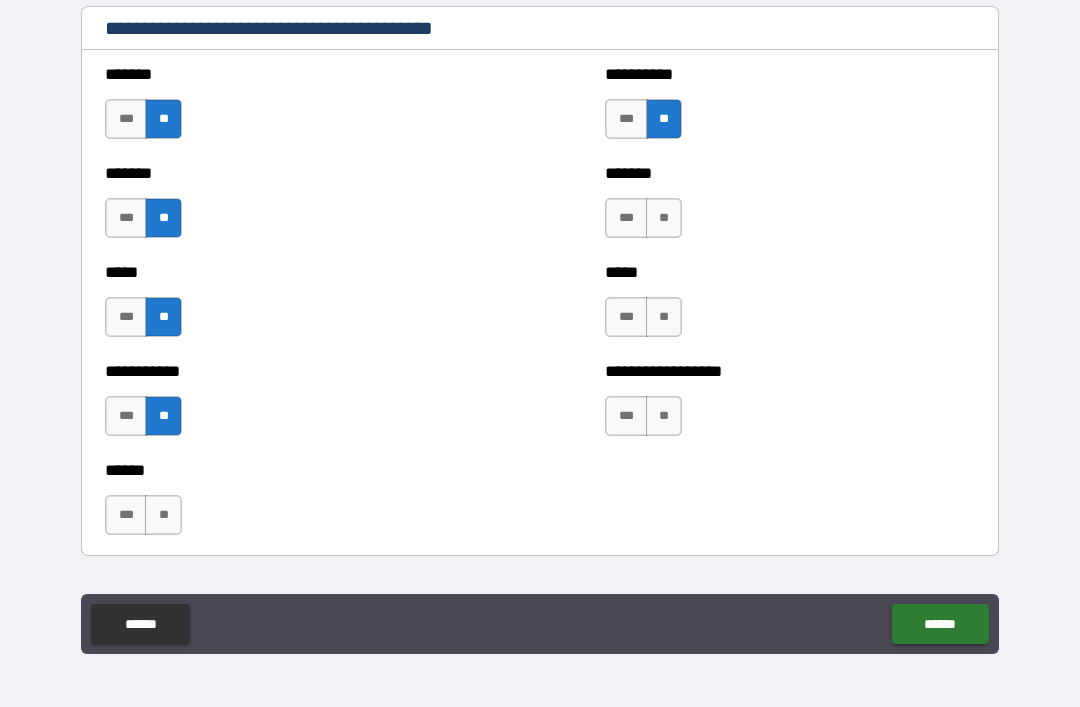 click on "**" at bounding box center (664, 218) 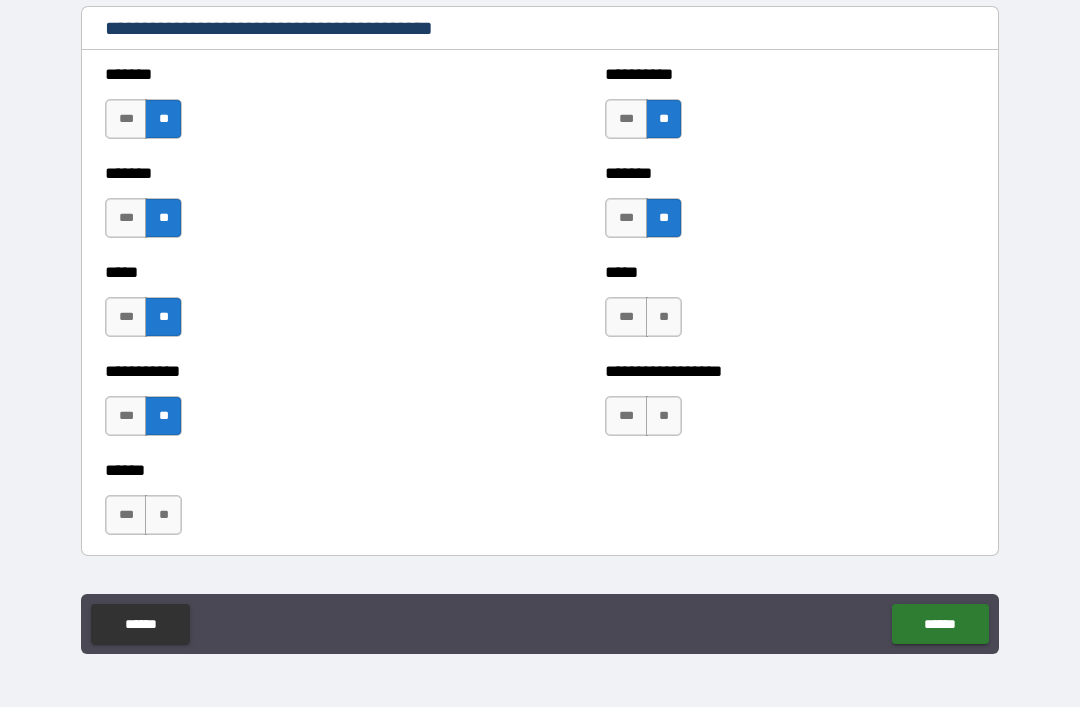 click on "**" at bounding box center [664, 317] 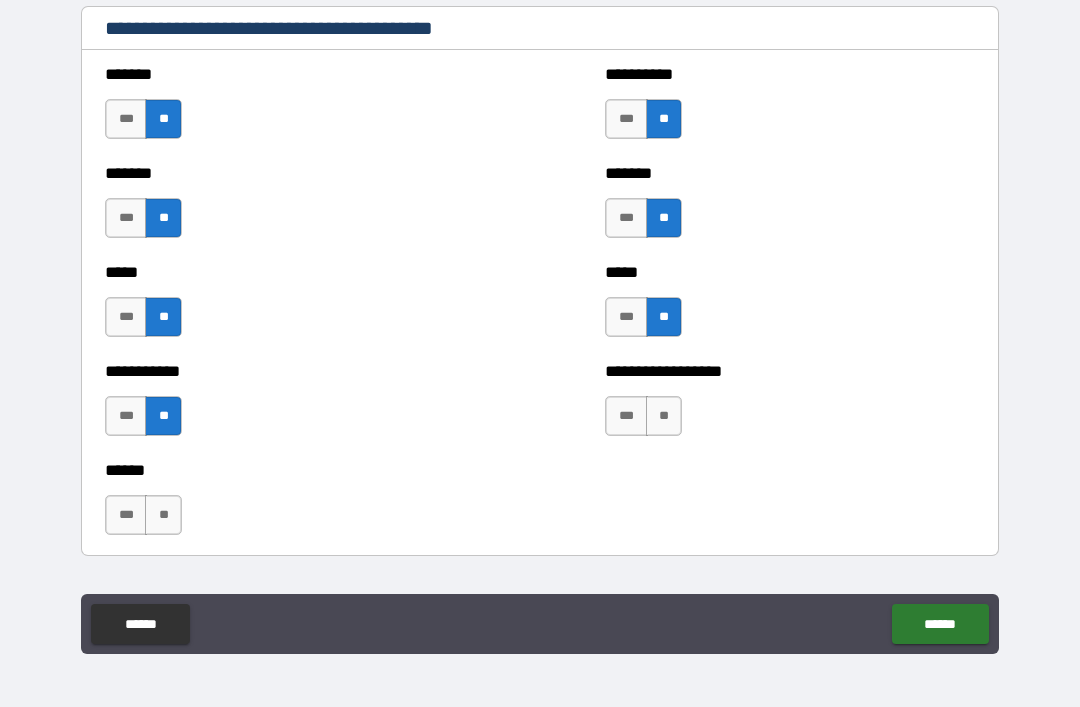 click on "**" at bounding box center (664, 416) 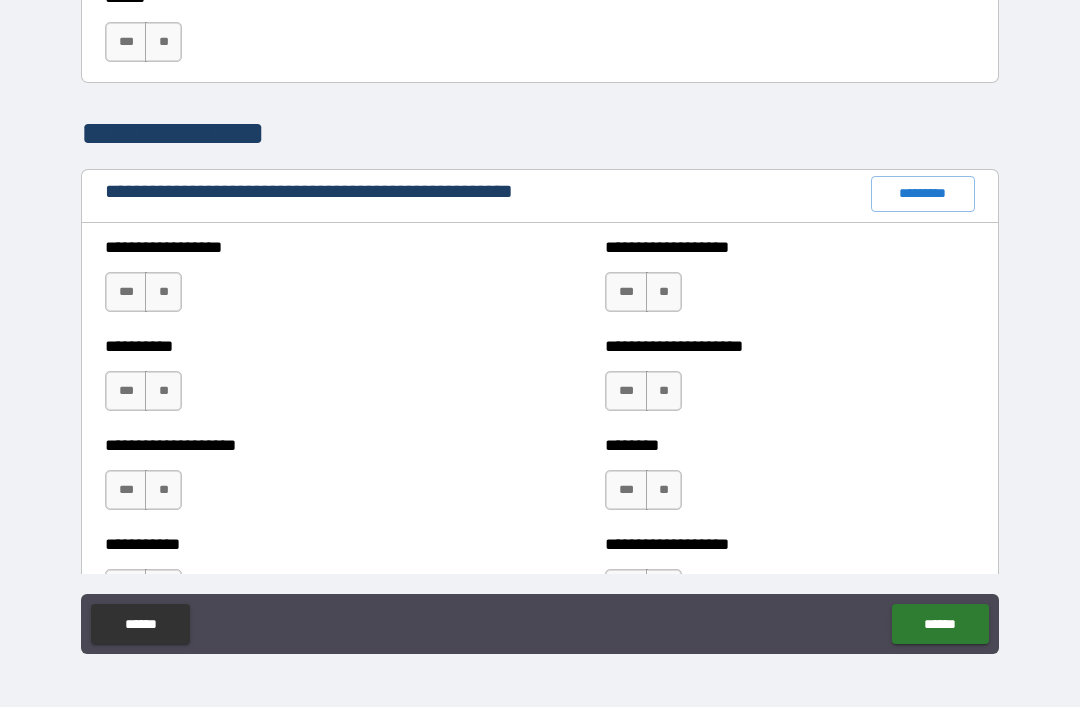 scroll, scrollTop: 2174, scrollLeft: 0, axis: vertical 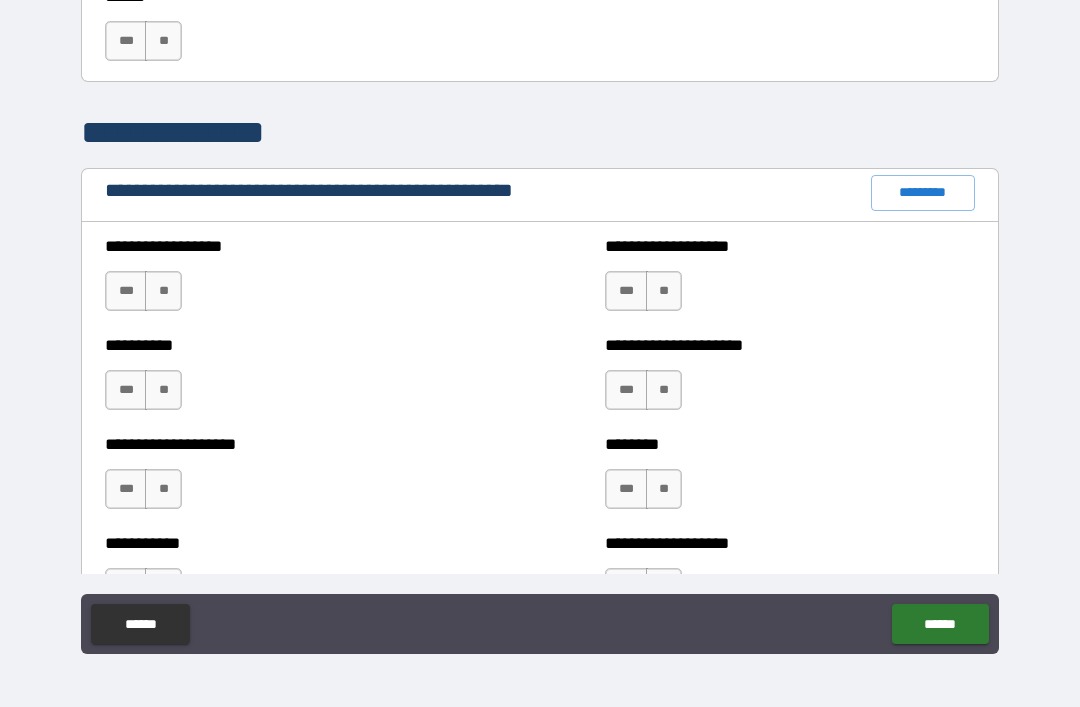 click on "**" at bounding box center (163, 291) 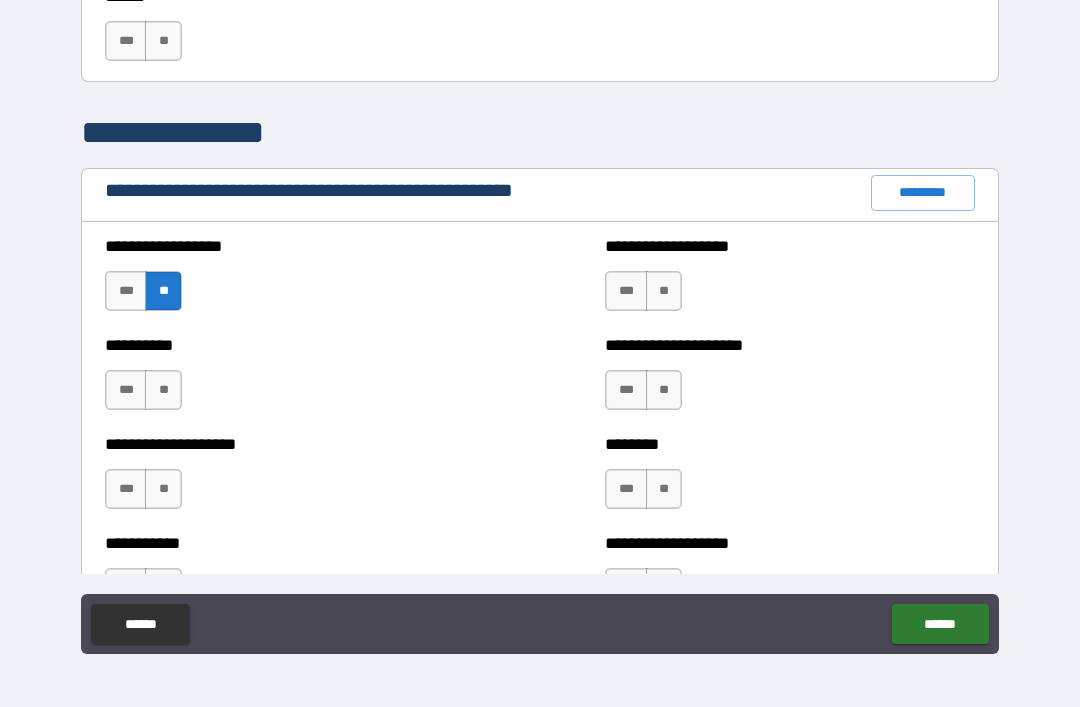 click on "**" at bounding box center (163, 390) 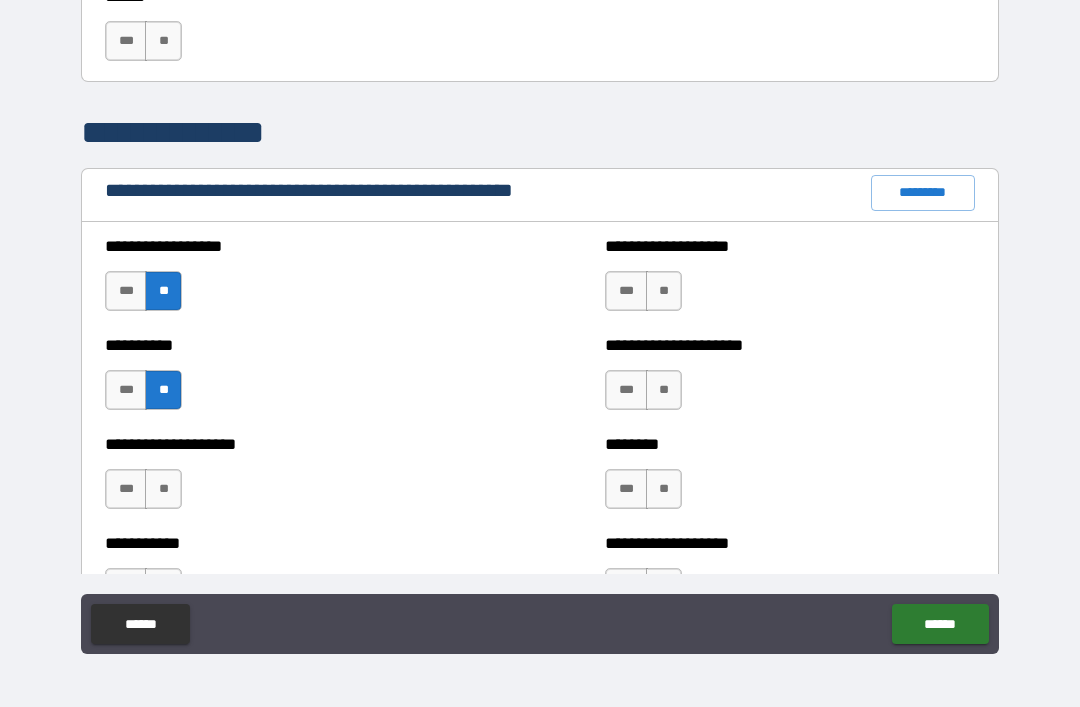 click on "**" at bounding box center [163, 489] 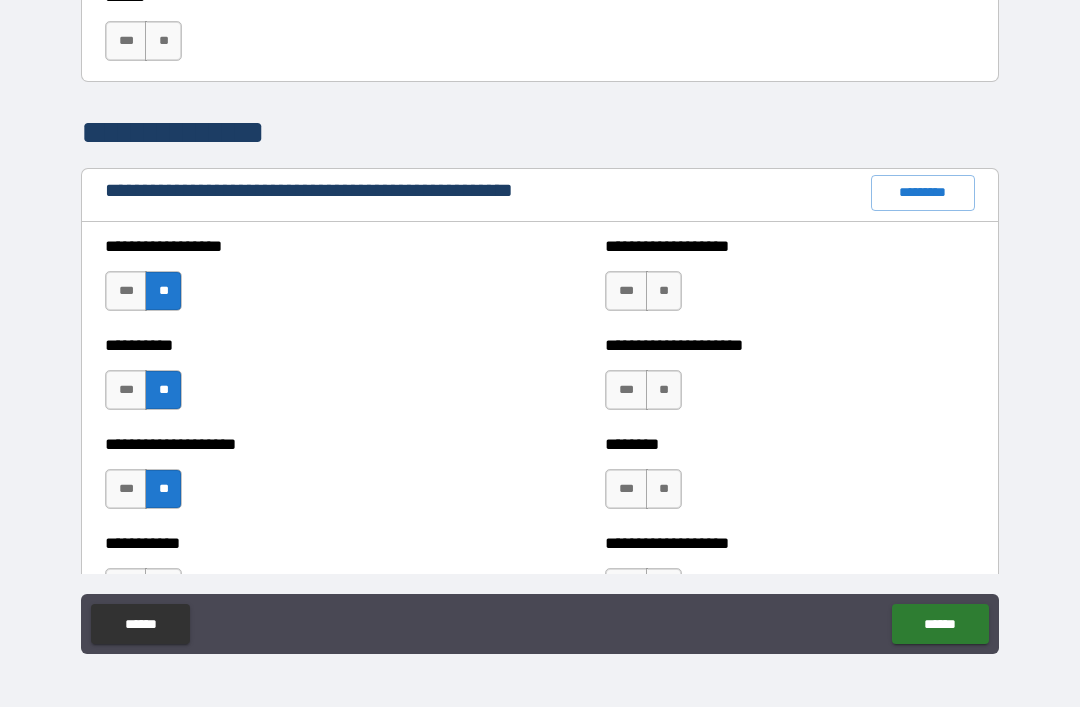 click on "**" at bounding box center (664, 291) 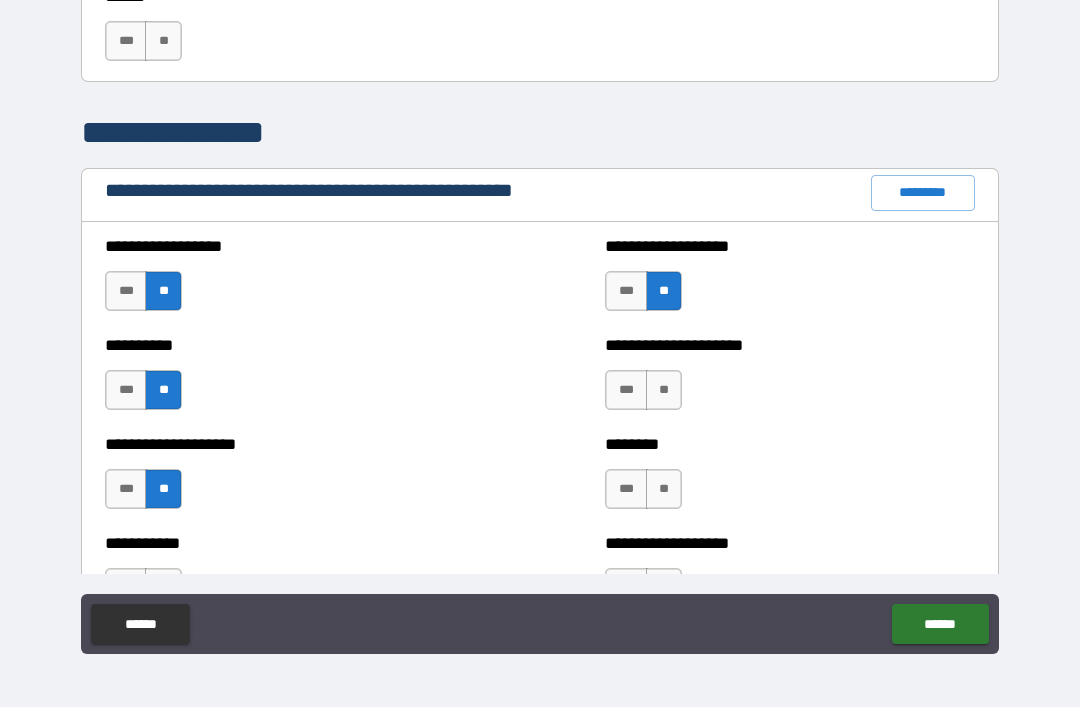 click on "**" at bounding box center [664, 390] 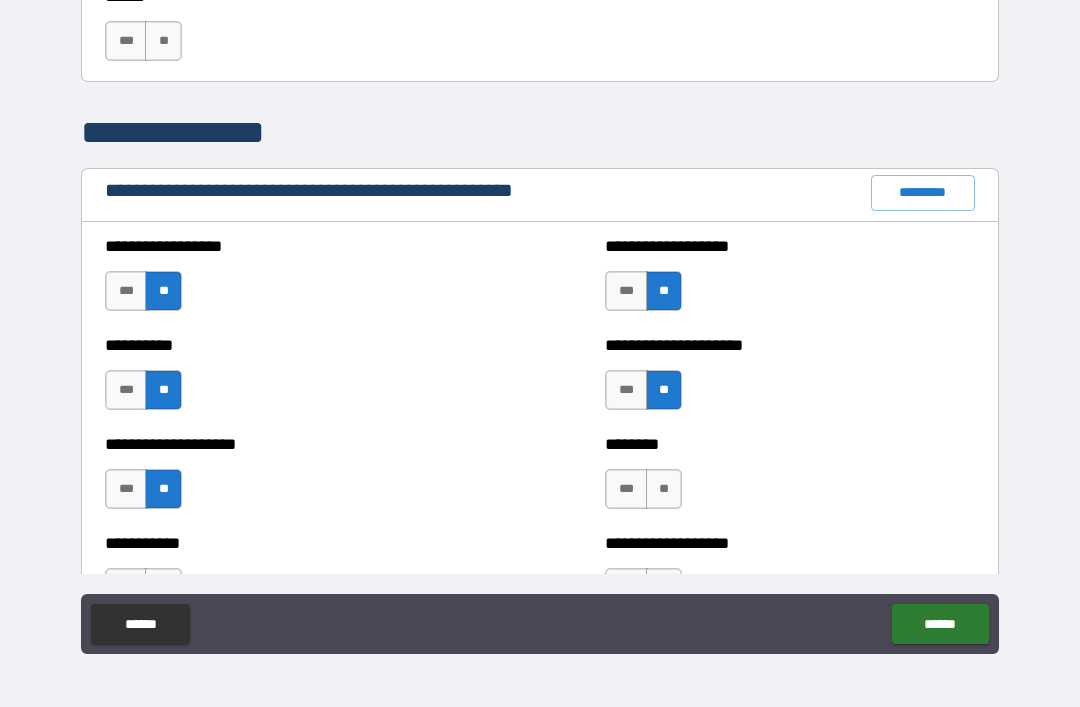 click on "**" at bounding box center (664, 489) 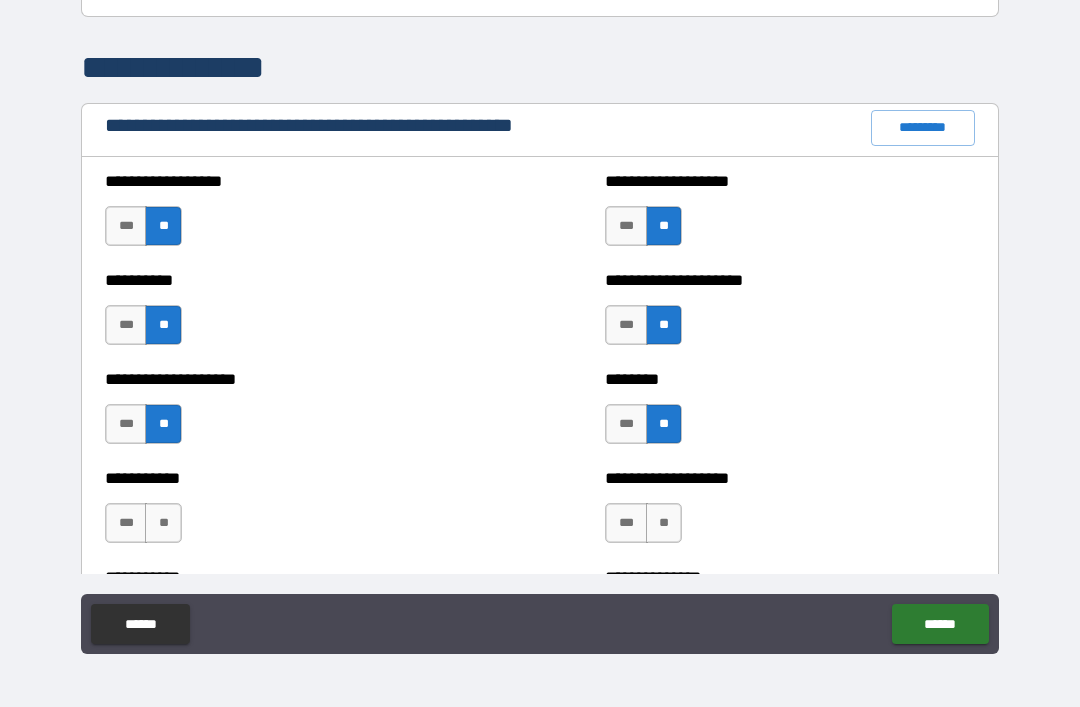 scroll, scrollTop: 2251, scrollLeft: 0, axis: vertical 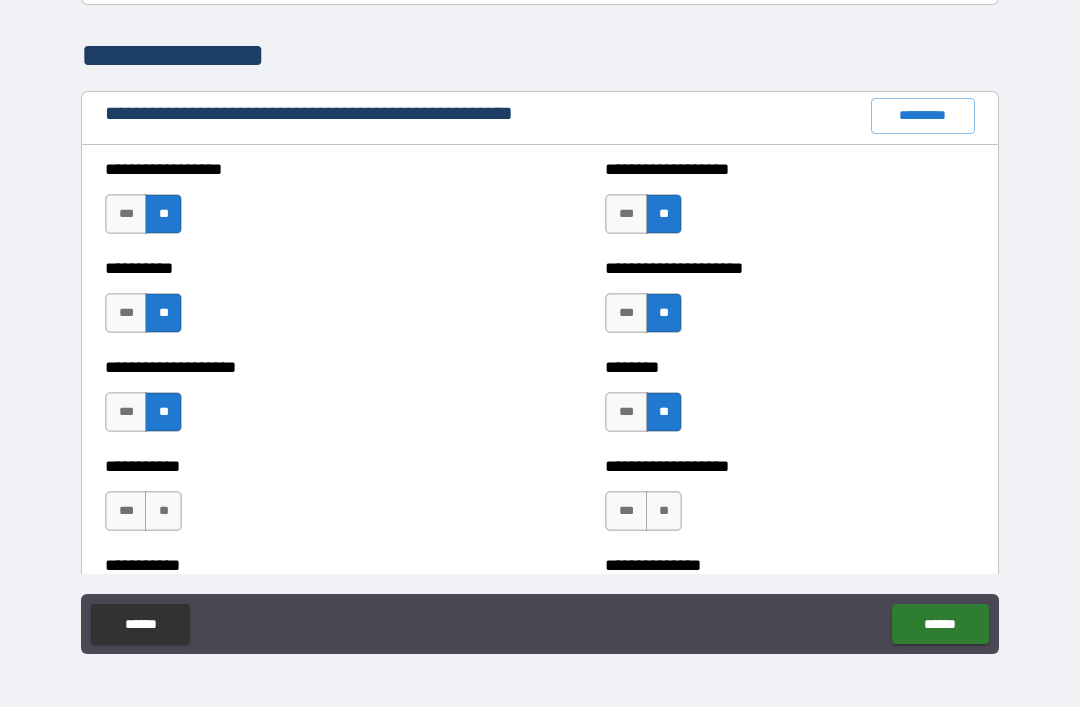 click on "**" at bounding box center [163, 511] 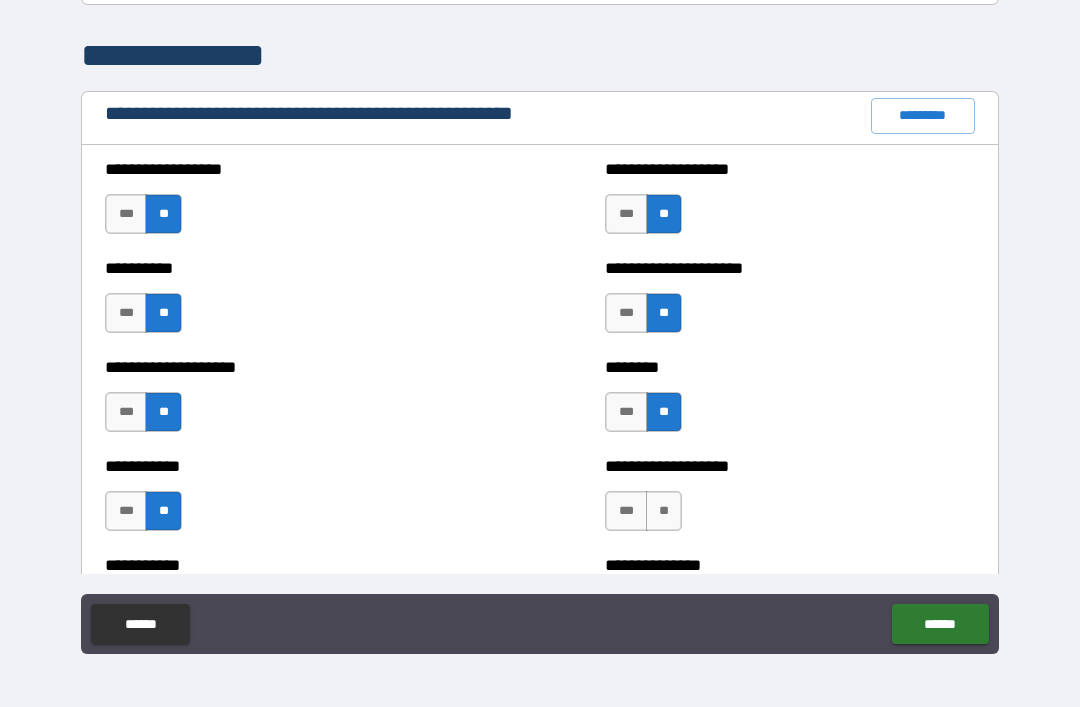 click on "**" at bounding box center (664, 511) 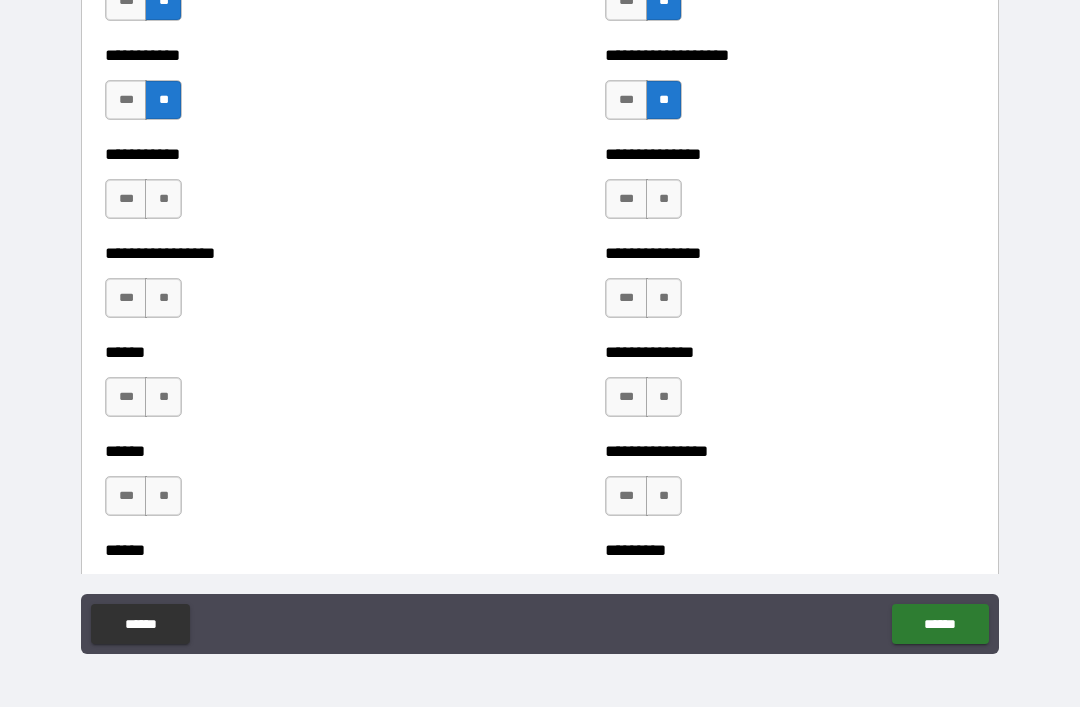 scroll, scrollTop: 2664, scrollLeft: 0, axis: vertical 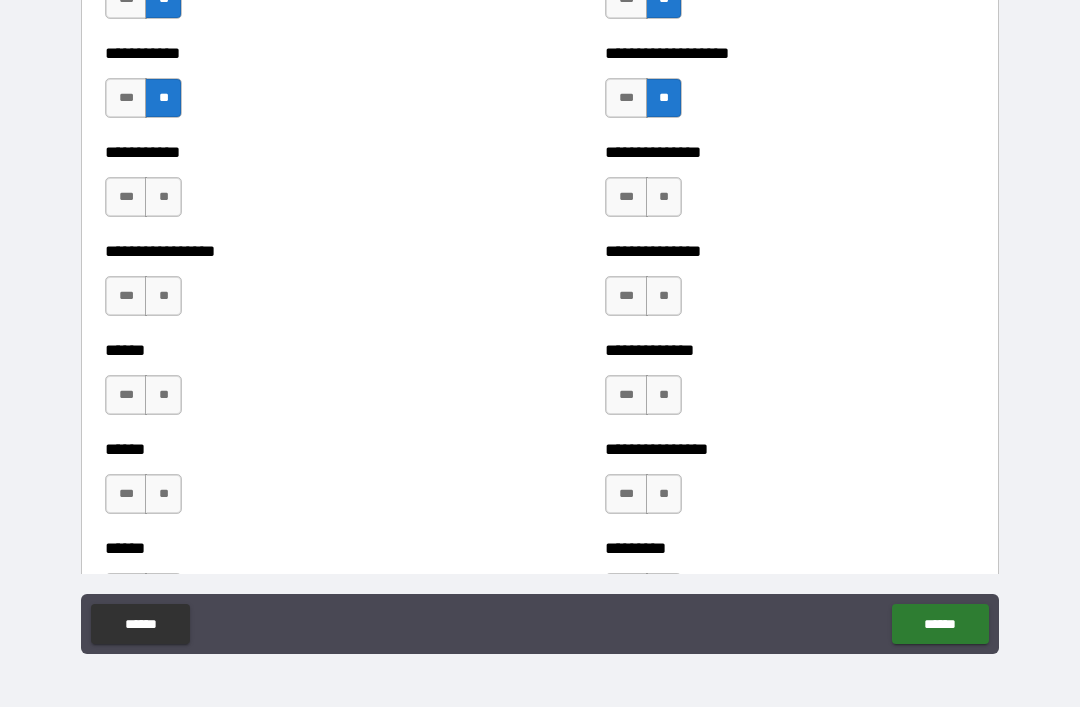 click on "*** **" at bounding box center [146, 202] 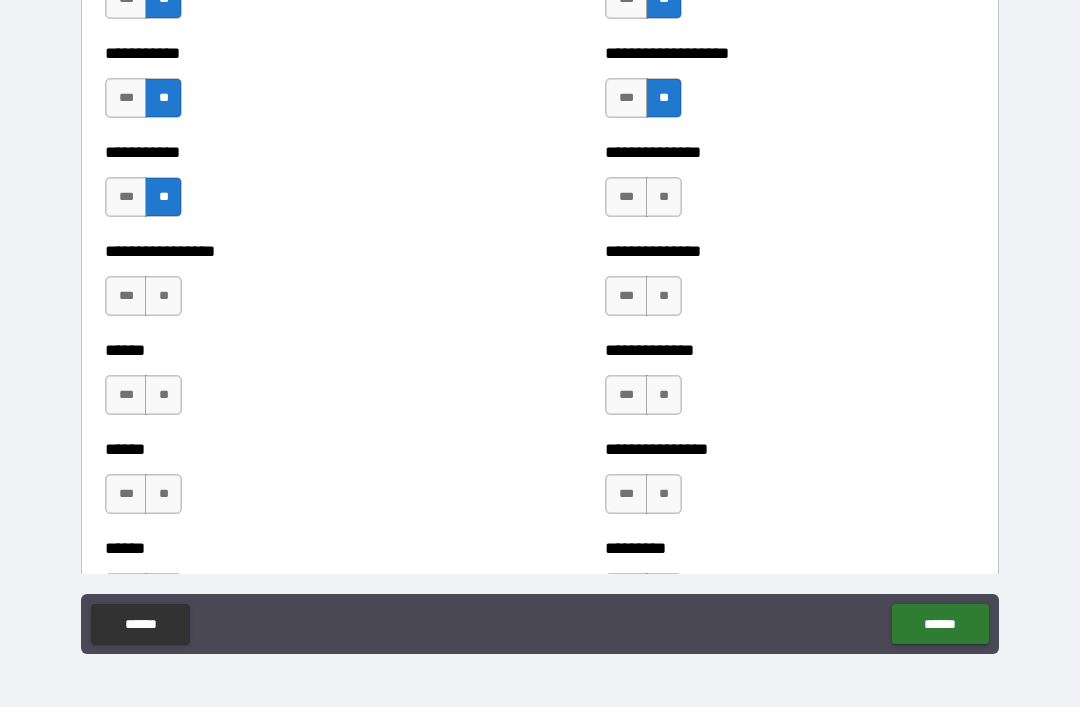 click on "**" at bounding box center [163, 296] 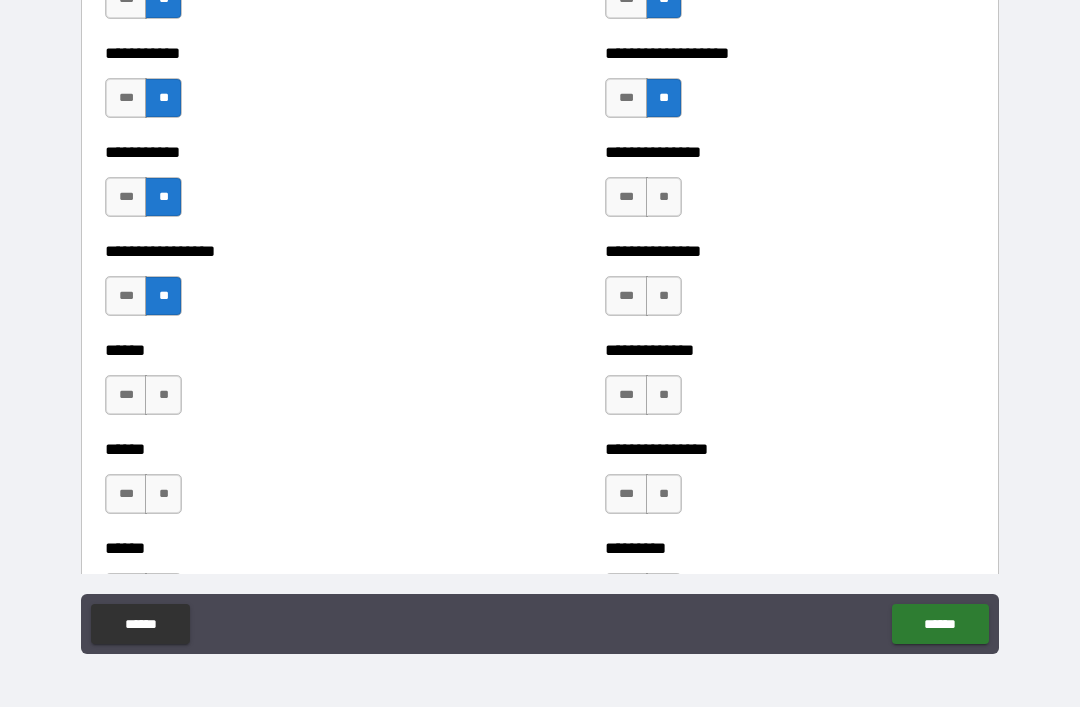 click on "**" at bounding box center [664, 197] 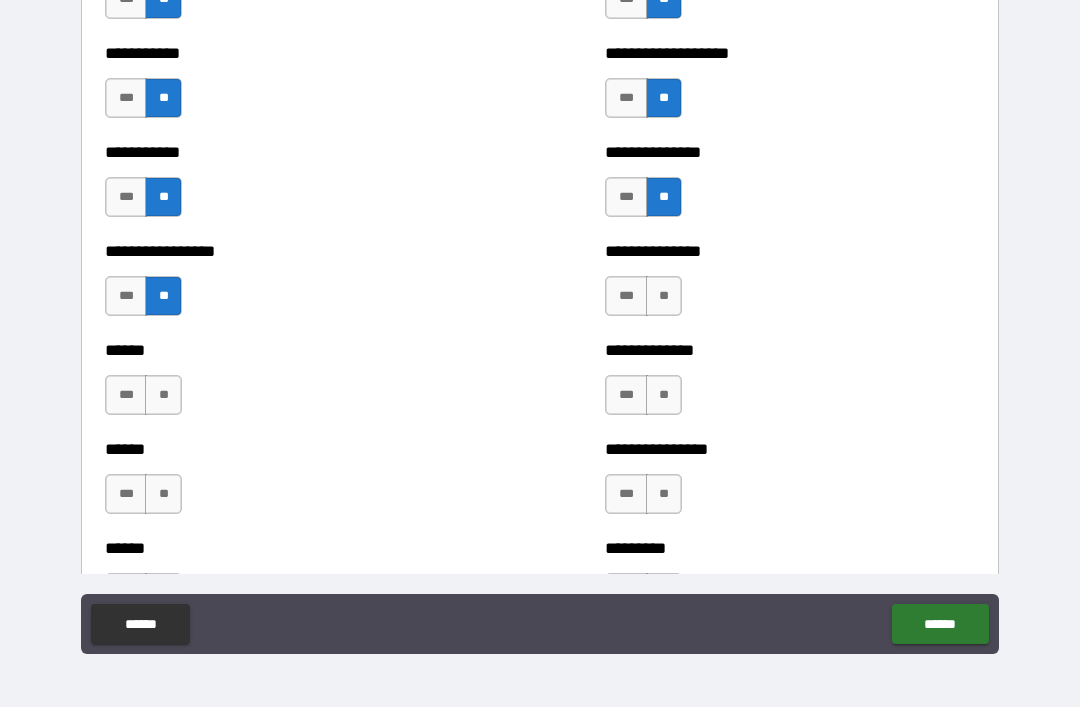 click on "**" at bounding box center (664, 296) 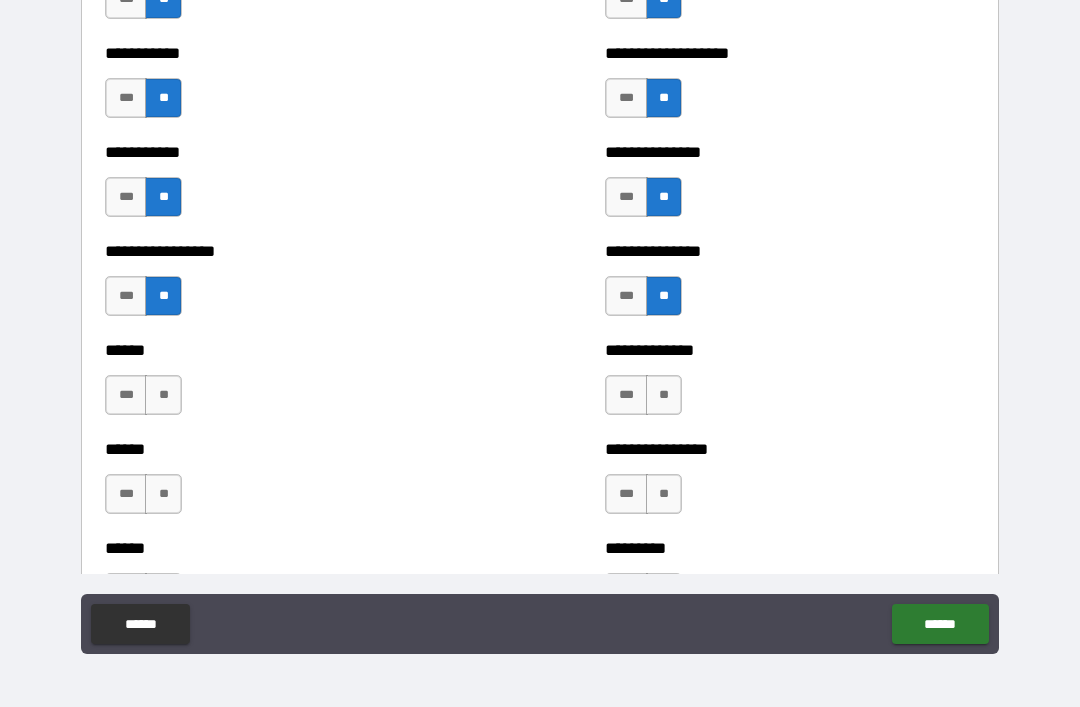 click on "**" at bounding box center (664, 395) 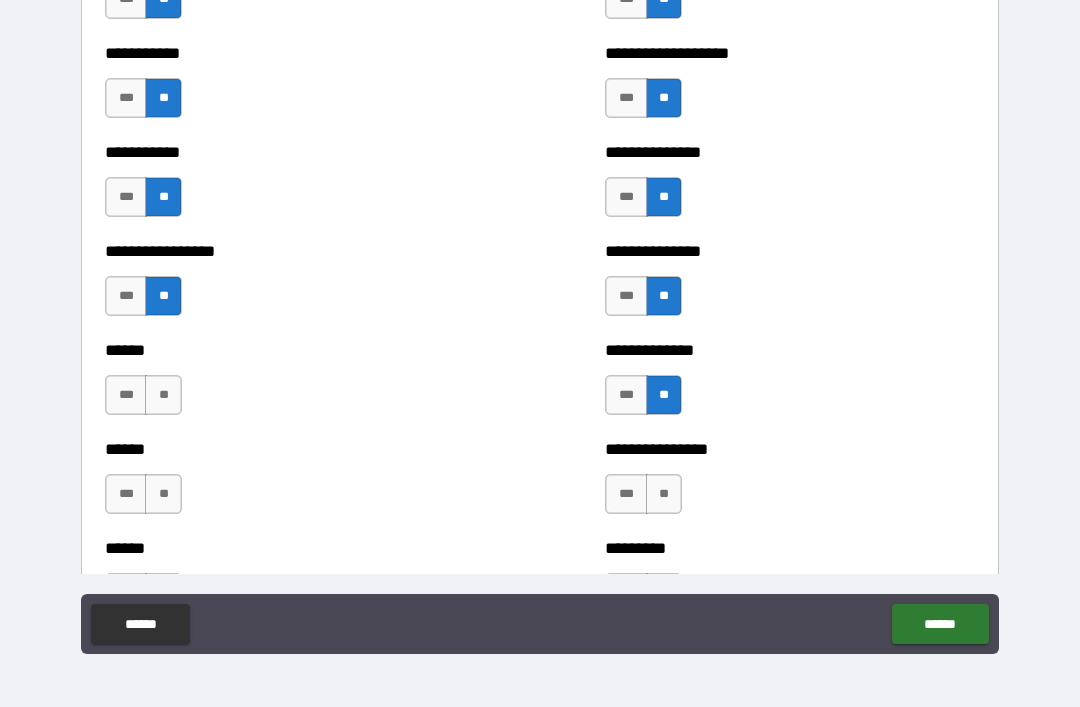 click on "**" at bounding box center [163, 395] 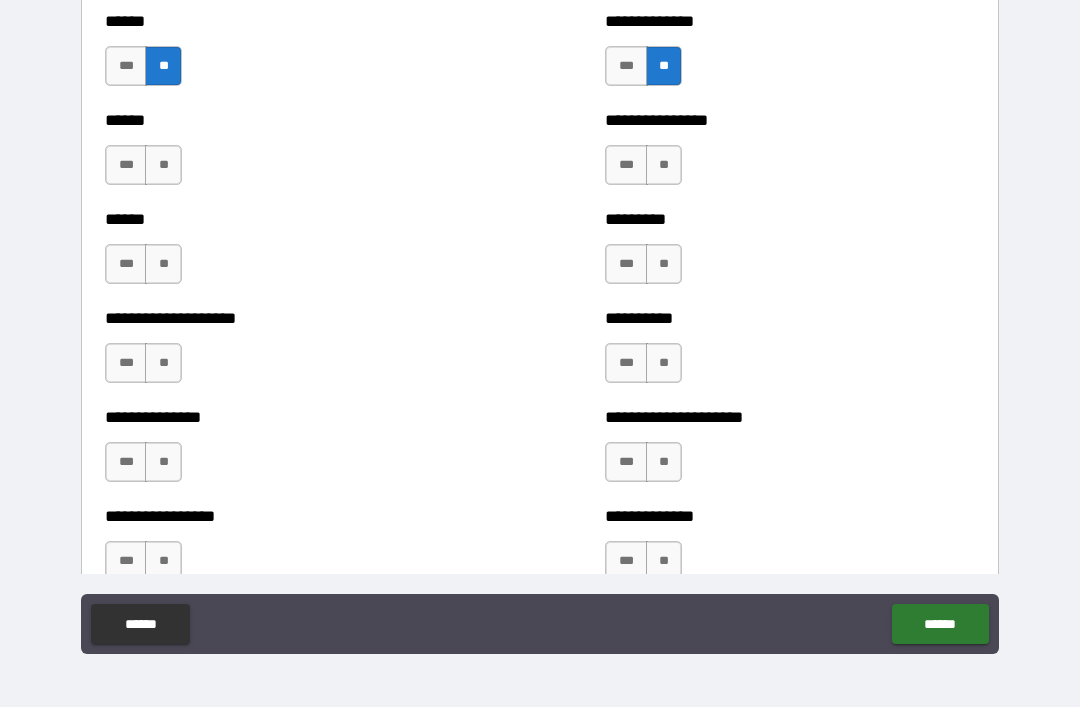 scroll, scrollTop: 3008, scrollLeft: 0, axis: vertical 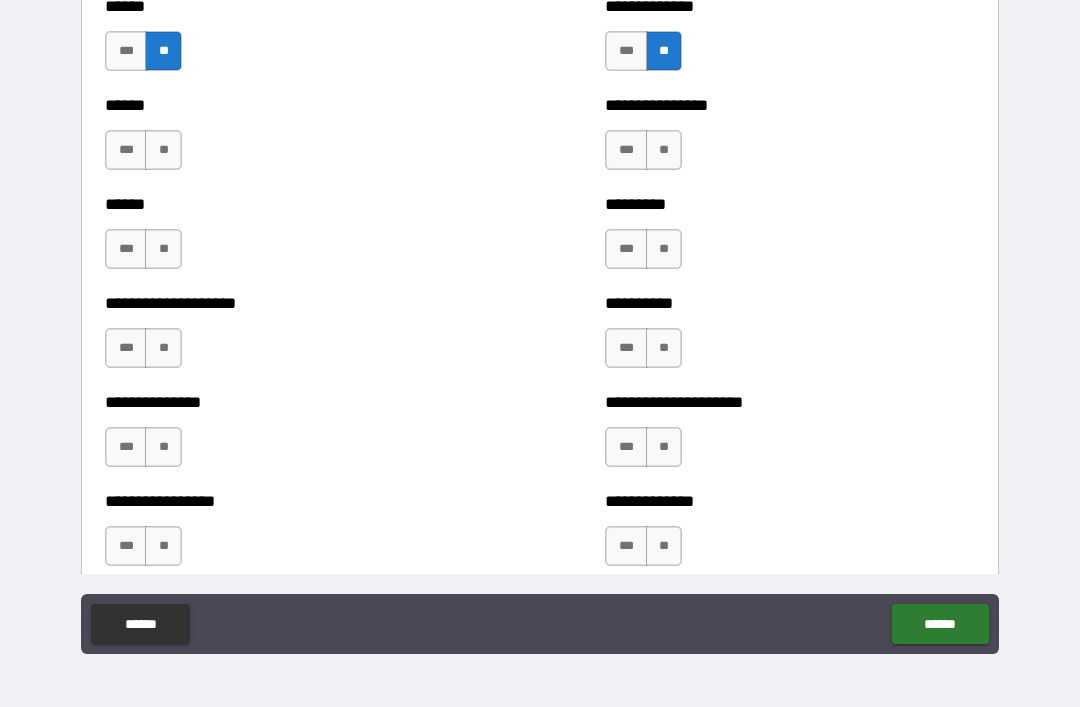 click on "**" at bounding box center (163, 150) 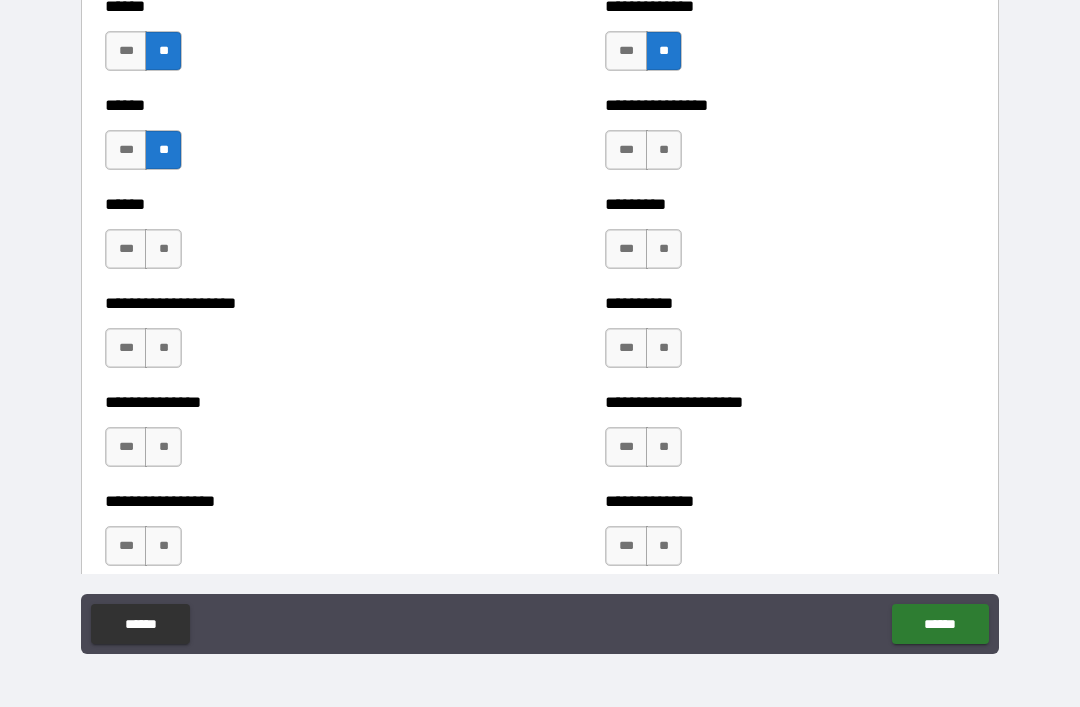 click on "**" at bounding box center [163, 249] 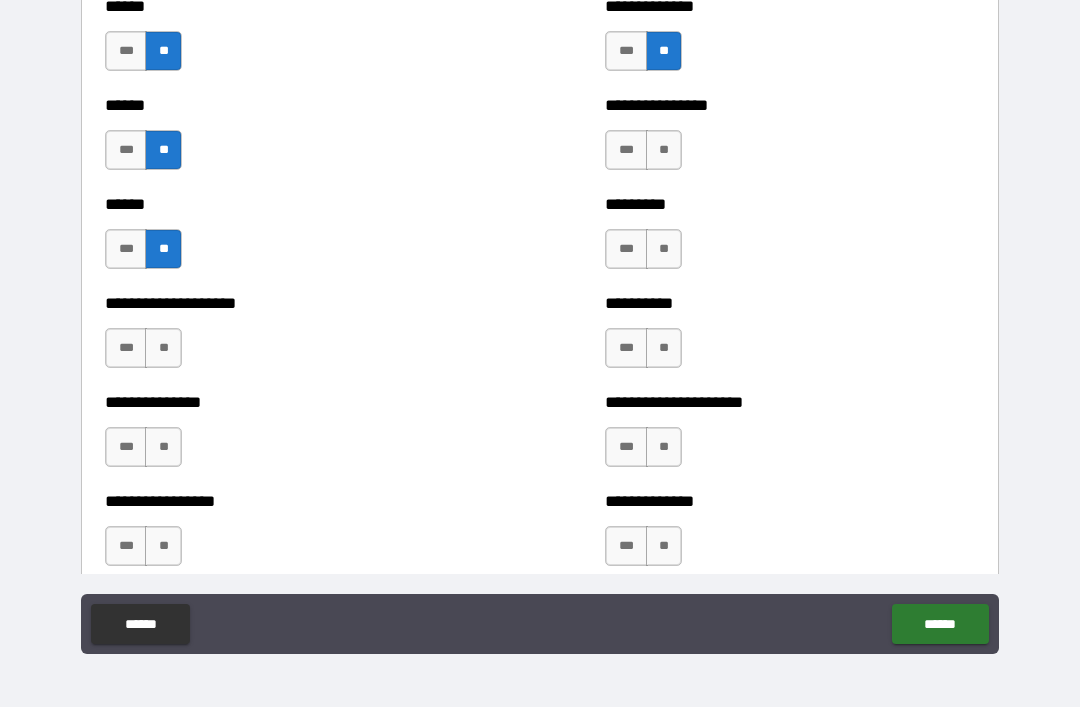 click on "**" at bounding box center (664, 249) 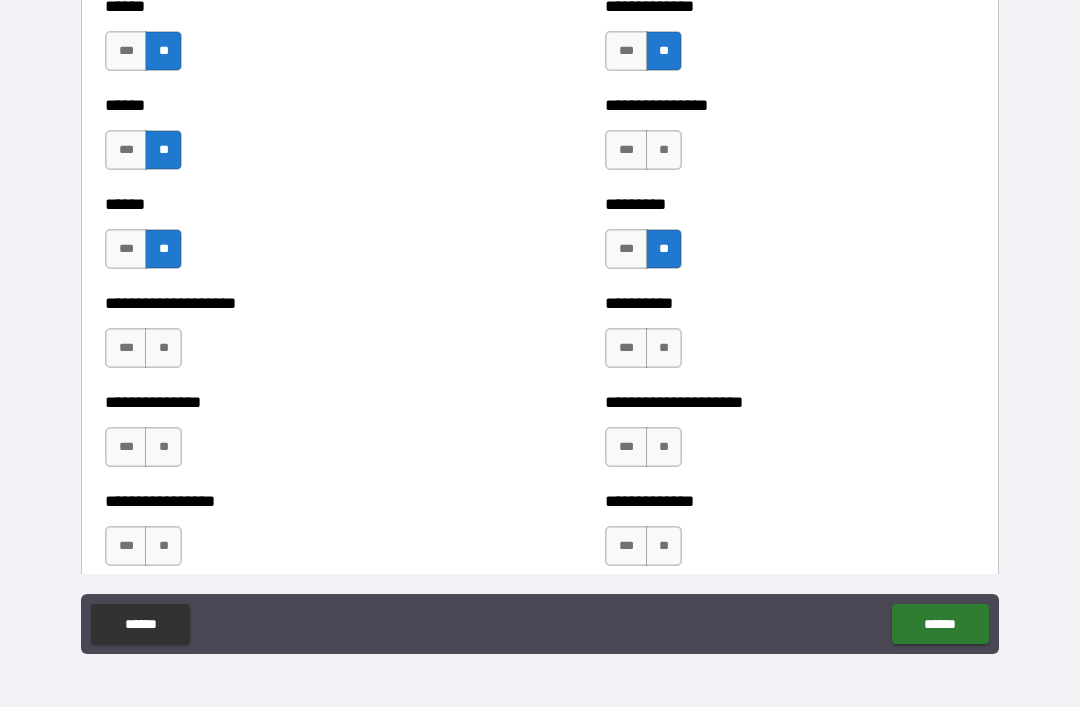 click on "**" at bounding box center (664, 348) 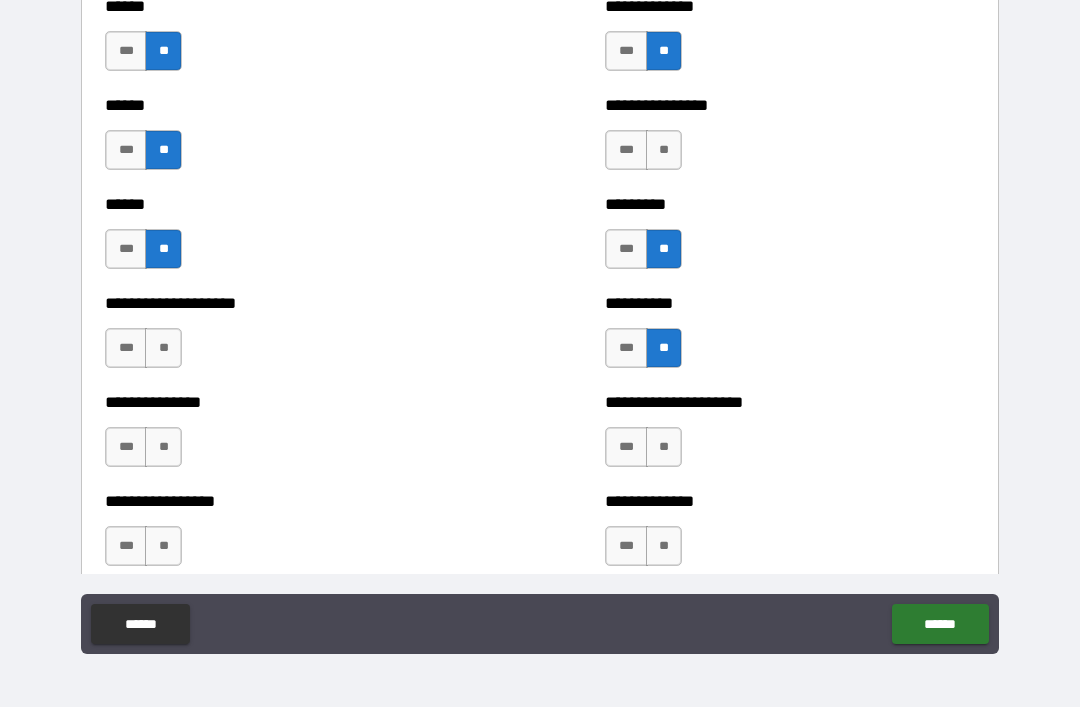 click on "**" at bounding box center [163, 348] 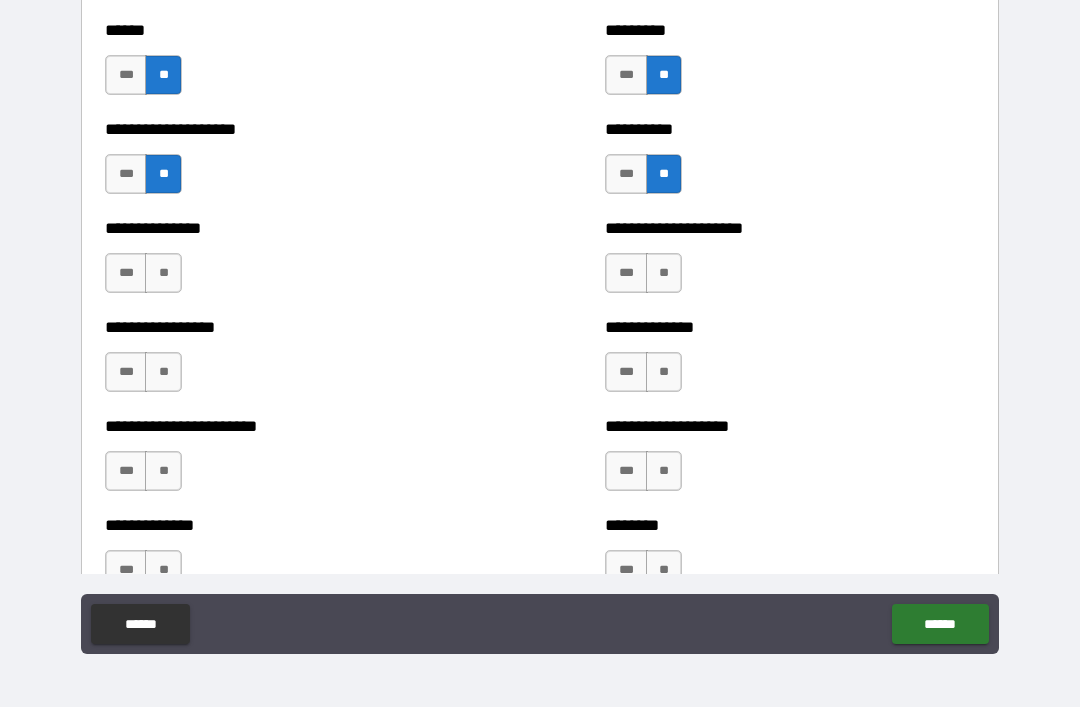 scroll, scrollTop: 3183, scrollLeft: 0, axis: vertical 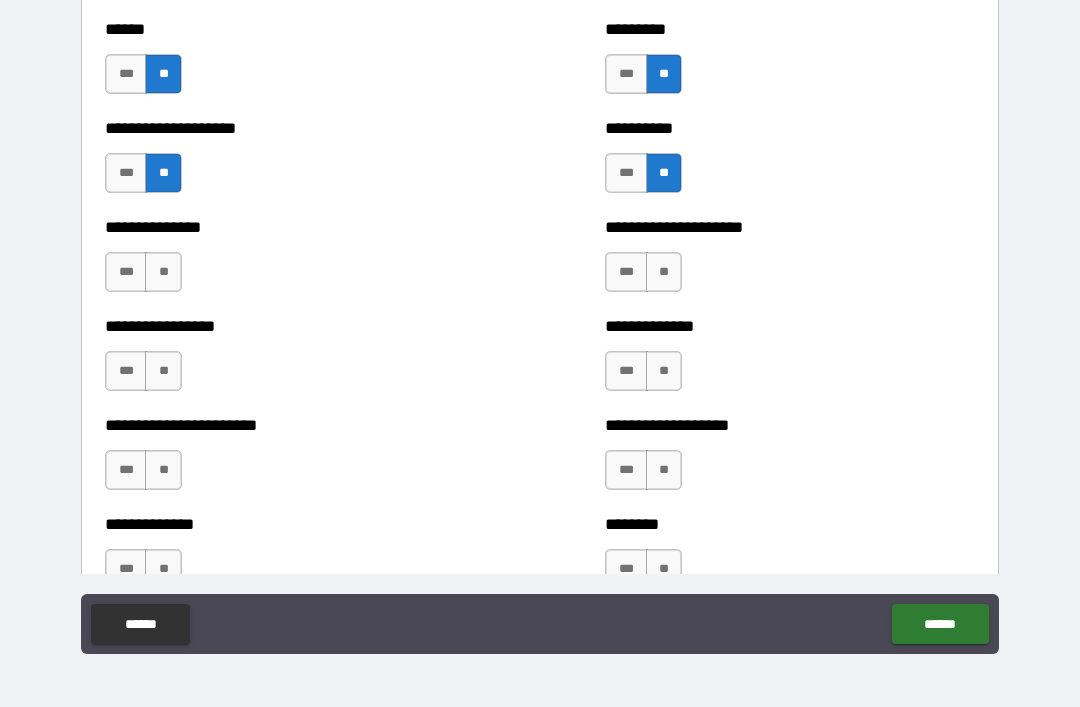 click on "**" at bounding box center (163, 272) 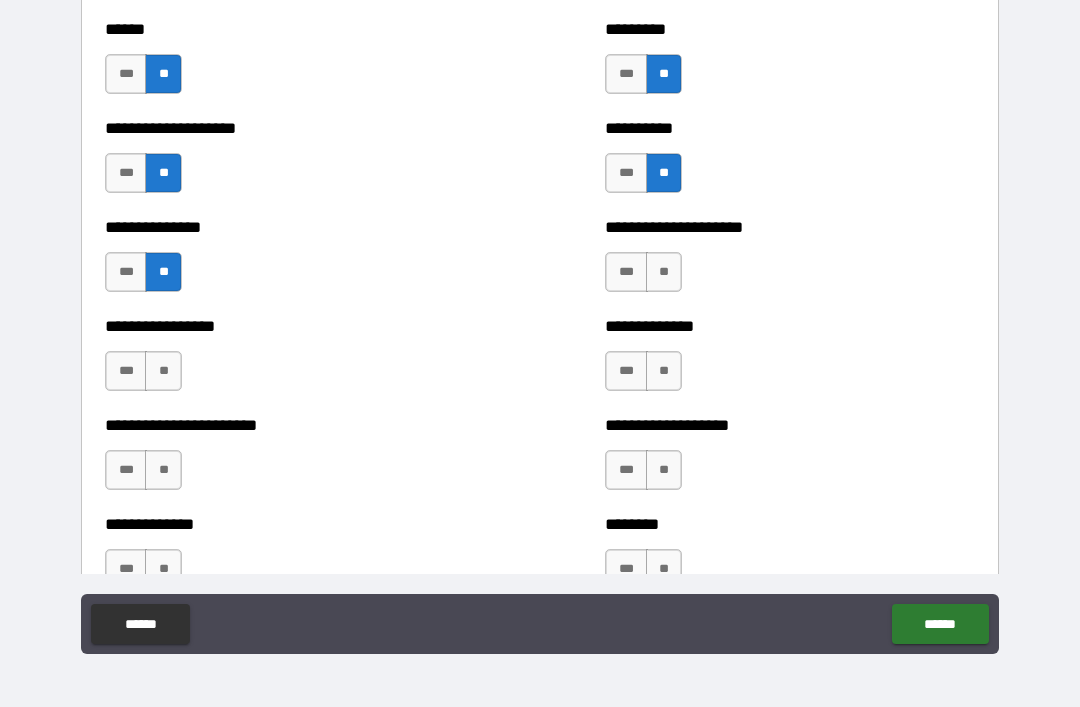 click on "**" at bounding box center (664, 272) 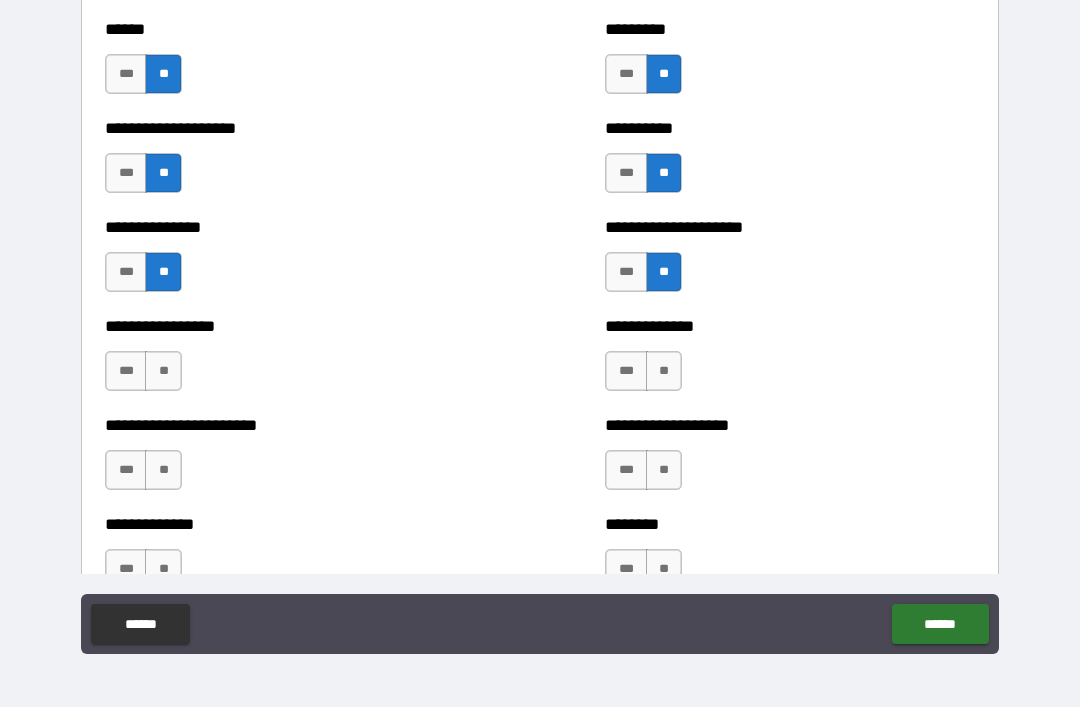 click on "**" at bounding box center (664, 371) 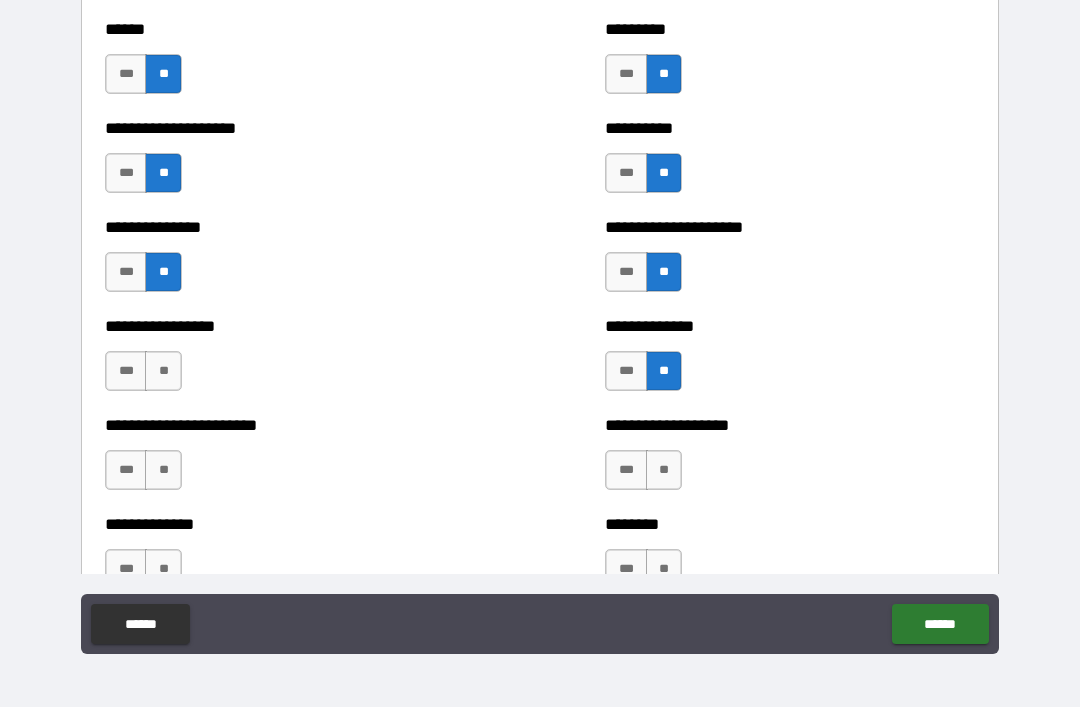 click on "**" at bounding box center (163, 371) 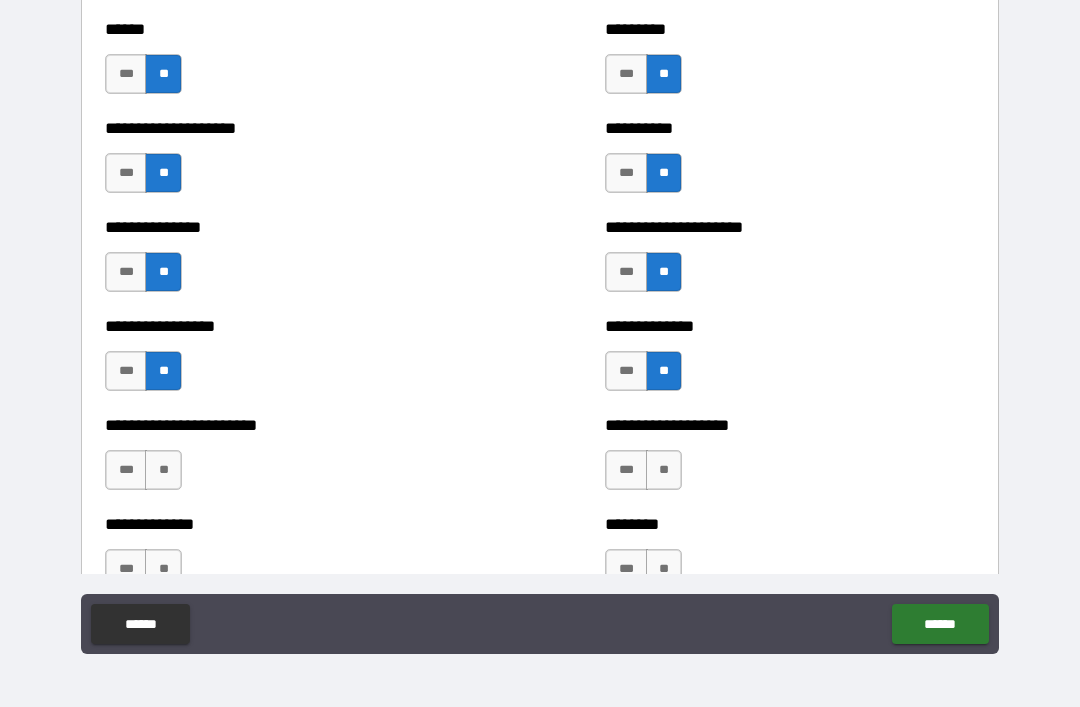 click on "**" at bounding box center (163, 470) 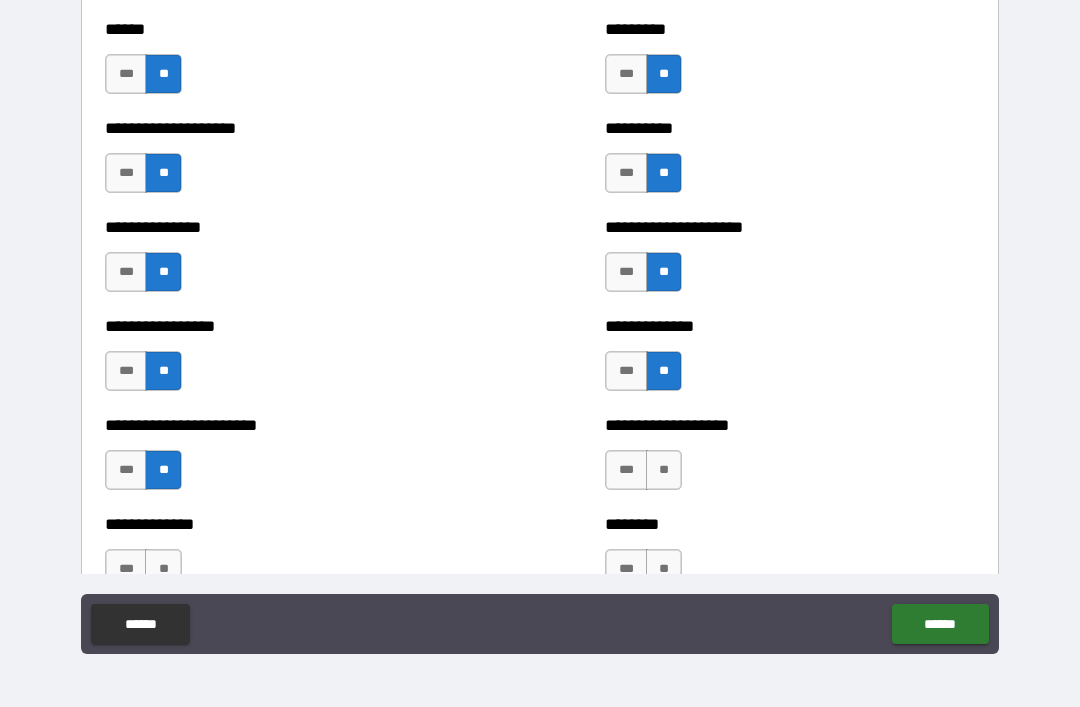 click on "**" at bounding box center (664, 470) 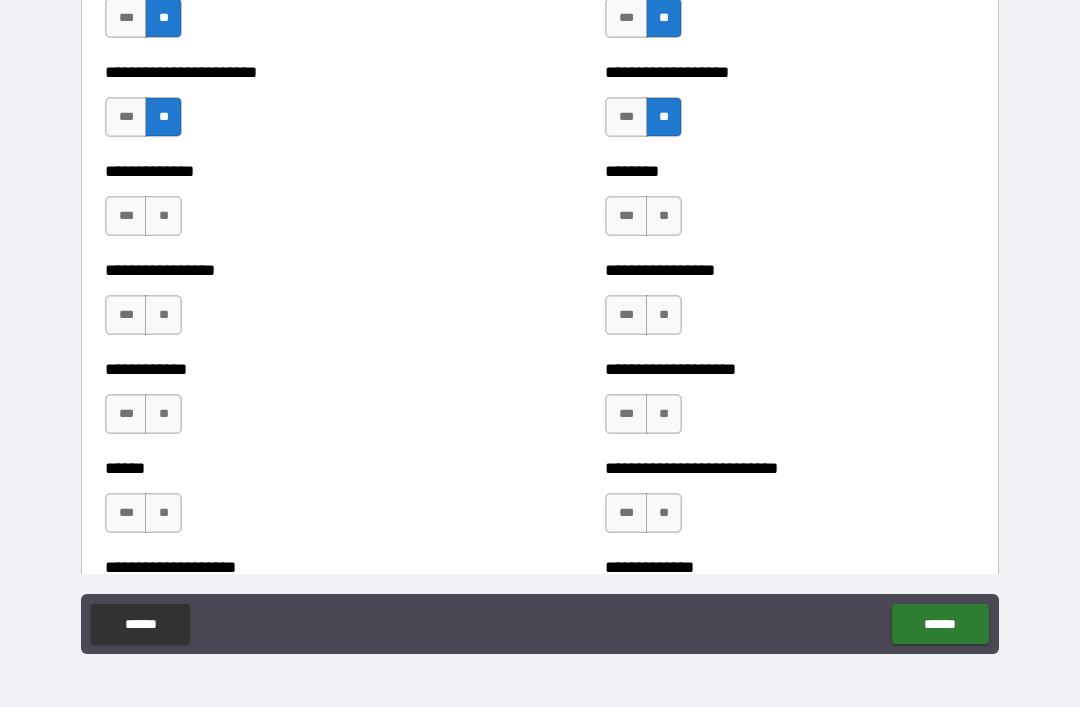 scroll, scrollTop: 3549, scrollLeft: 0, axis: vertical 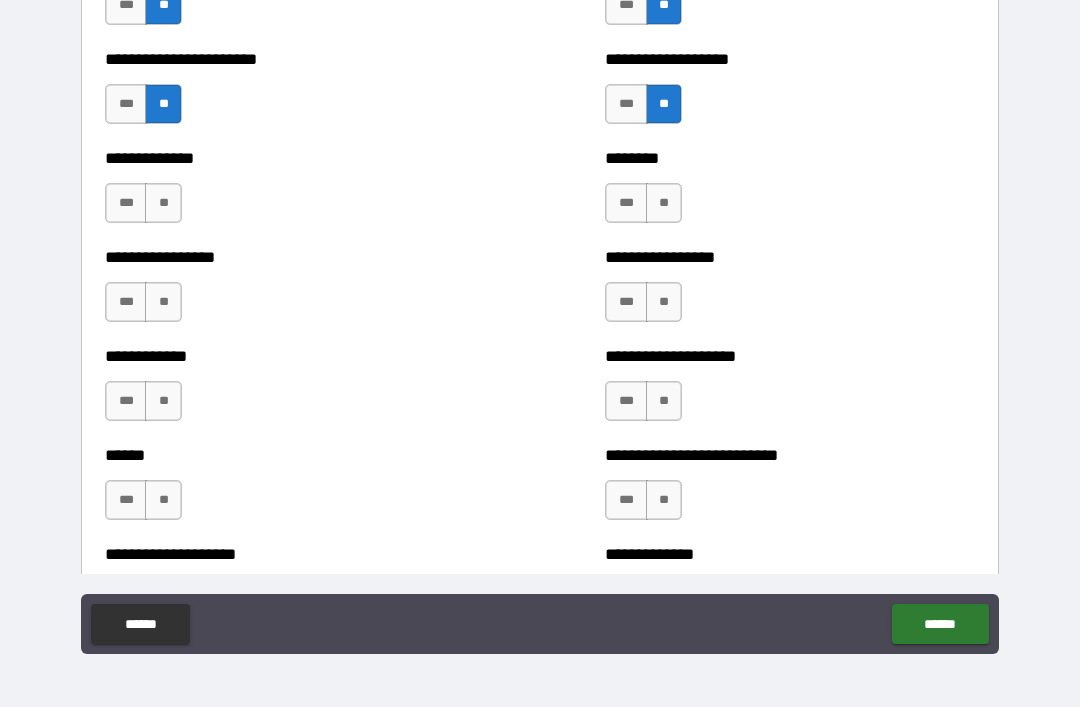 click on "**" at bounding box center (163, 203) 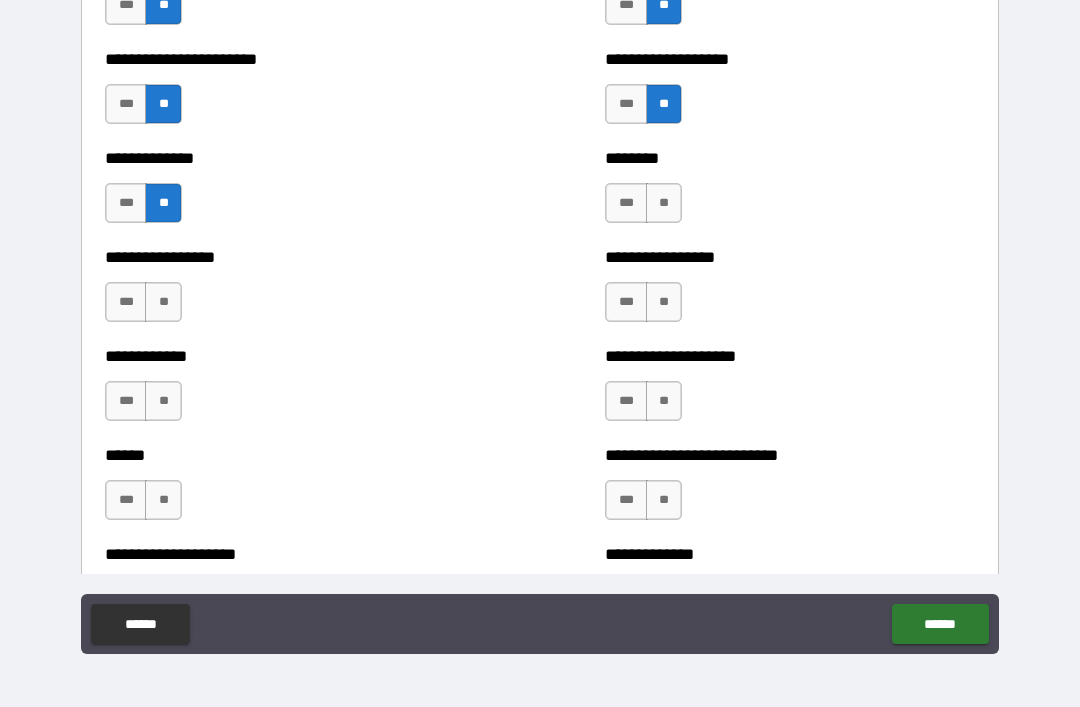 click on "**" at bounding box center (664, 203) 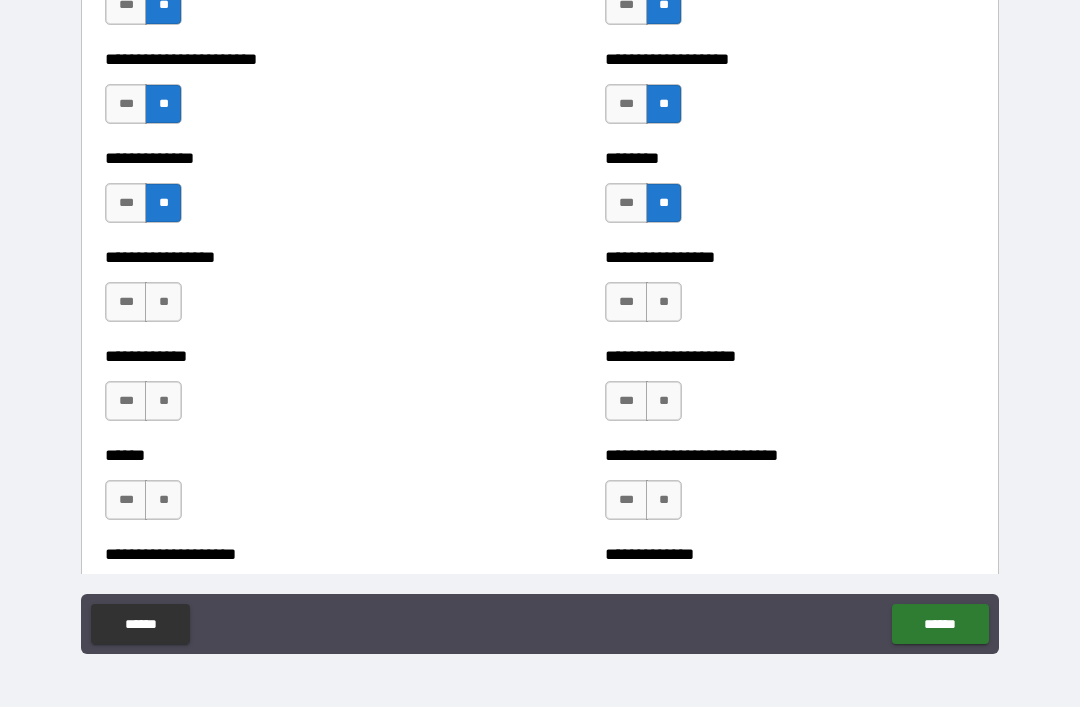 click on "**" at bounding box center (664, 302) 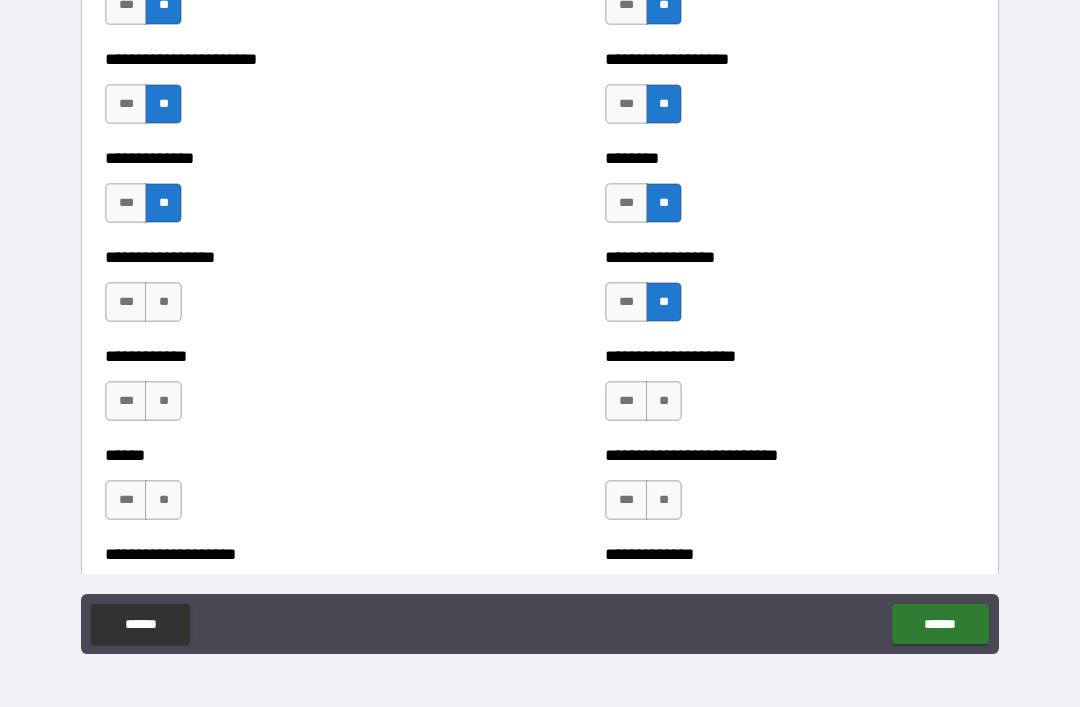 click on "**" at bounding box center [163, 302] 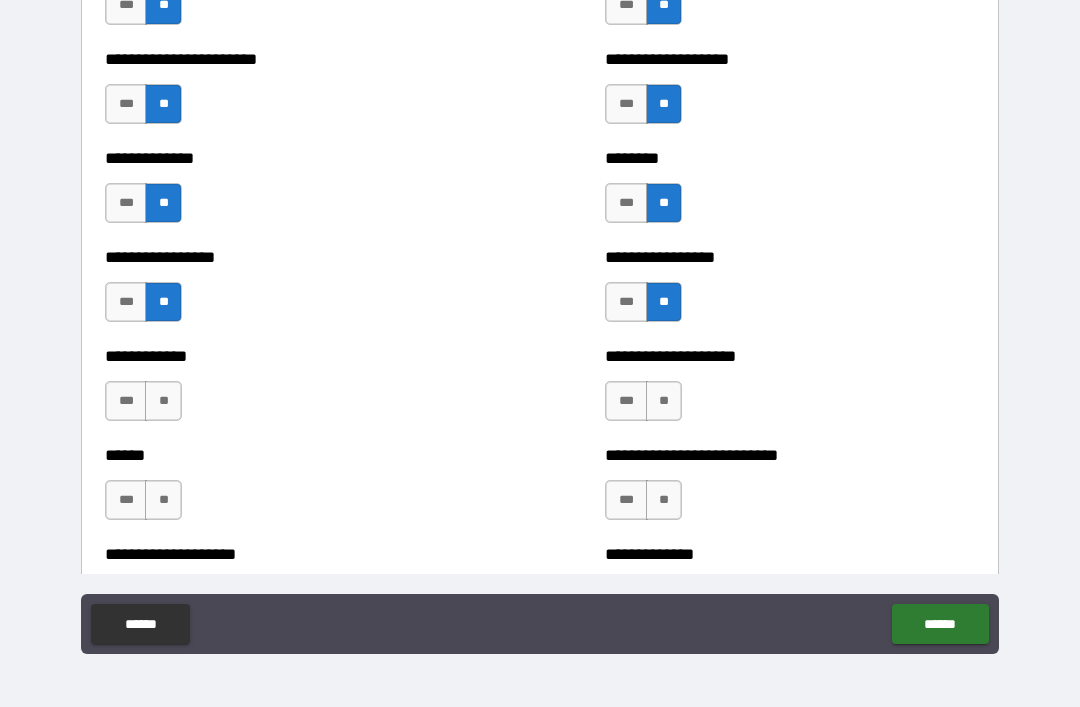 click on "**" at bounding box center [163, 401] 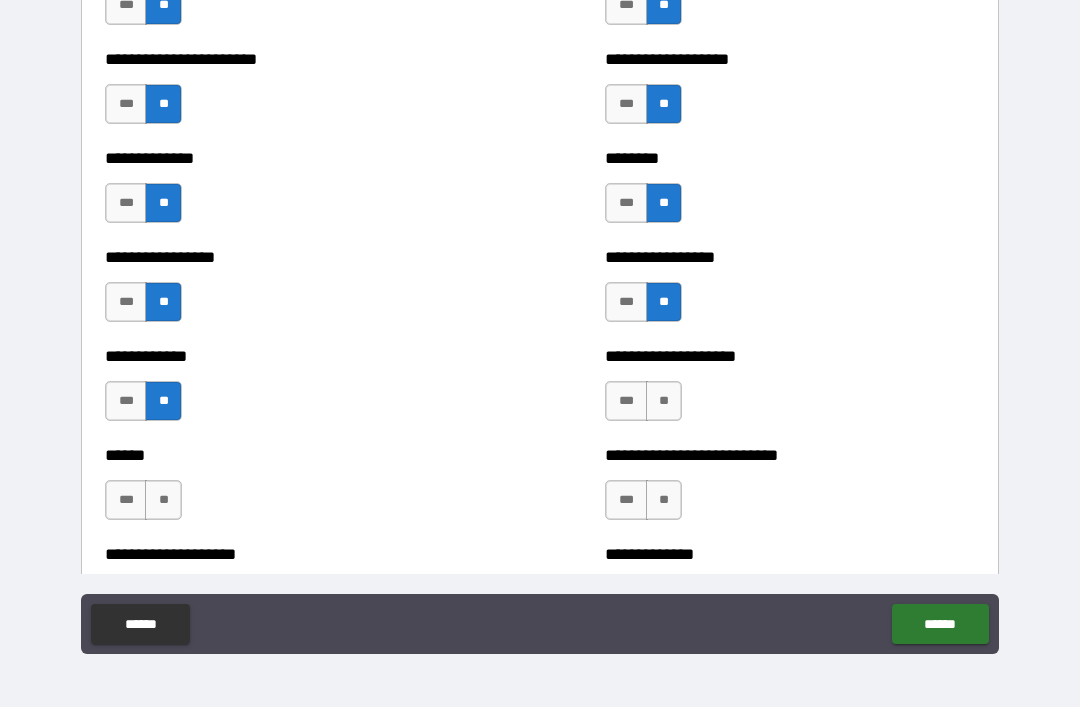 click on "**" at bounding box center [664, 401] 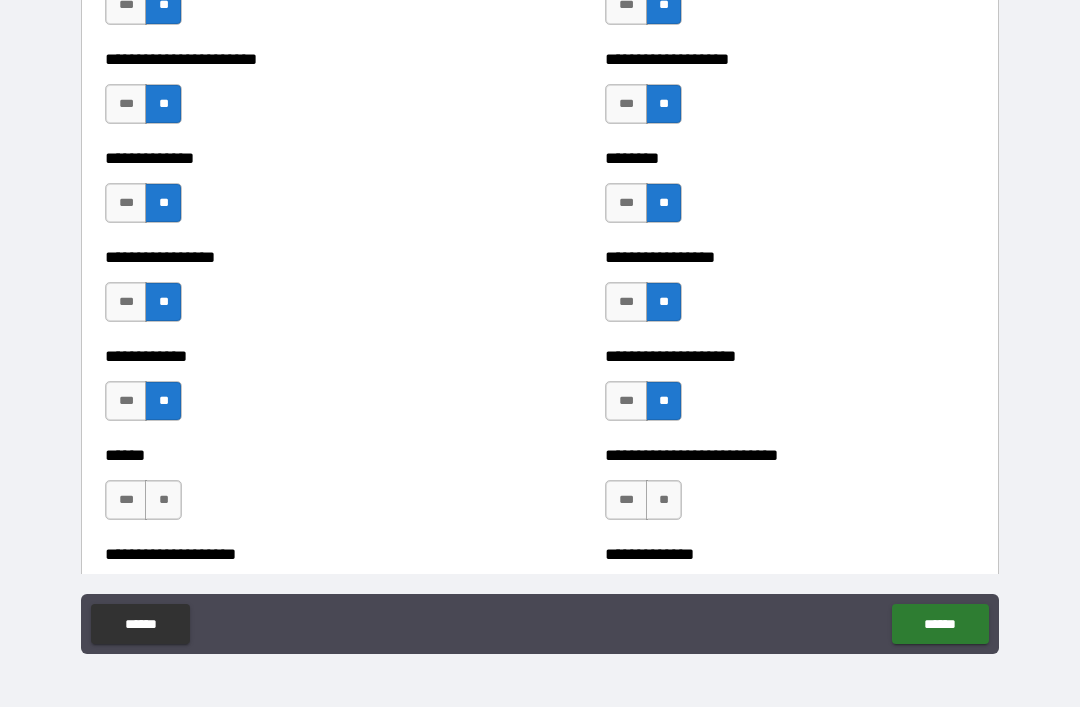 click on "**" at bounding box center [664, 500] 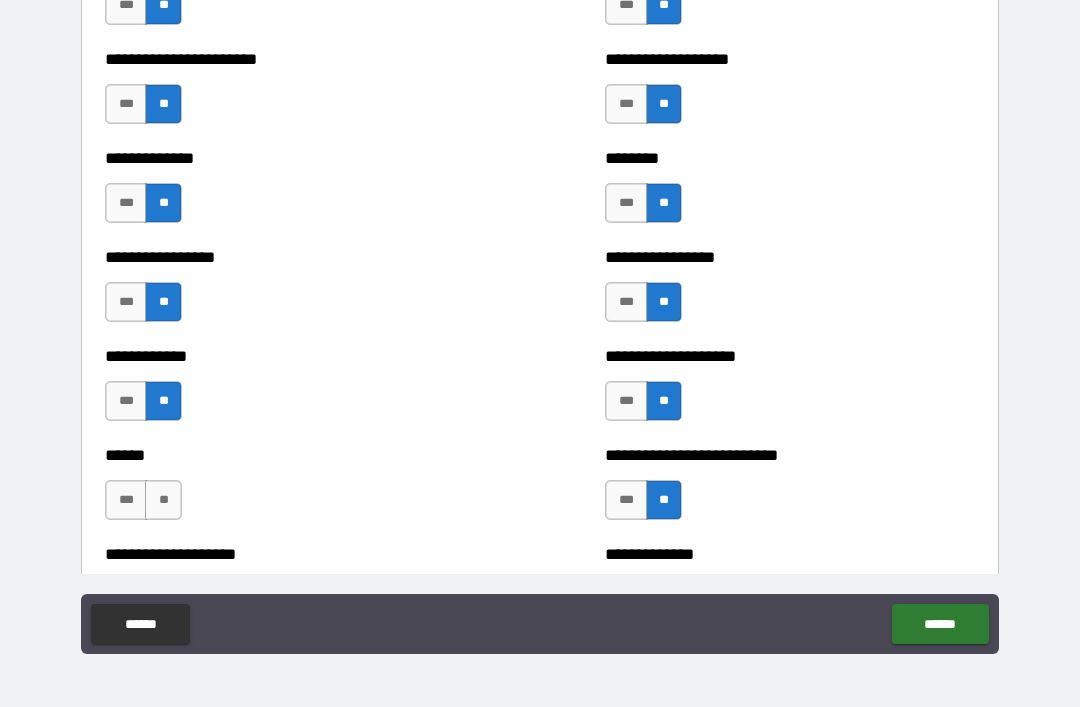 click on "**" at bounding box center [163, 500] 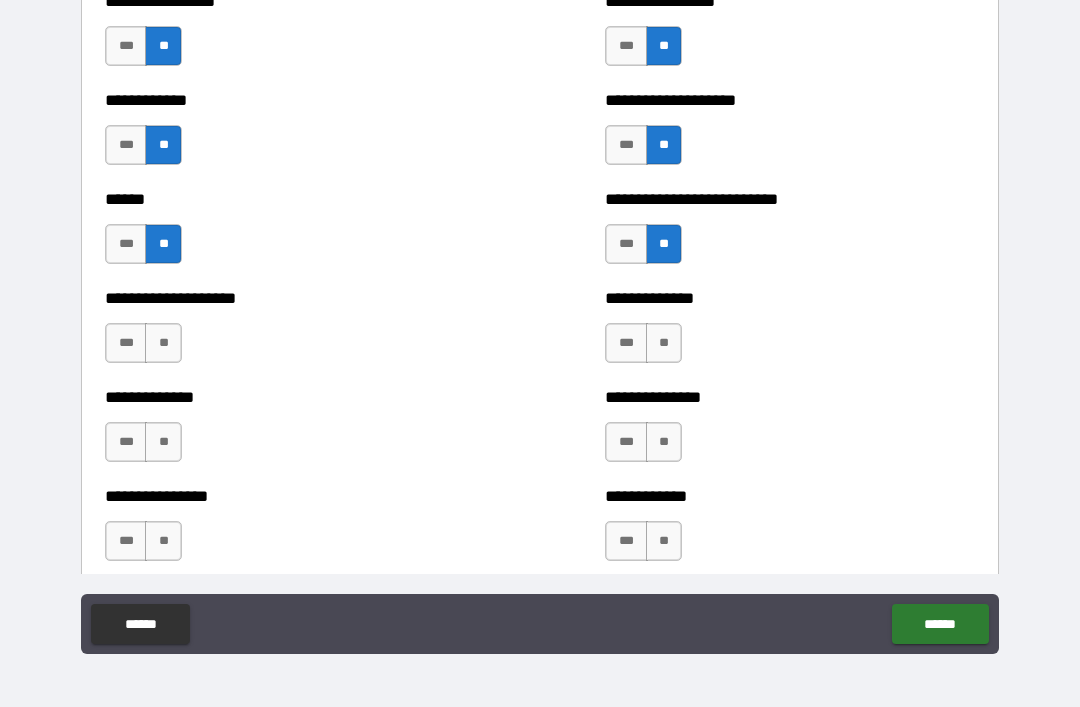 scroll, scrollTop: 3817, scrollLeft: 0, axis: vertical 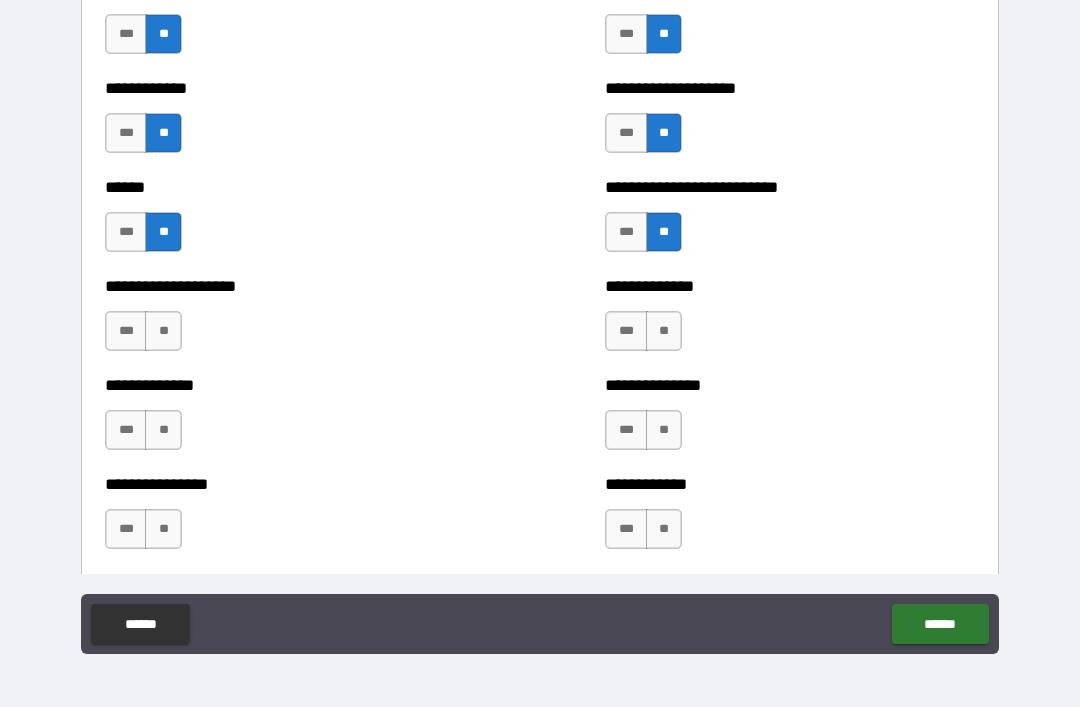 click on "**" at bounding box center (163, 331) 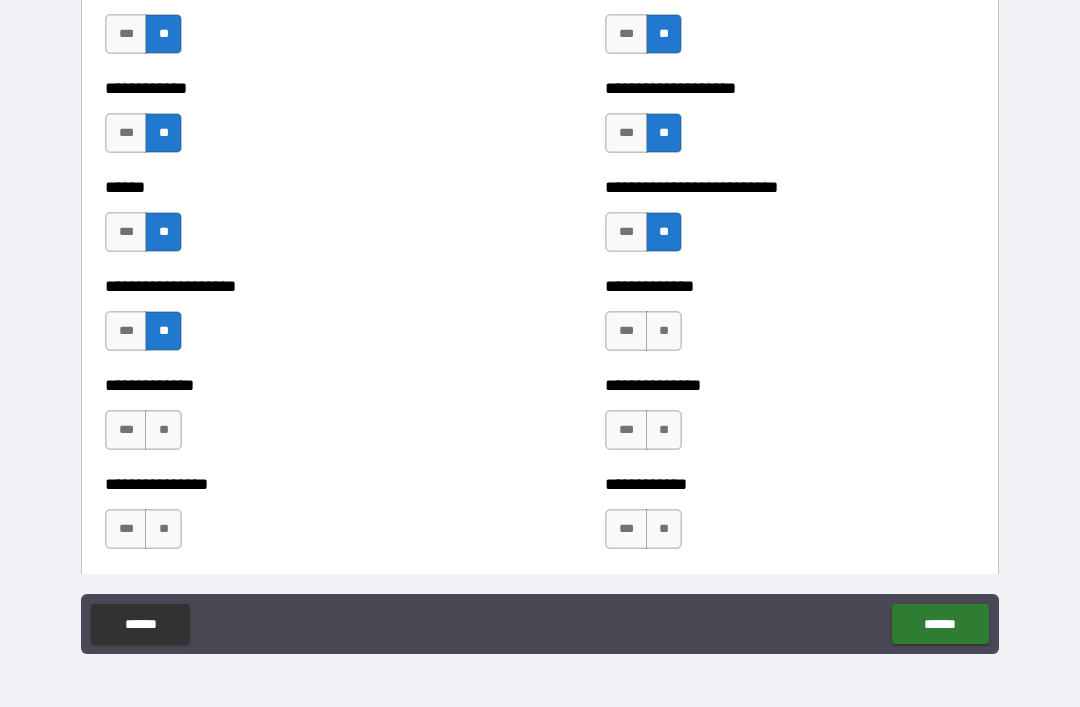click on "**" at bounding box center [664, 331] 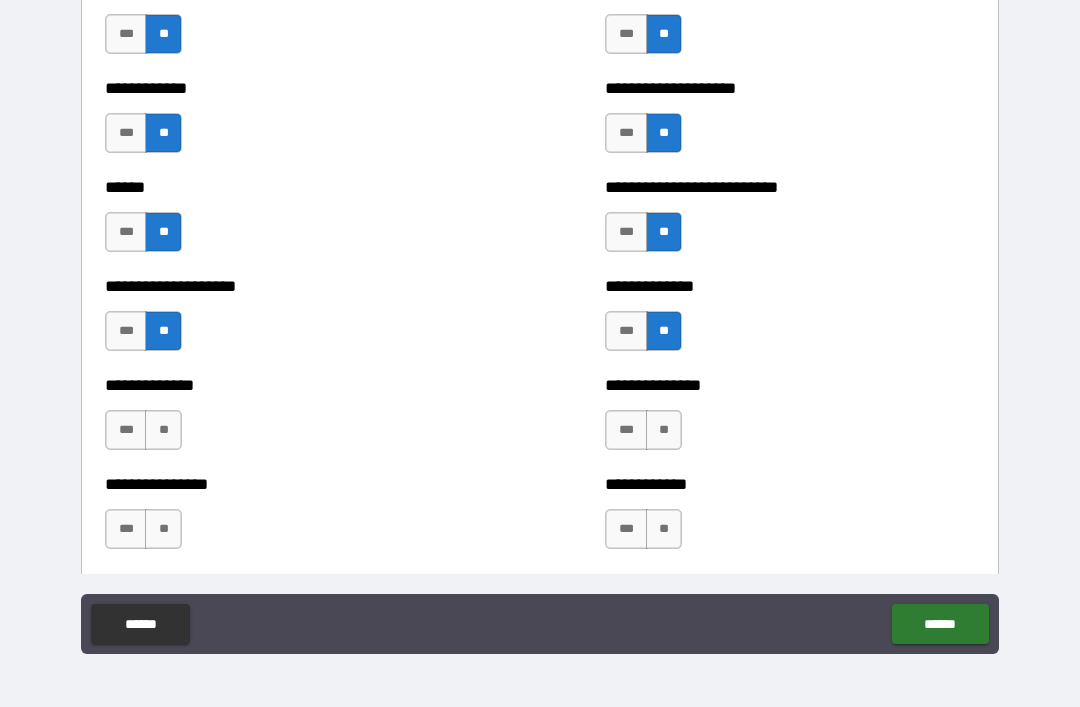click on "**" at bounding box center (664, 430) 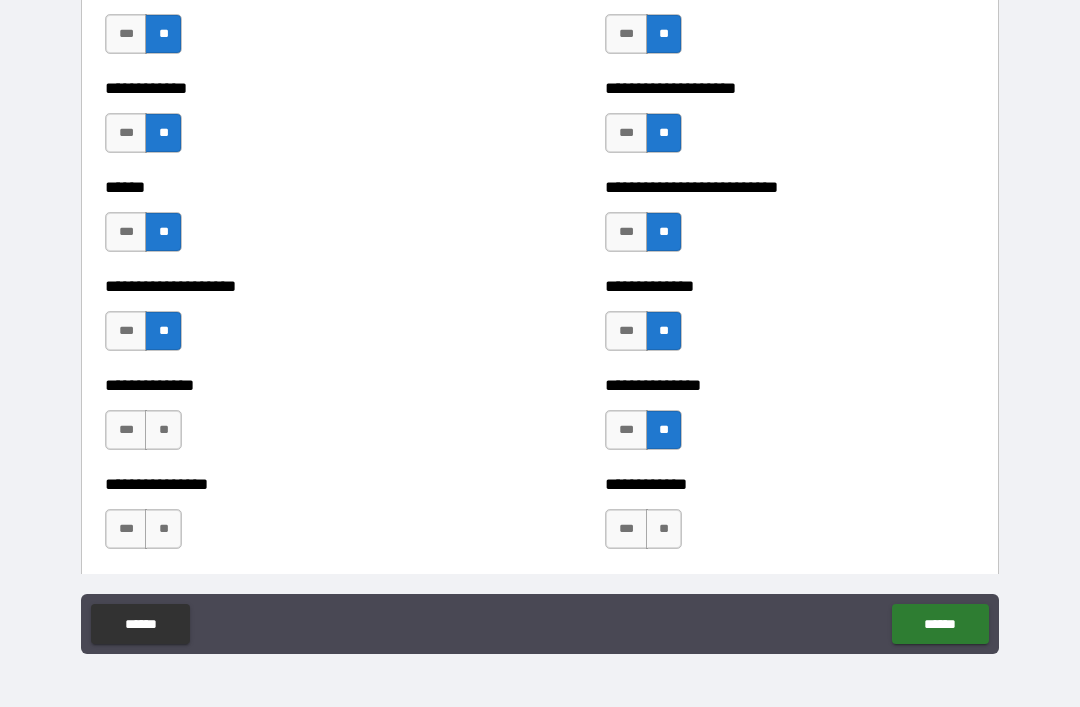 click on "**" at bounding box center [163, 430] 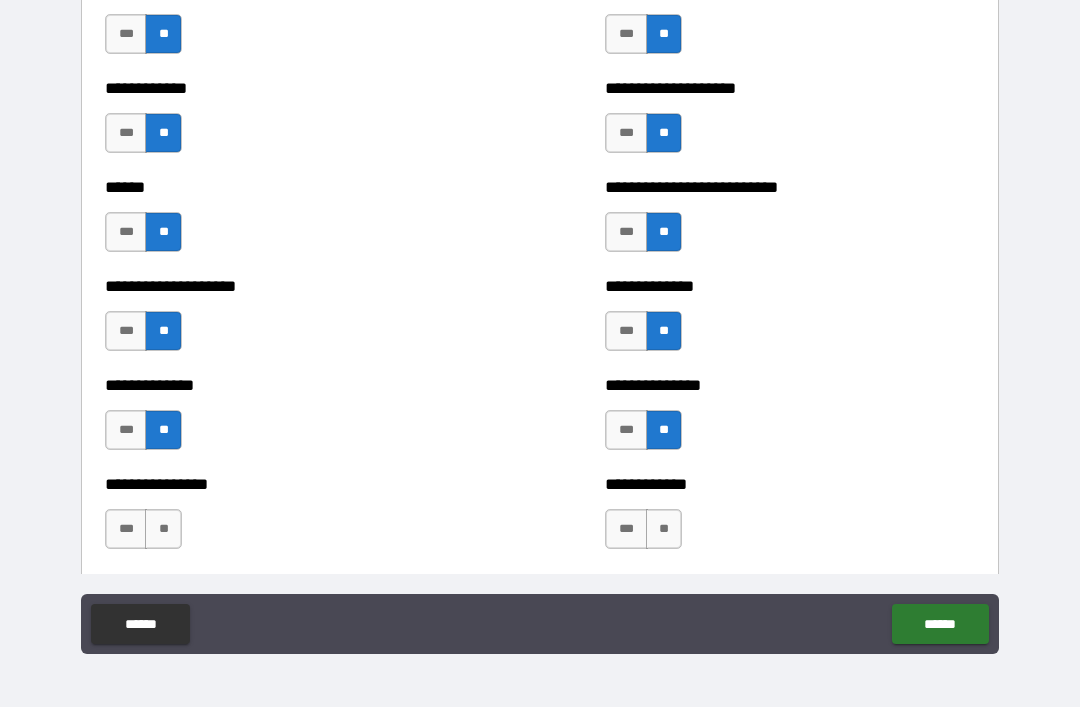 click on "**" at bounding box center [163, 529] 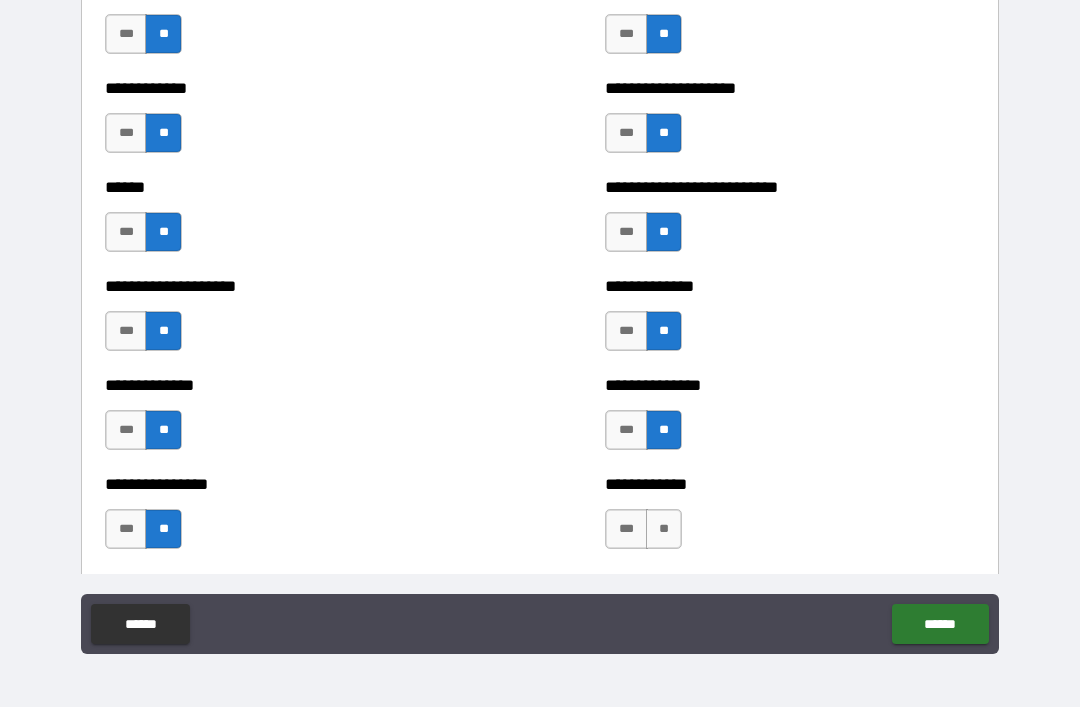 click on "**" at bounding box center (664, 529) 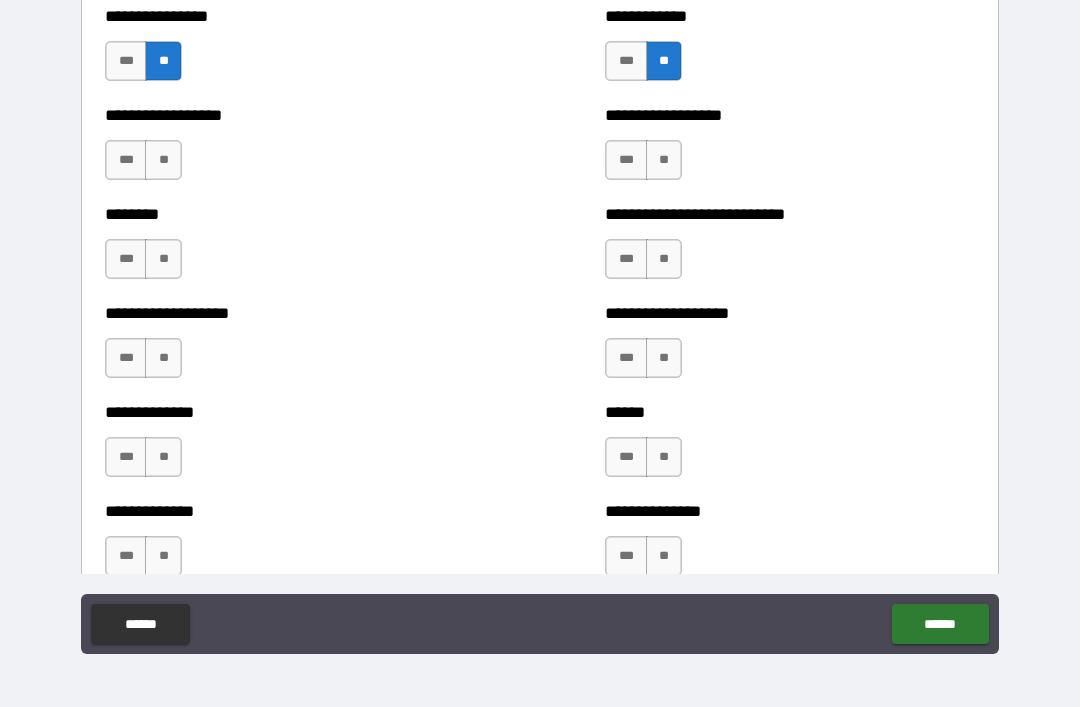 scroll, scrollTop: 4286, scrollLeft: 0, axis: vertical 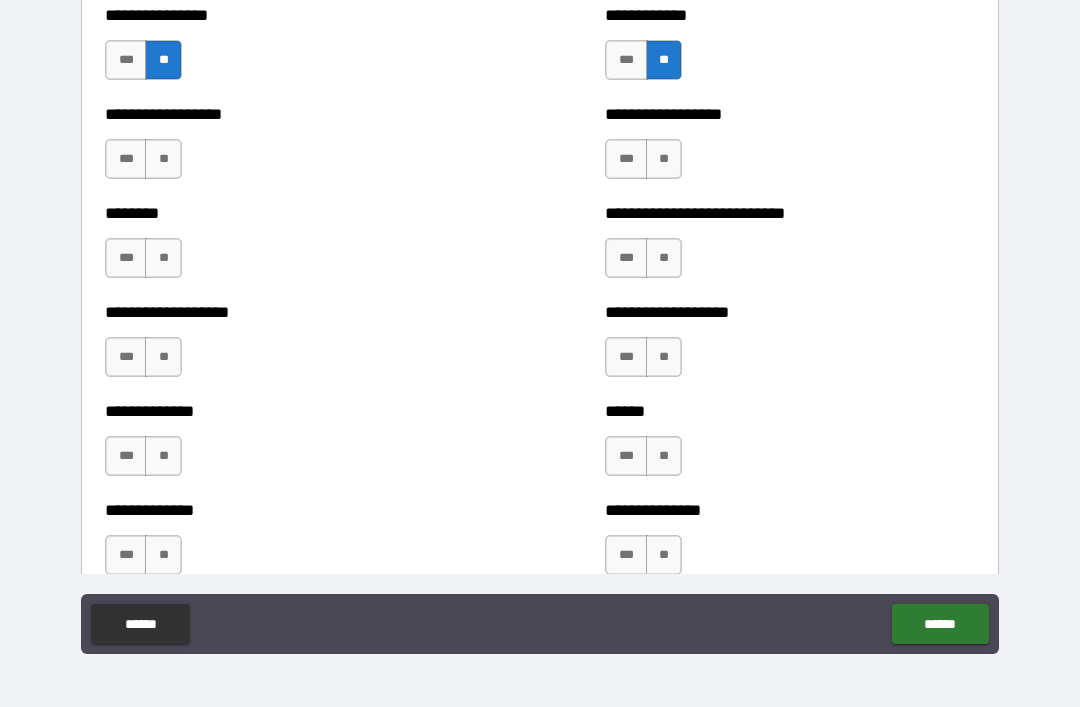 click on "**" at bounding box center (163, 159) 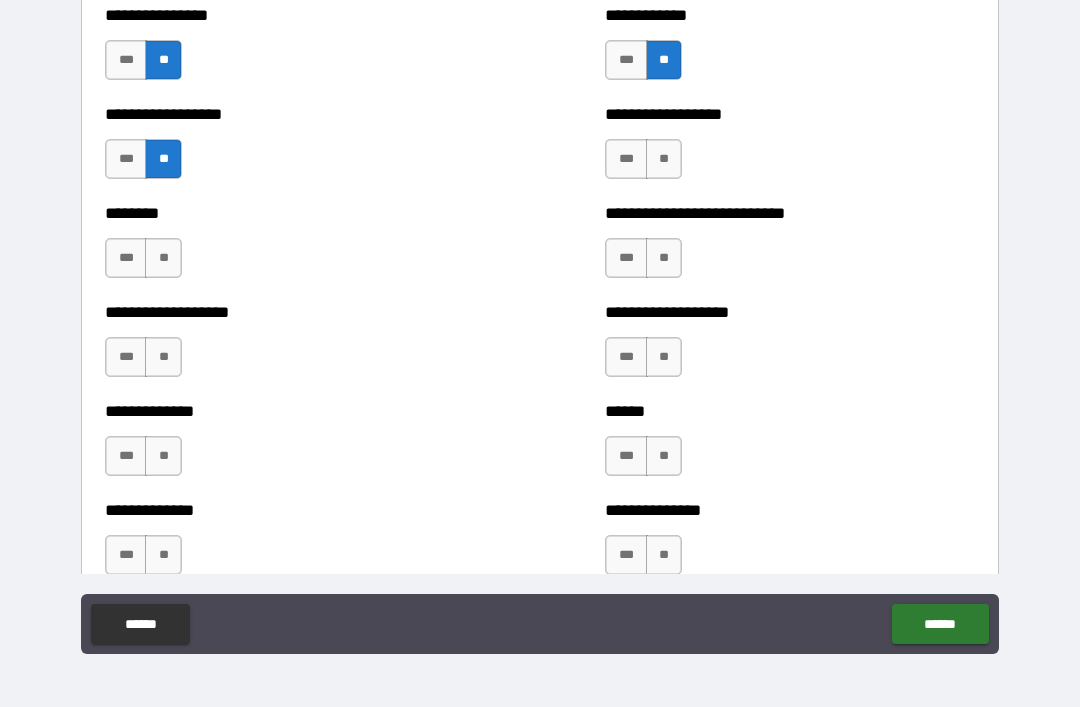click on "**" at bounding box center (163, 258) 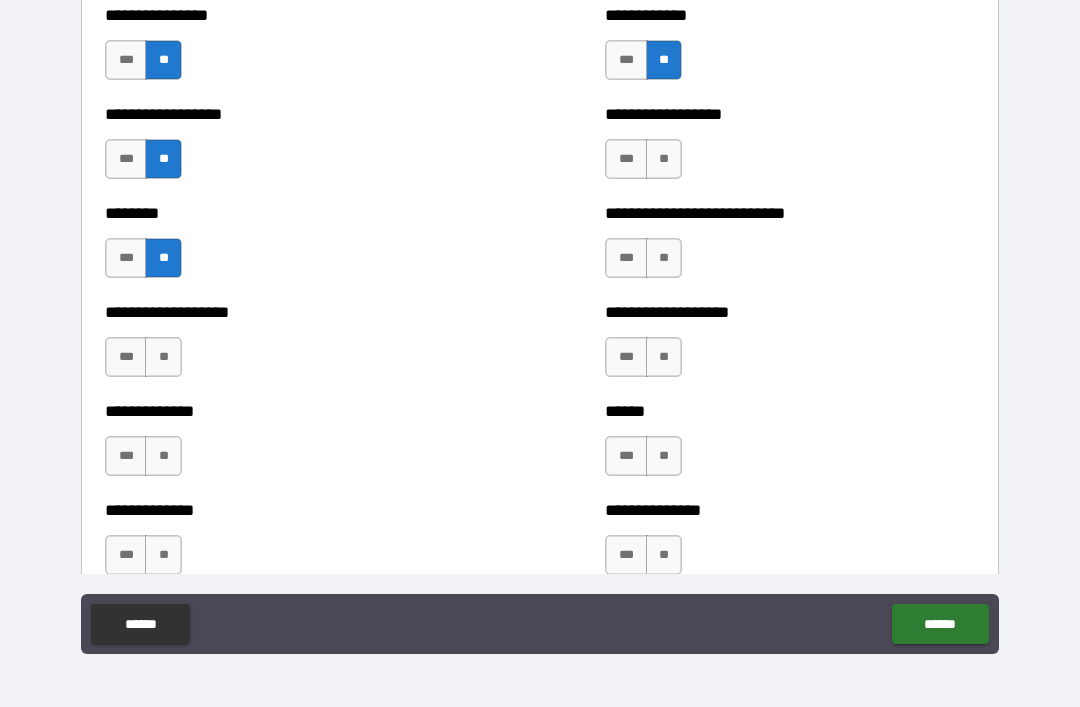 click on "**" at bounding box center [664, 159] 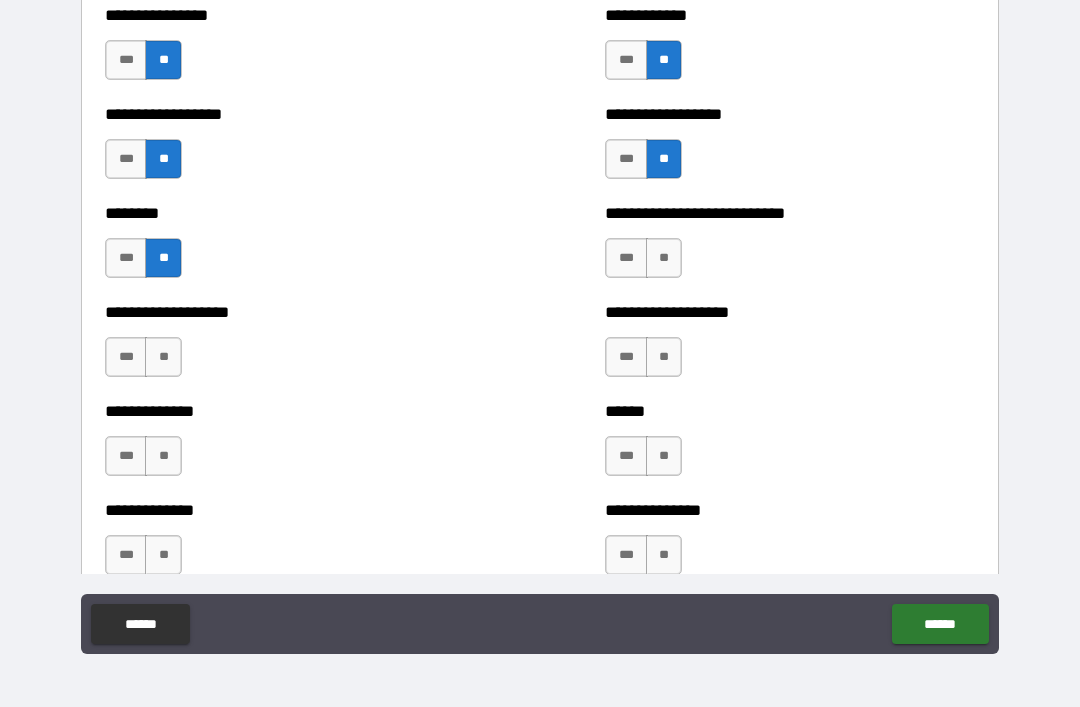 click on "**" at bounding box center (664, 258) 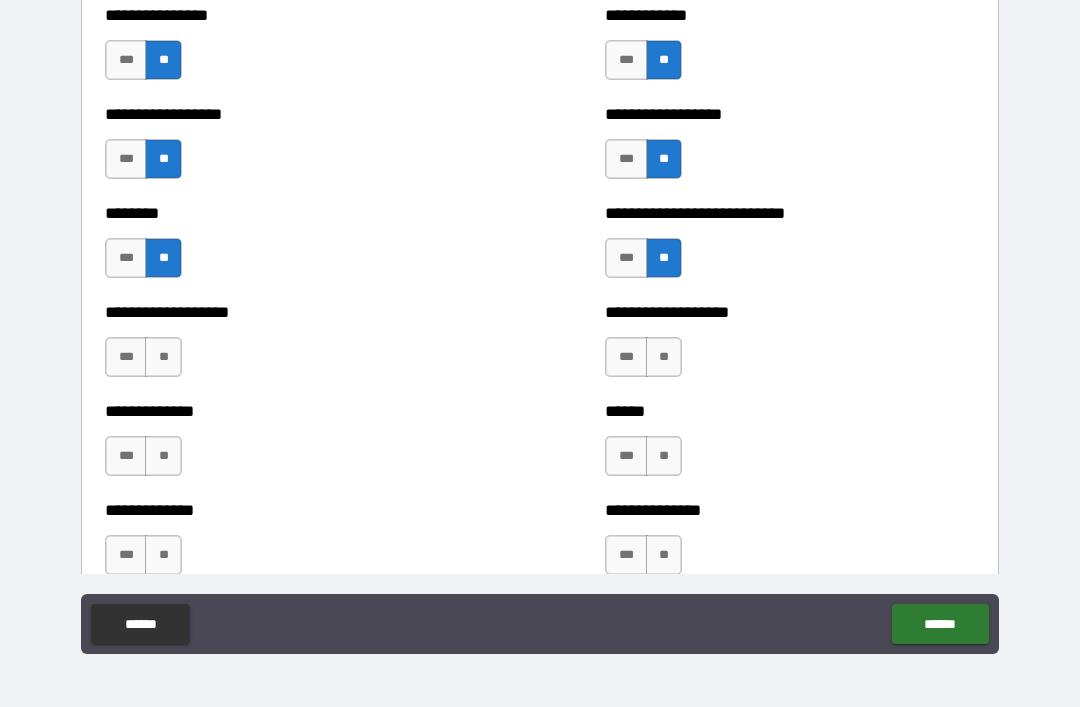 click on "**" at bounding box center (664, 357) 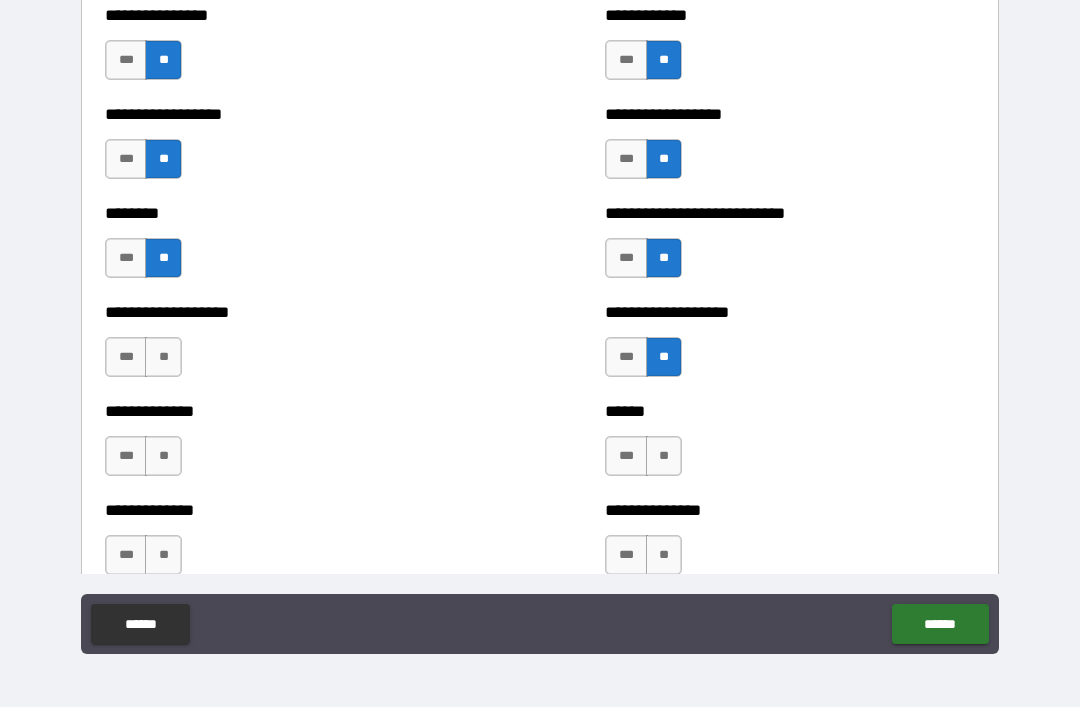 click on "**" at bounding box center (163, 357) 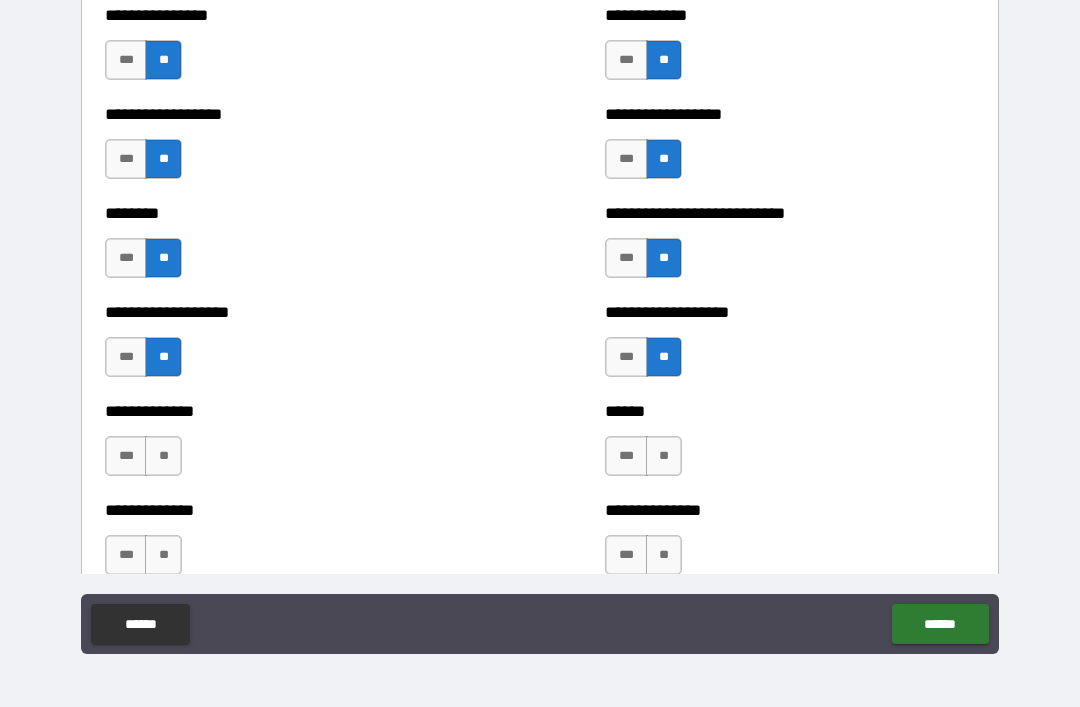 click on "**" at bounding box center (163, 456) 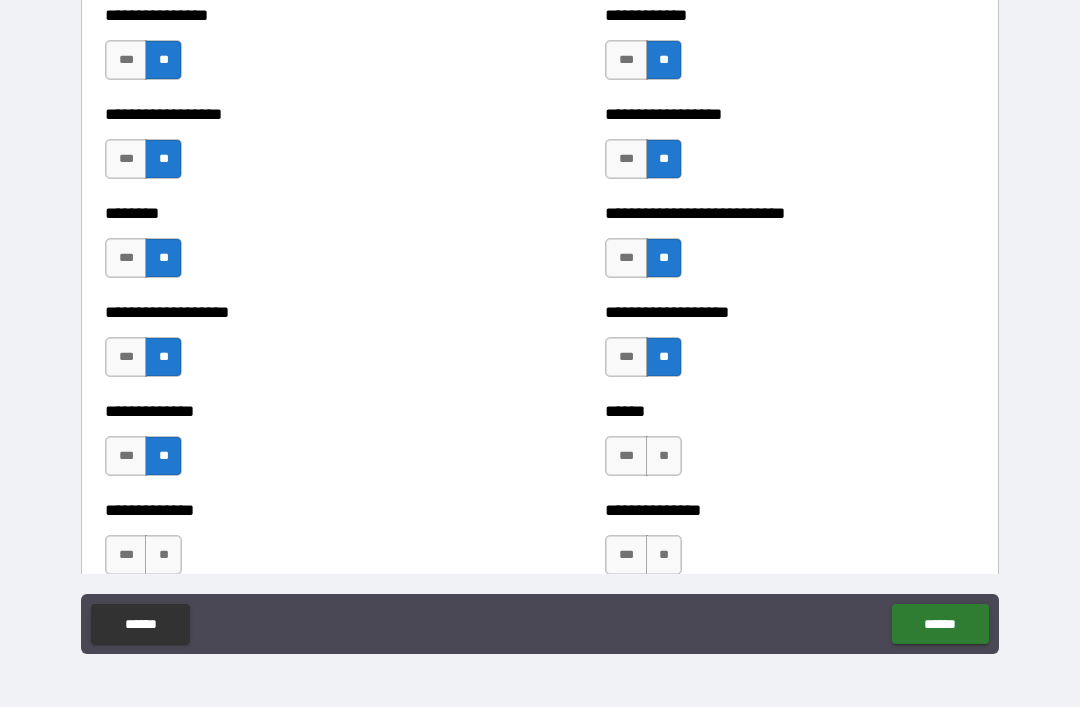 click on "**" at bounding box center [664, 456] 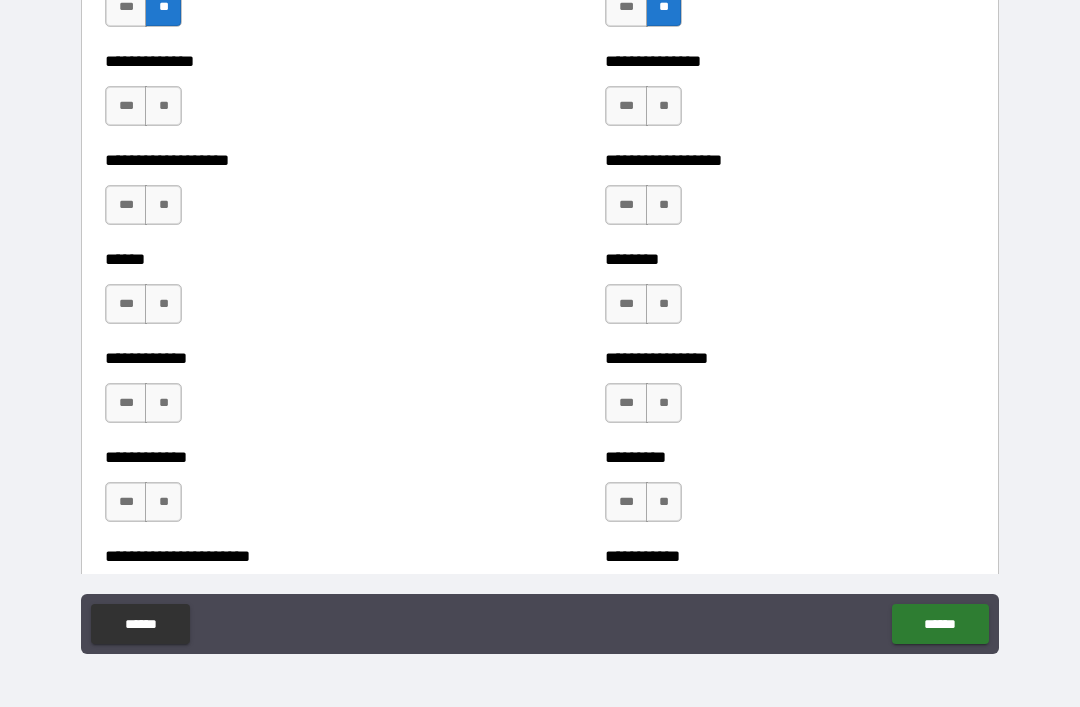 scroll, scrollTop: 4736, scrollLeft: 0, axis: vertical 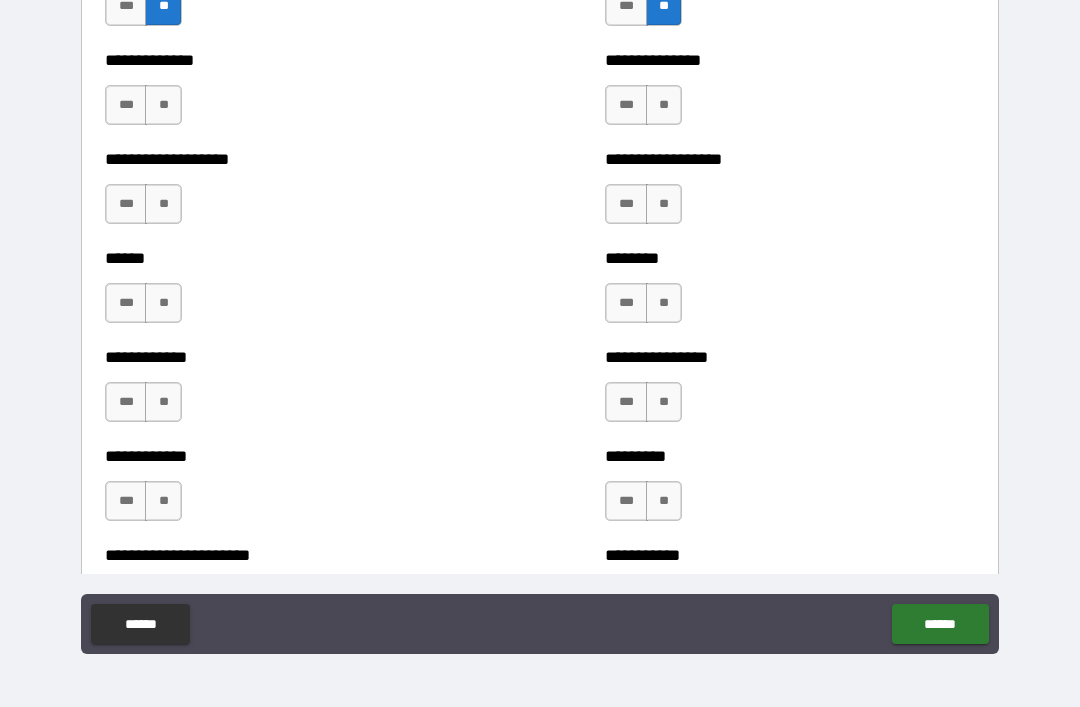 click on "**" at bounding box center (664, 105) 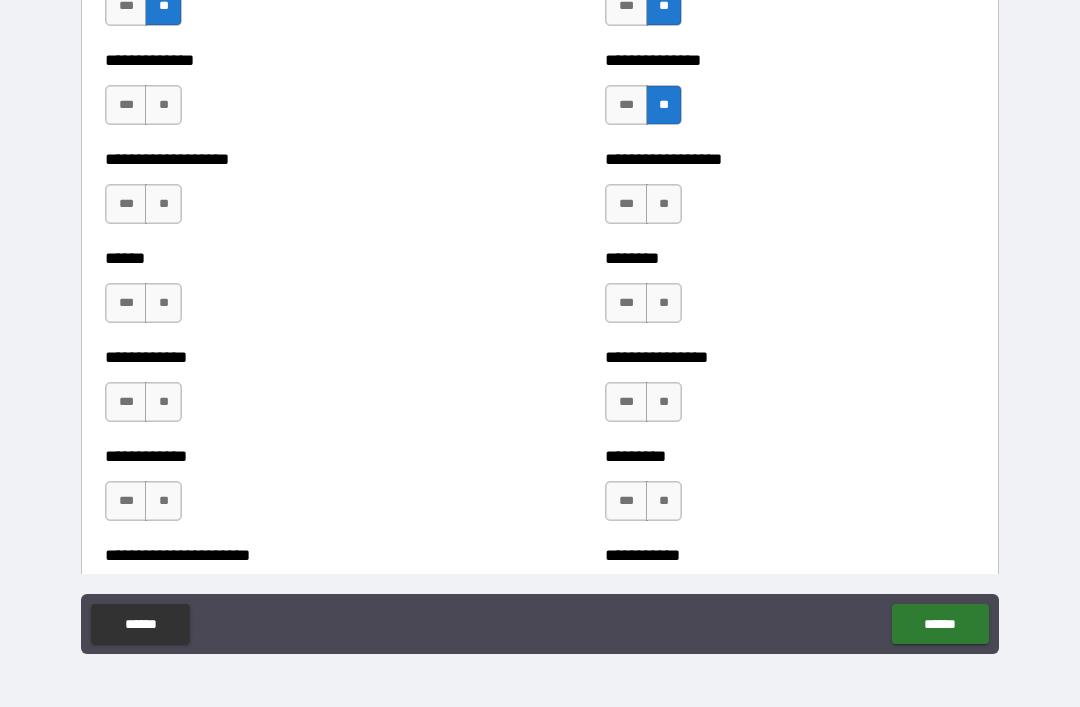 click on "**" at bounding box center (163, 105) 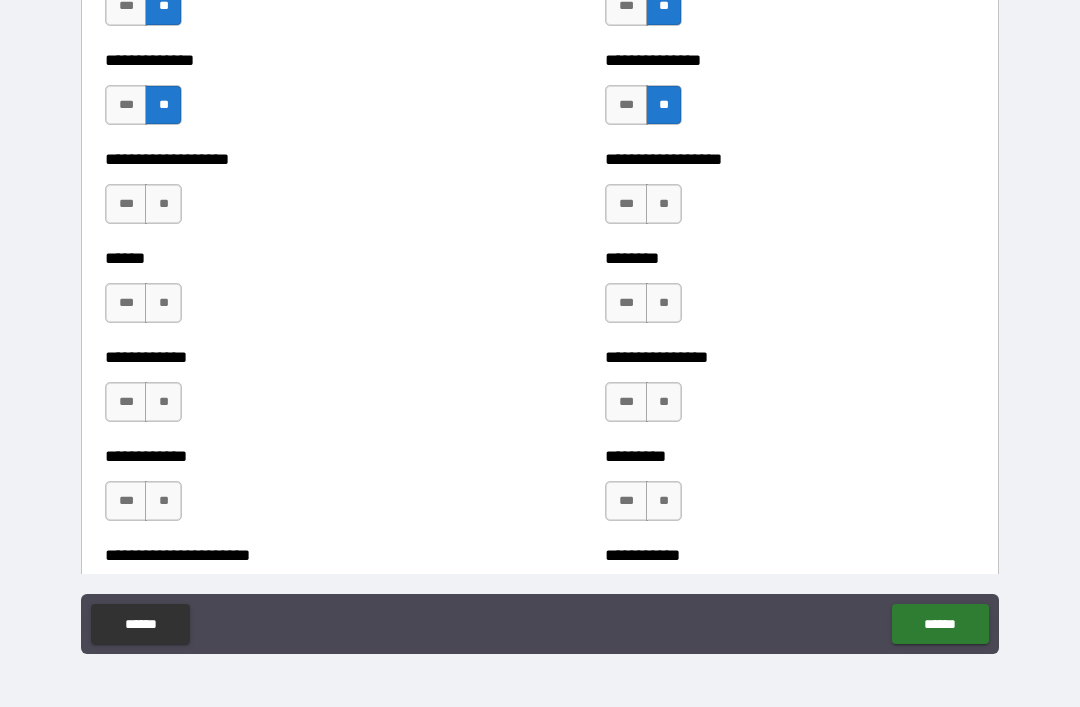 click on "**" at bounding box center [163, 204] 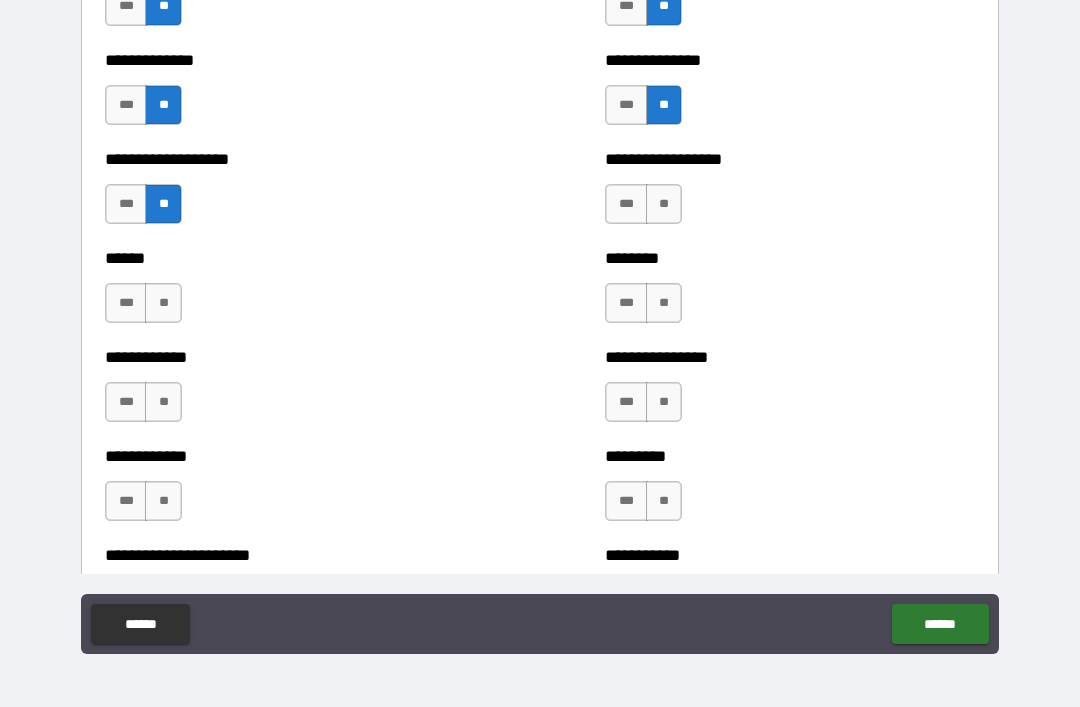 click on "**" at bounding box center (163, 303) 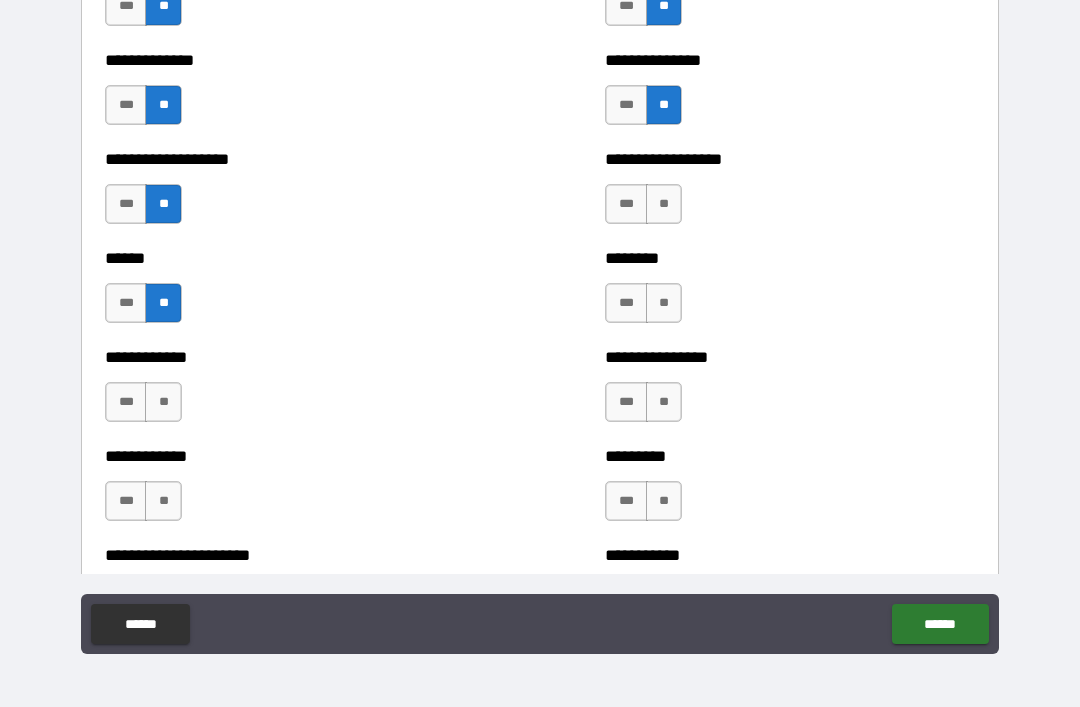 click on "**" at bounding box center [664, 303] 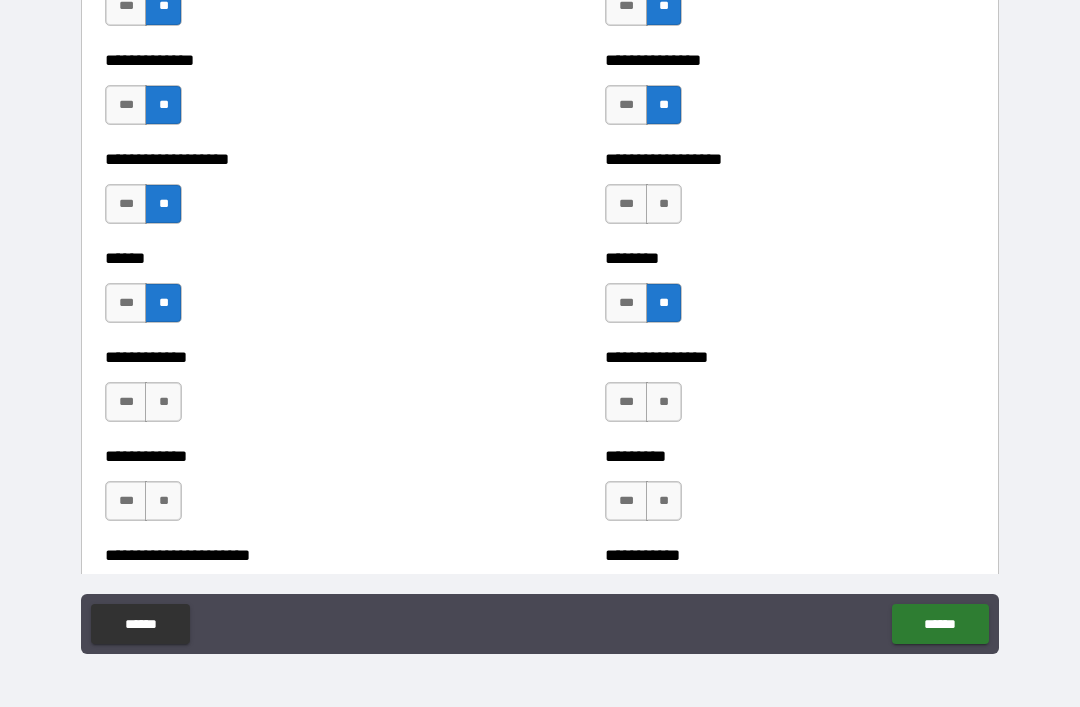 click on "**" at bounding box center (664, 204) 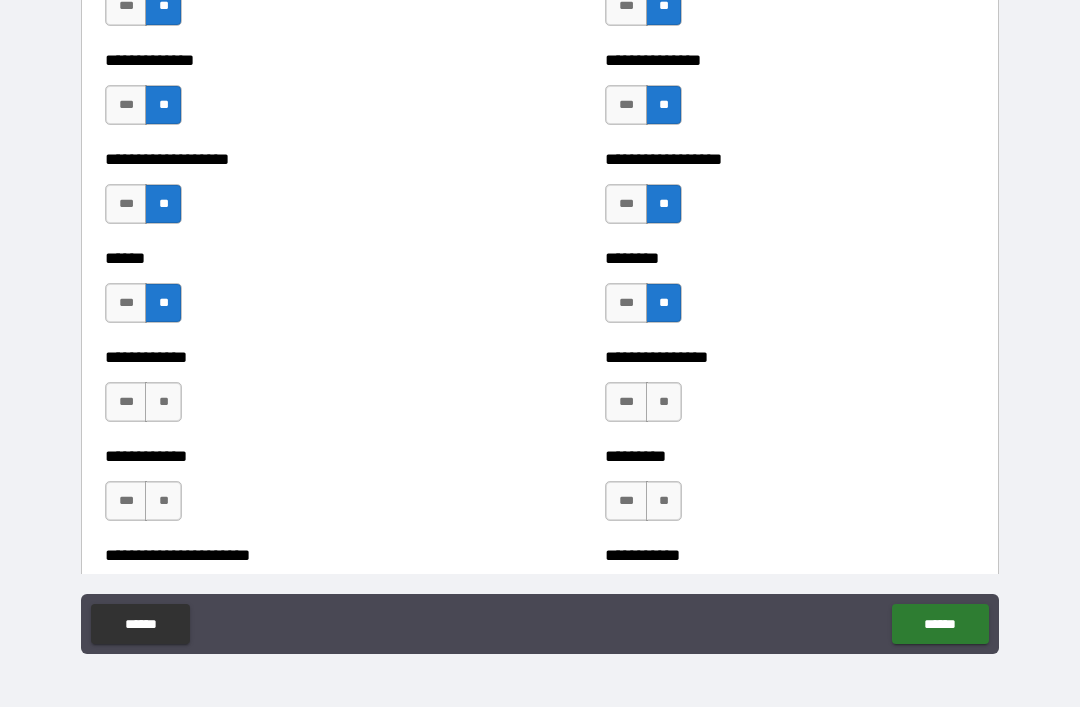 click on "**" at bounding box center (664, 402) 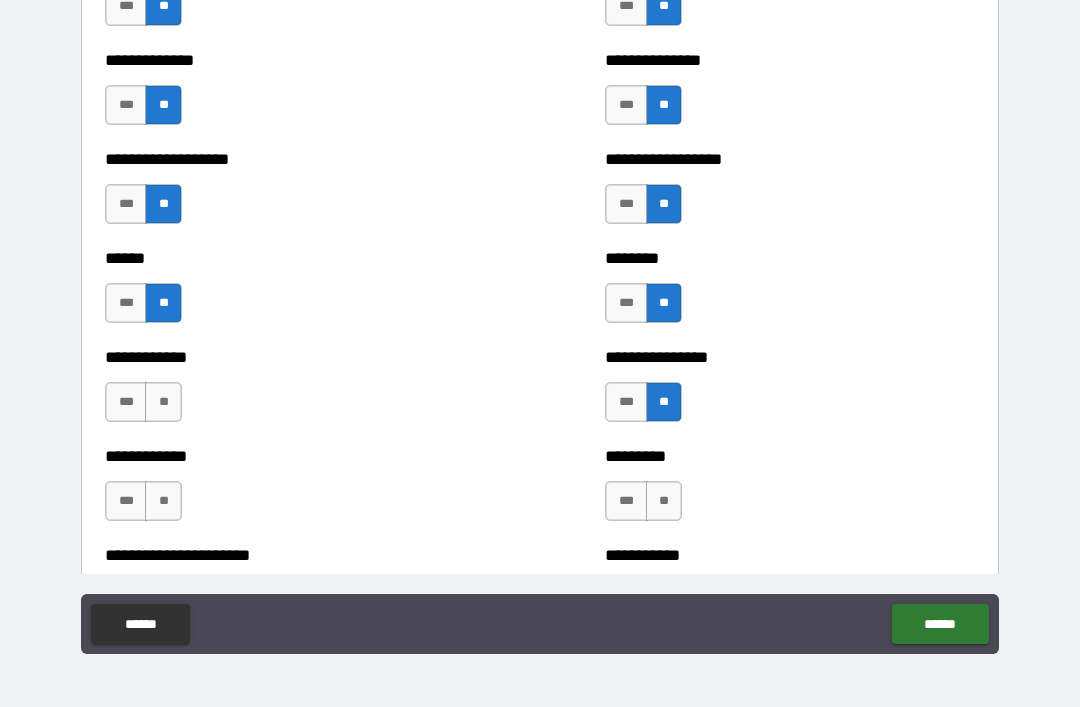 click on "**" at bounding box center (163, 402) 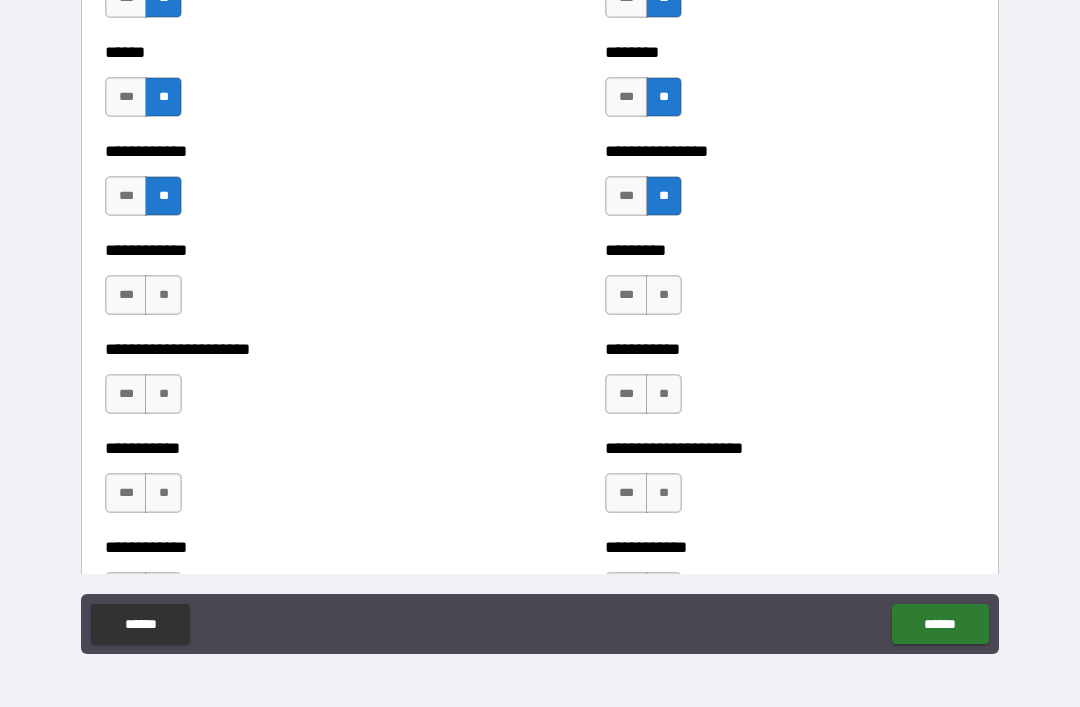 scroll, scrollTop: 4946, scrollLeft: 0, axis: vertical 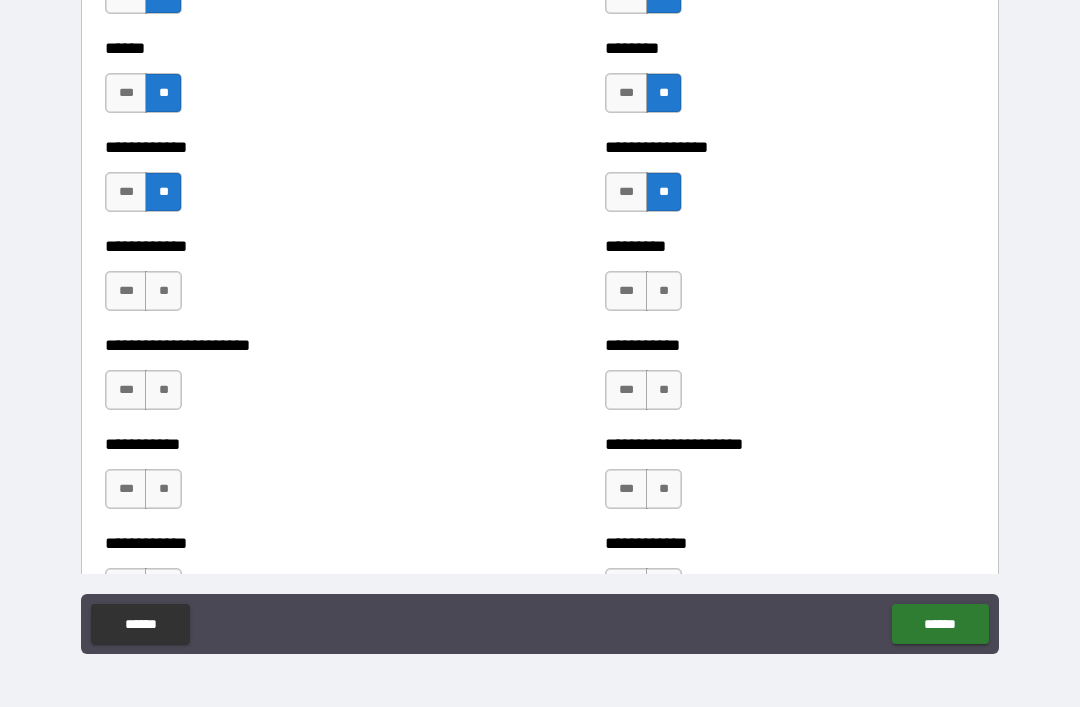 click on "**" at bounding box center [163, 291] 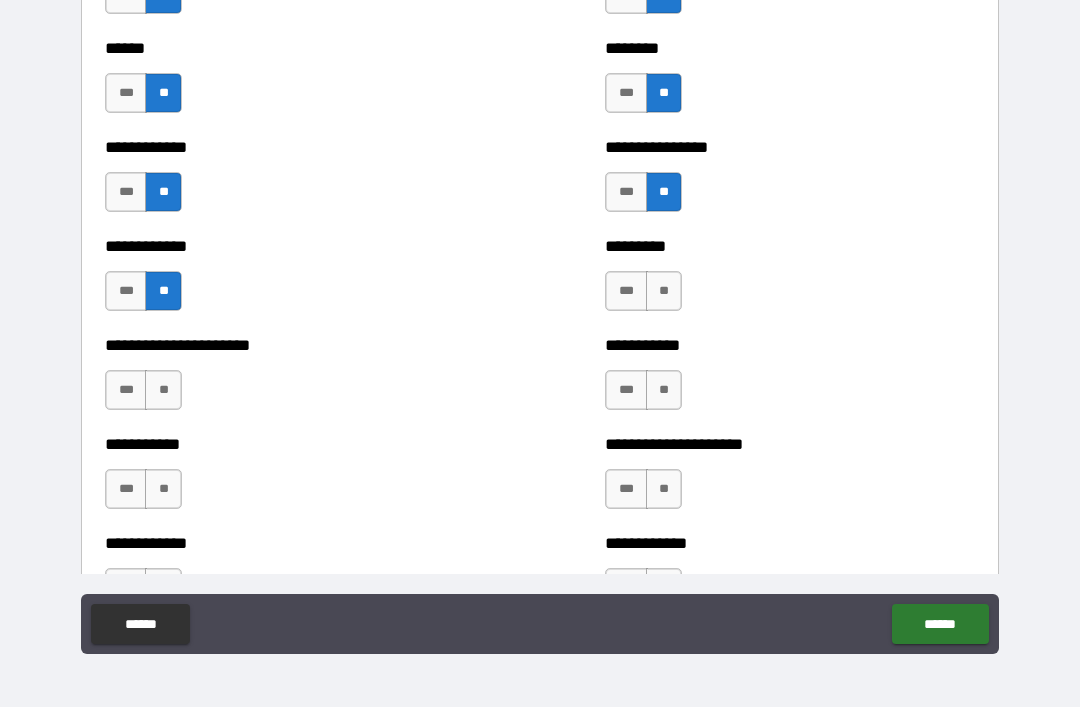 click on "**" at bounding box center [664, 291] 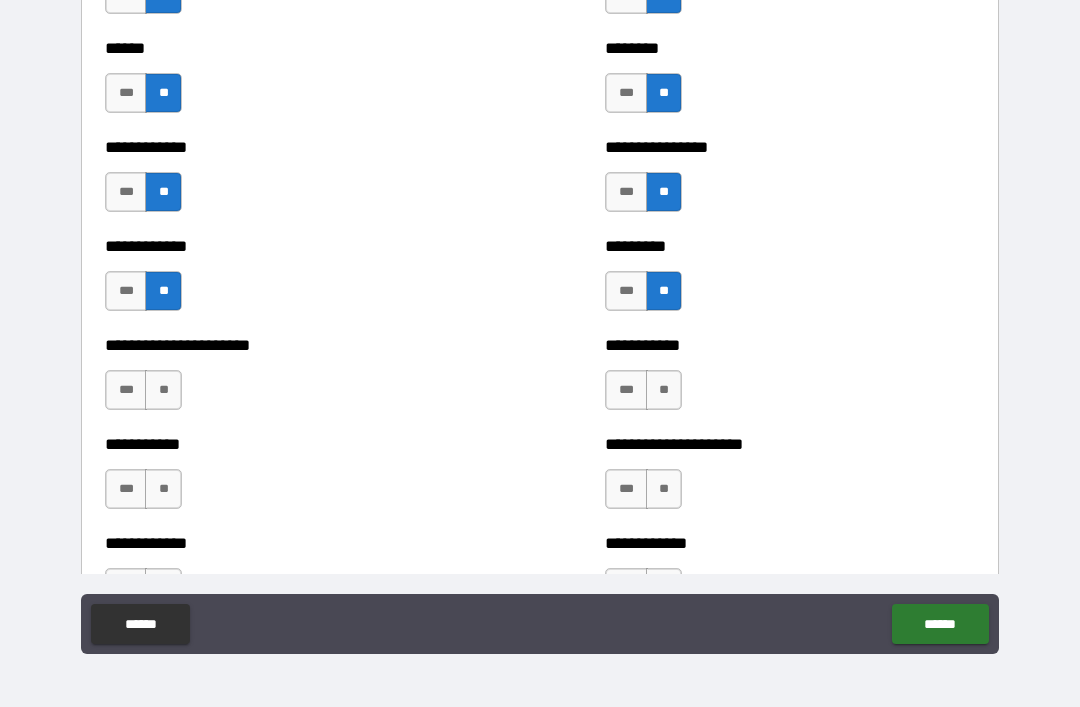 click on "**" at bounding box center (163, 390) 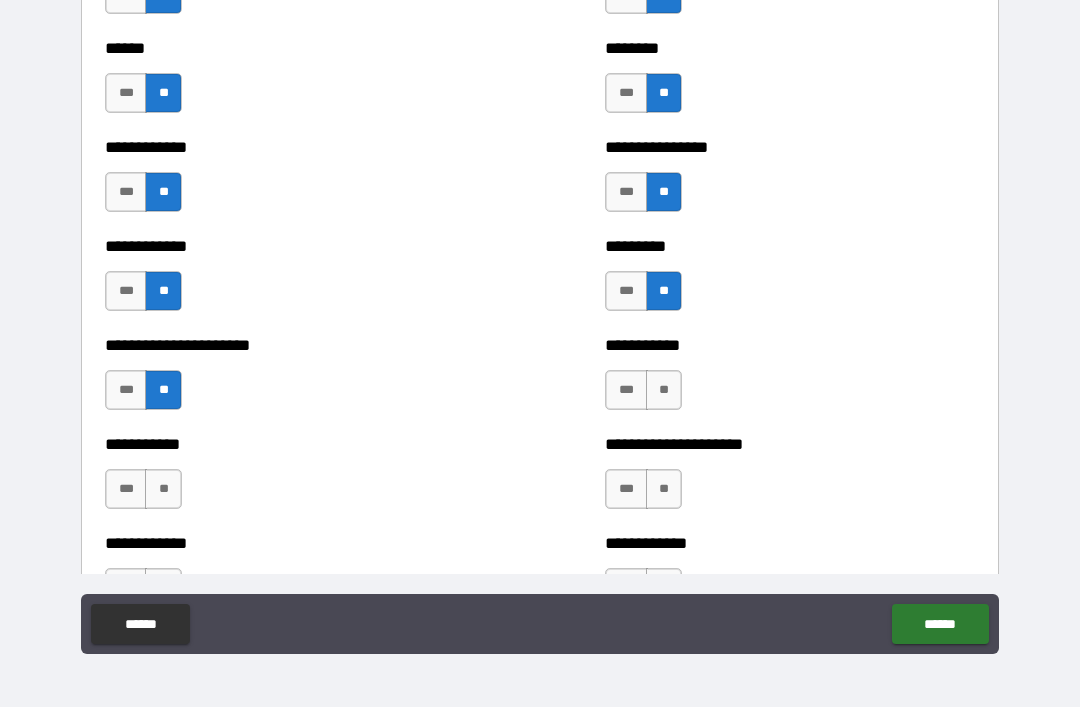 click on "**" at bounding box center (664, 390) 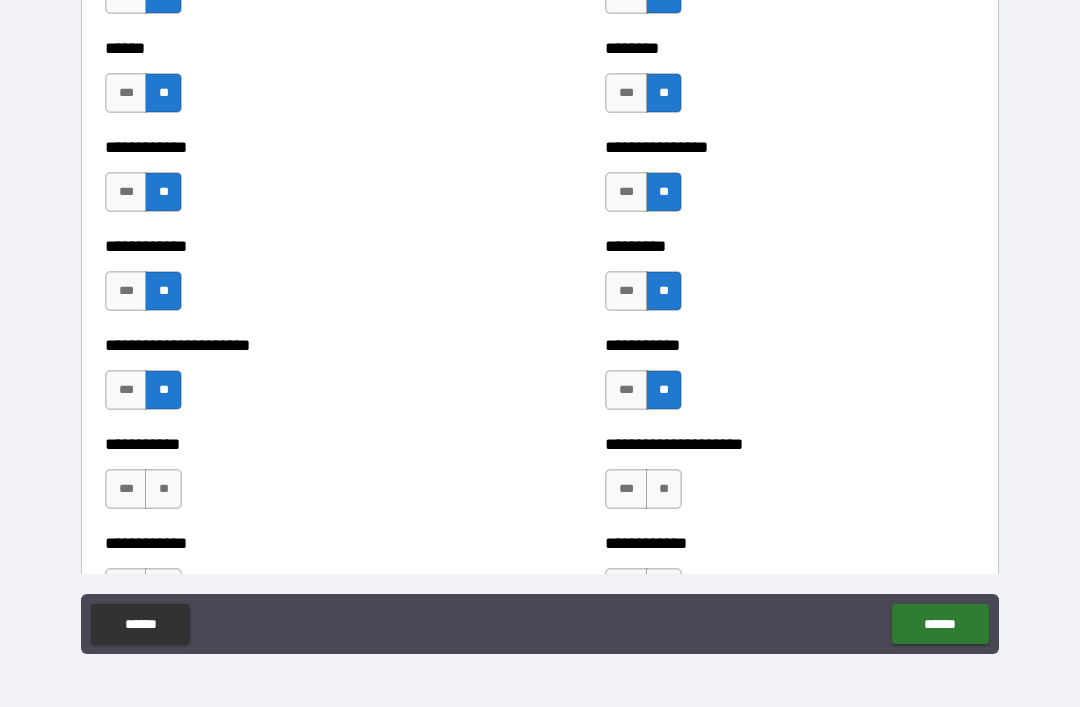 click on "**" at bounding box center [664, 489] 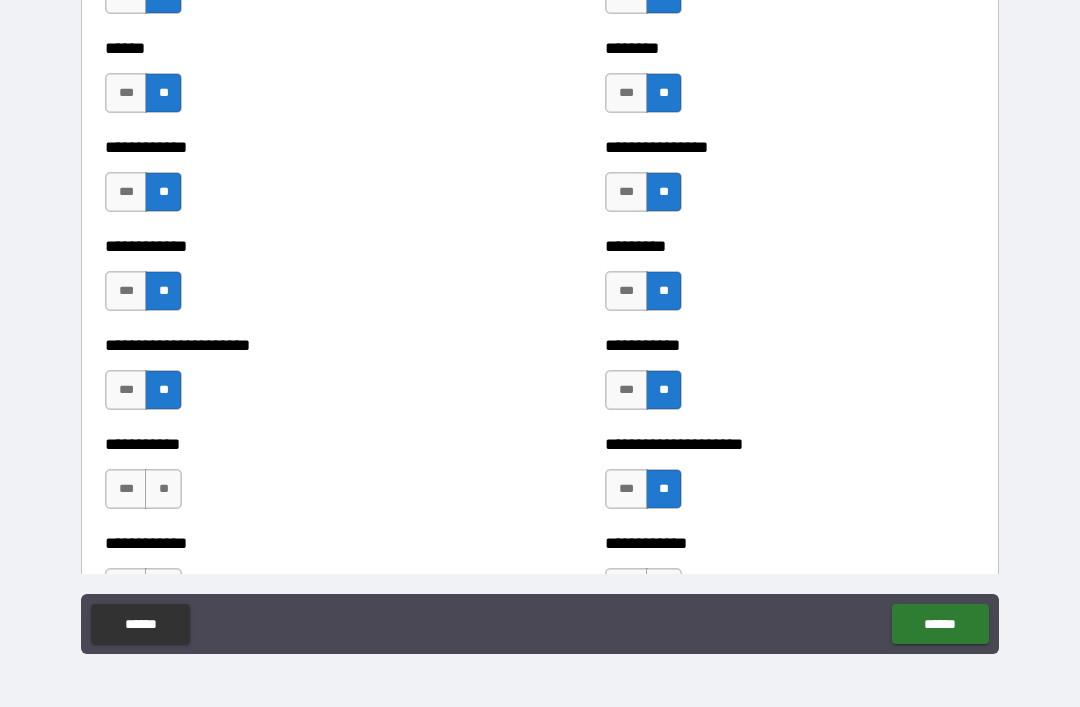 click on "**" at bounding box center (163, 489) 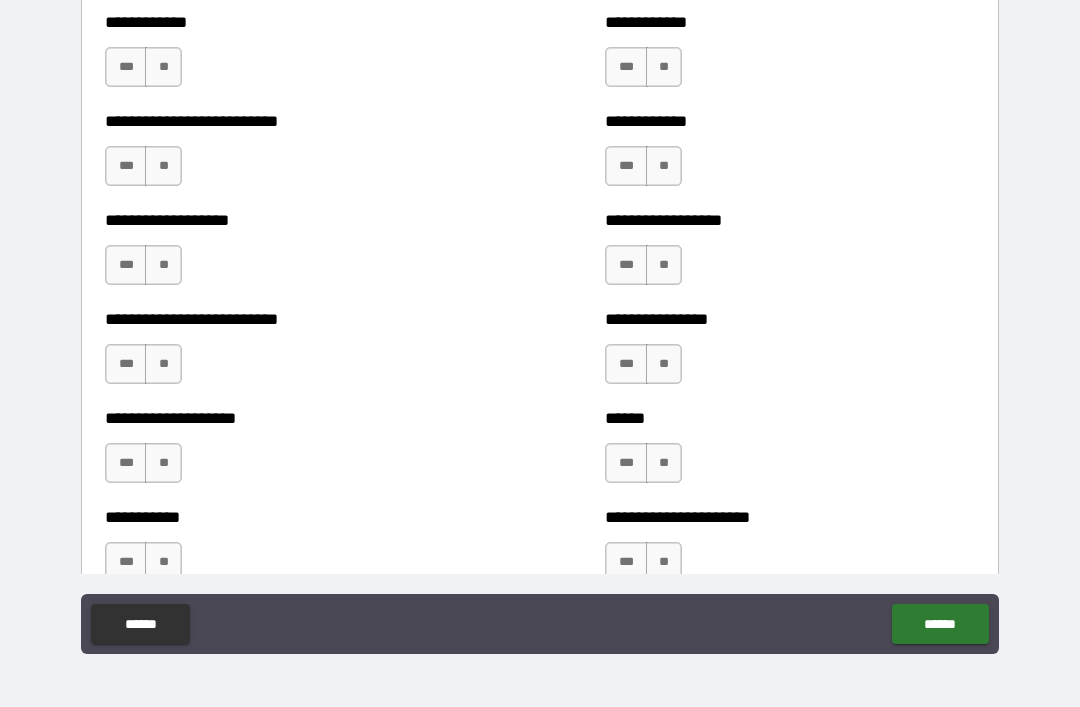 scroll, scrollTop: 5470, scrollLeft: 0, axis: vertical 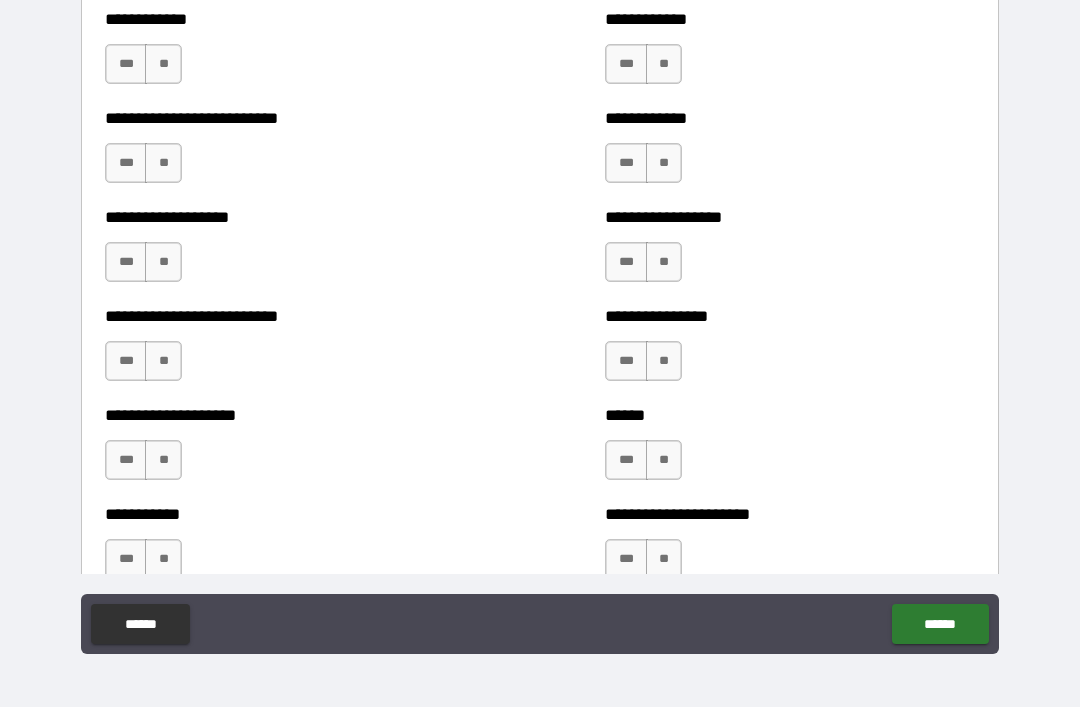 click on "**" at bounding box center [163, 64] 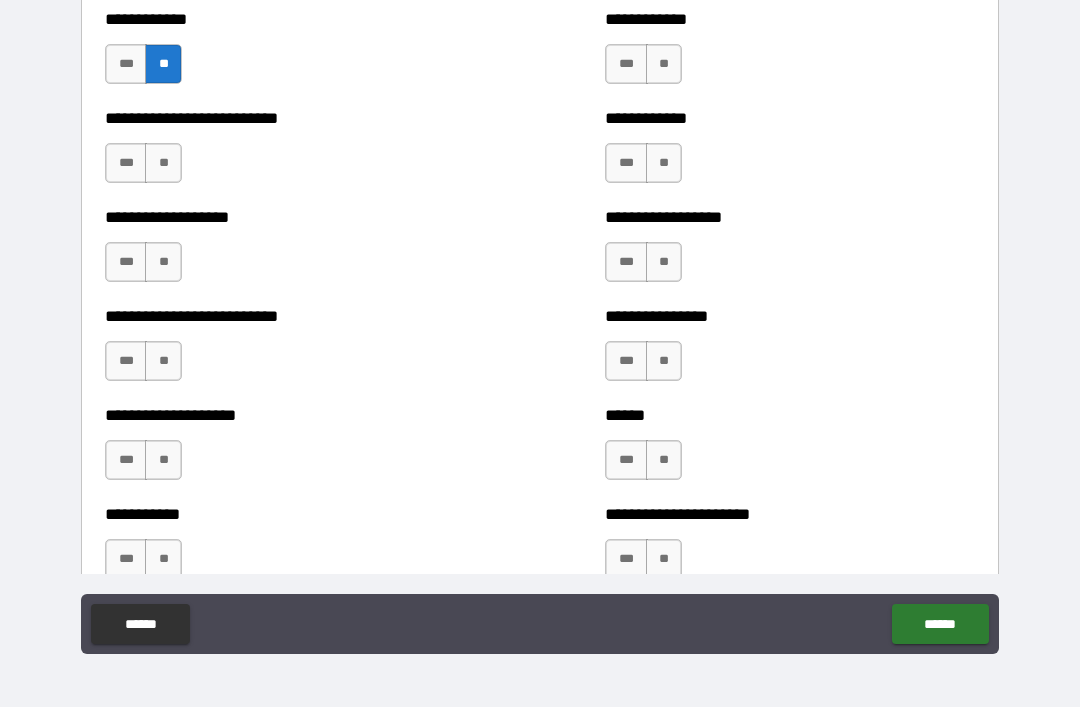 click on "**" at bounding box center (664, 64) 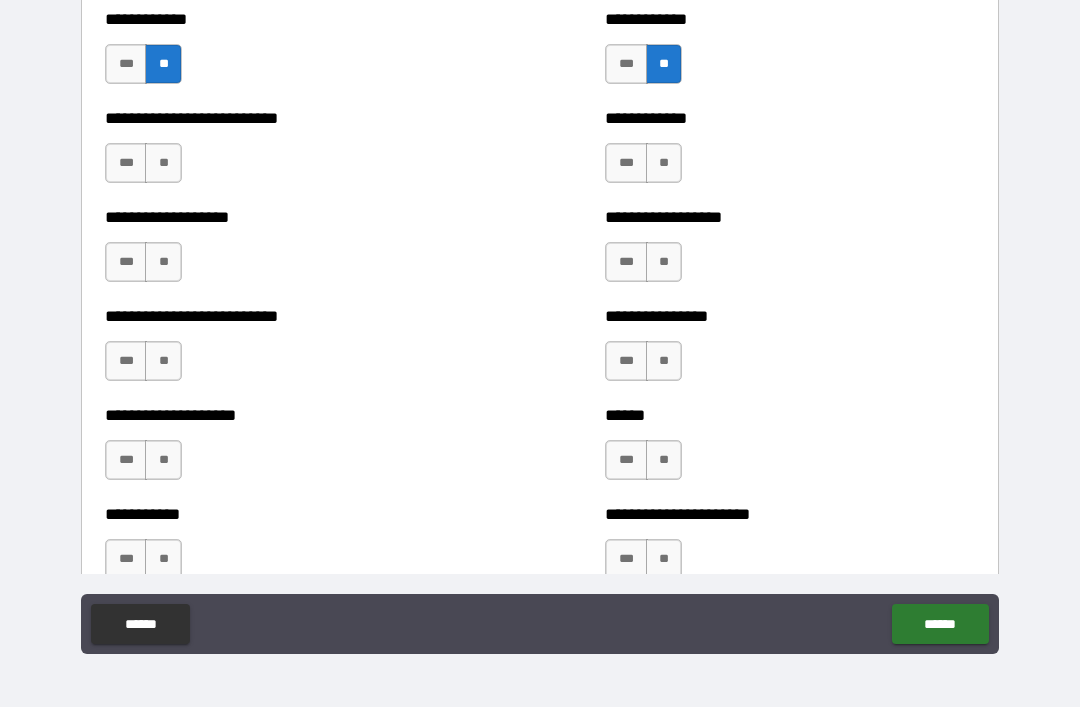 scroll, scrollTop: 5467, scrollLeft: 0, axis: vertical 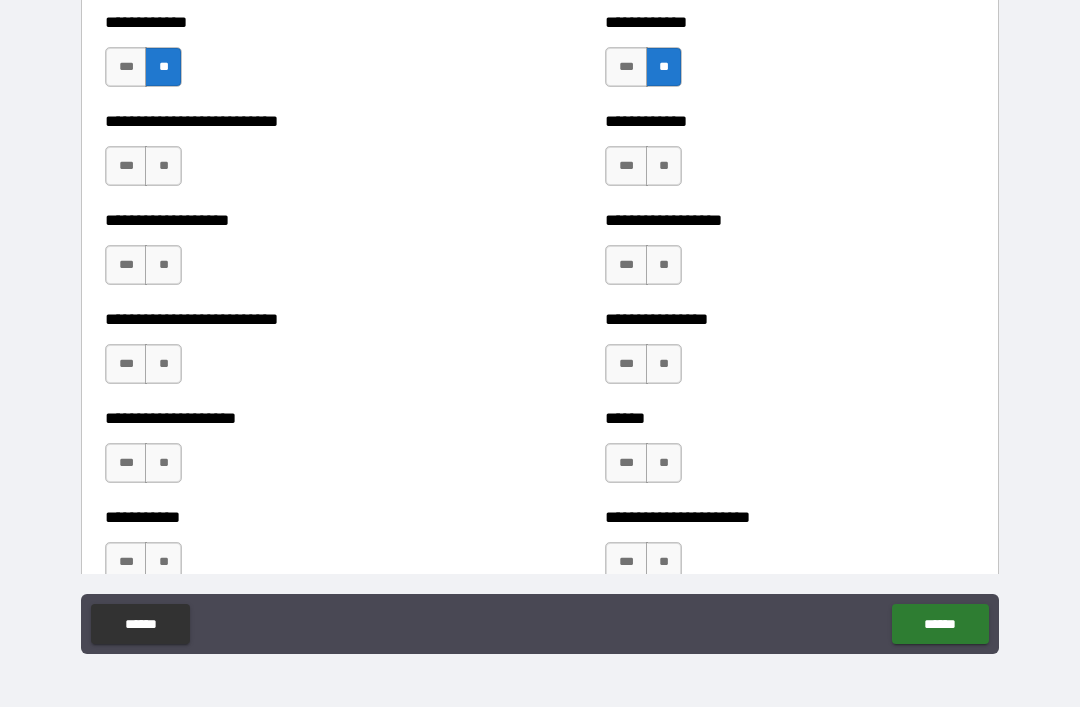 click on "**" at bounding box center (163, 166) 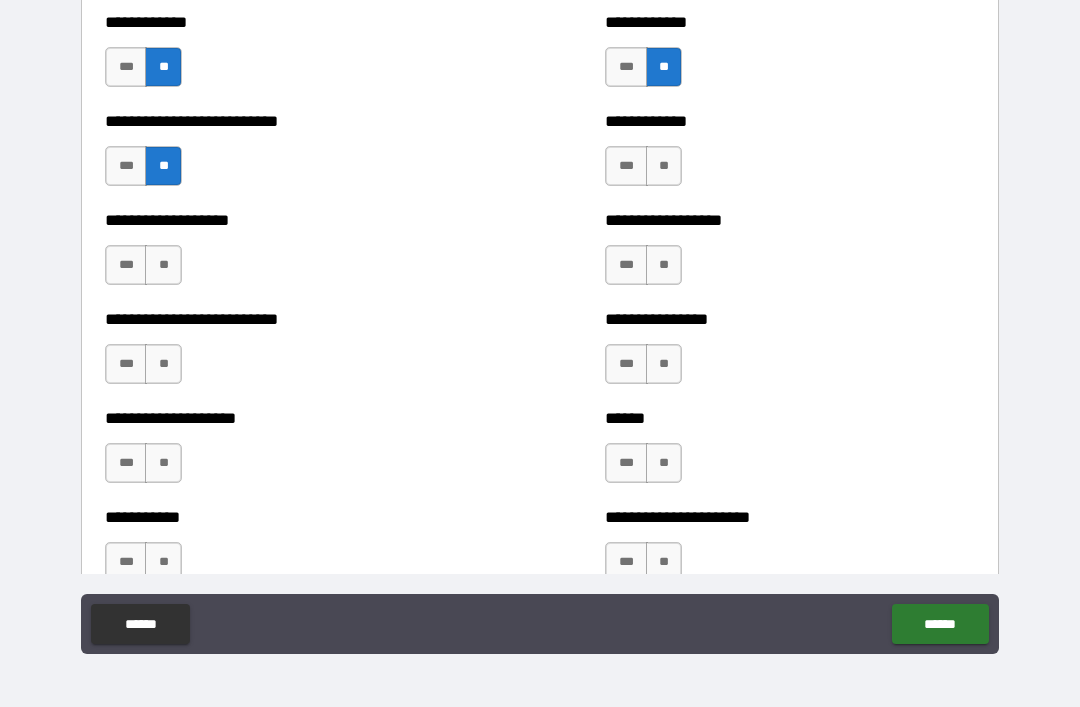 click on "**" at bounding box center [163, 265] 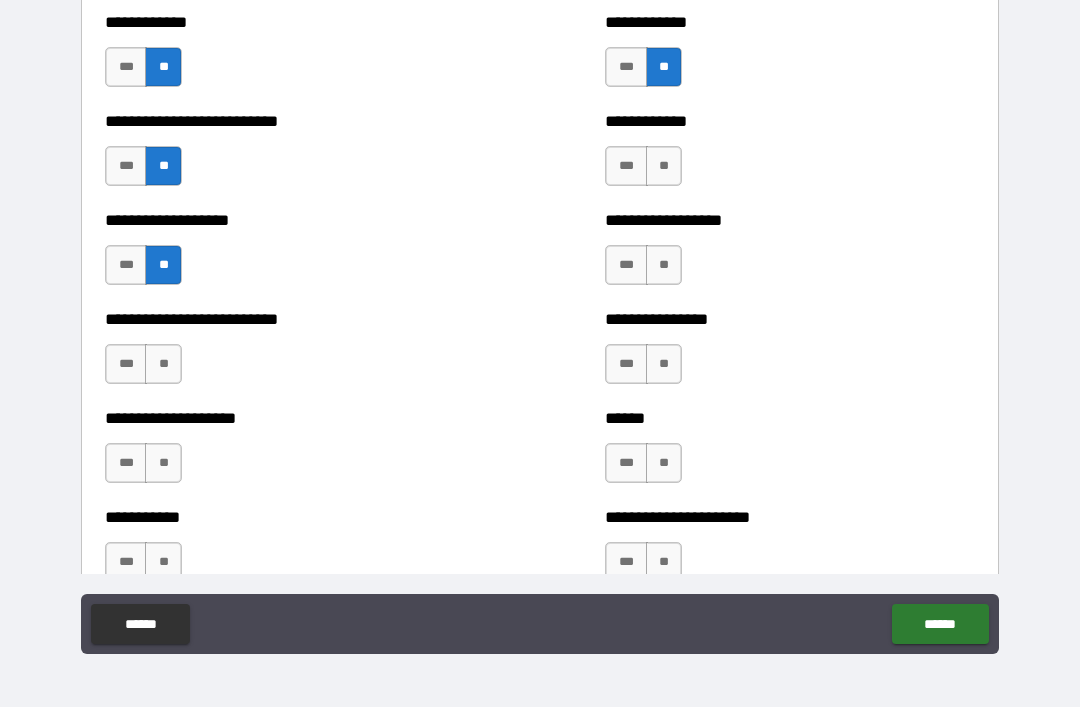 click on "**********" at bounding box center (790, 255) 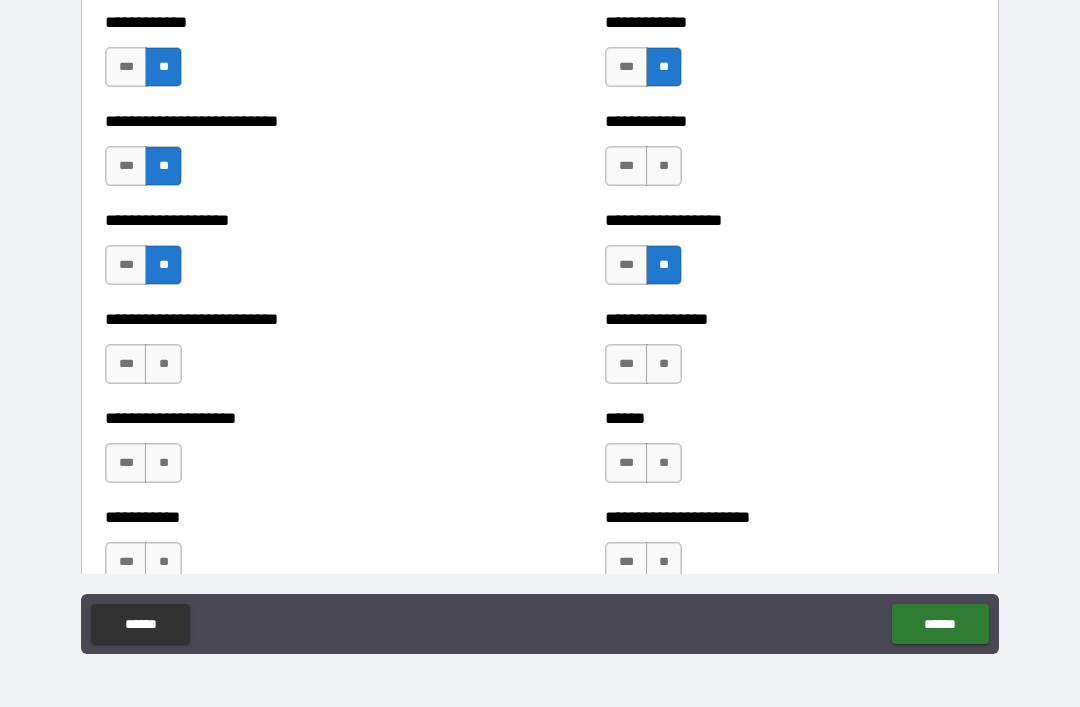 click on "**" at bounding box center (664, 166) 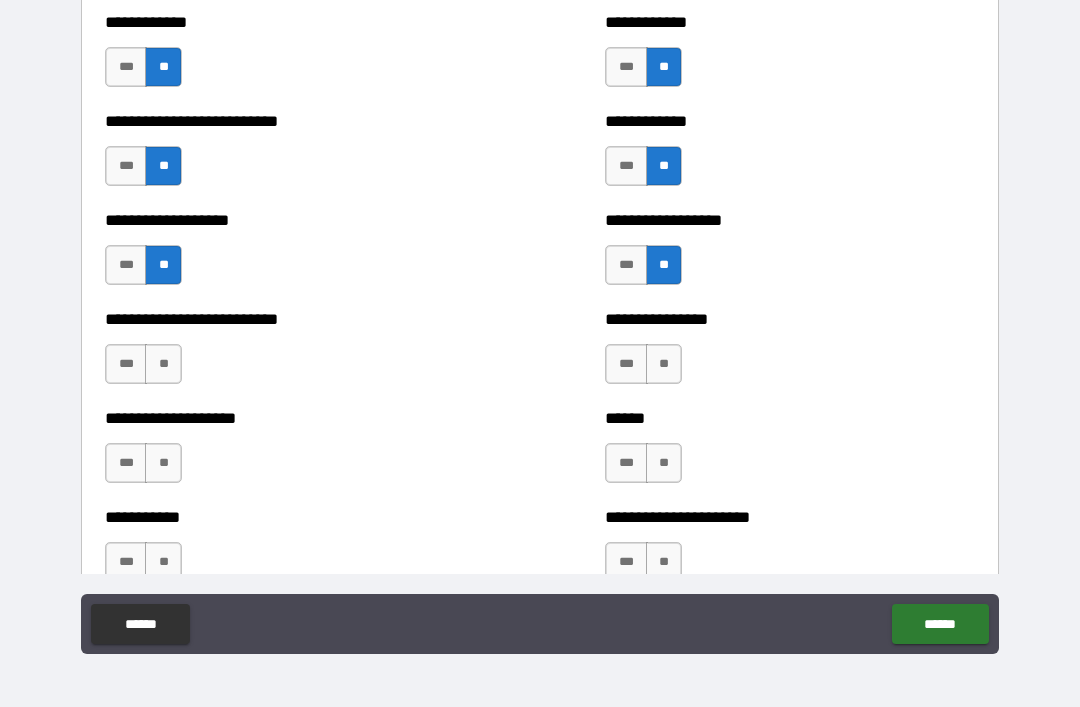 click on "**" at bounding box center (664, 364) 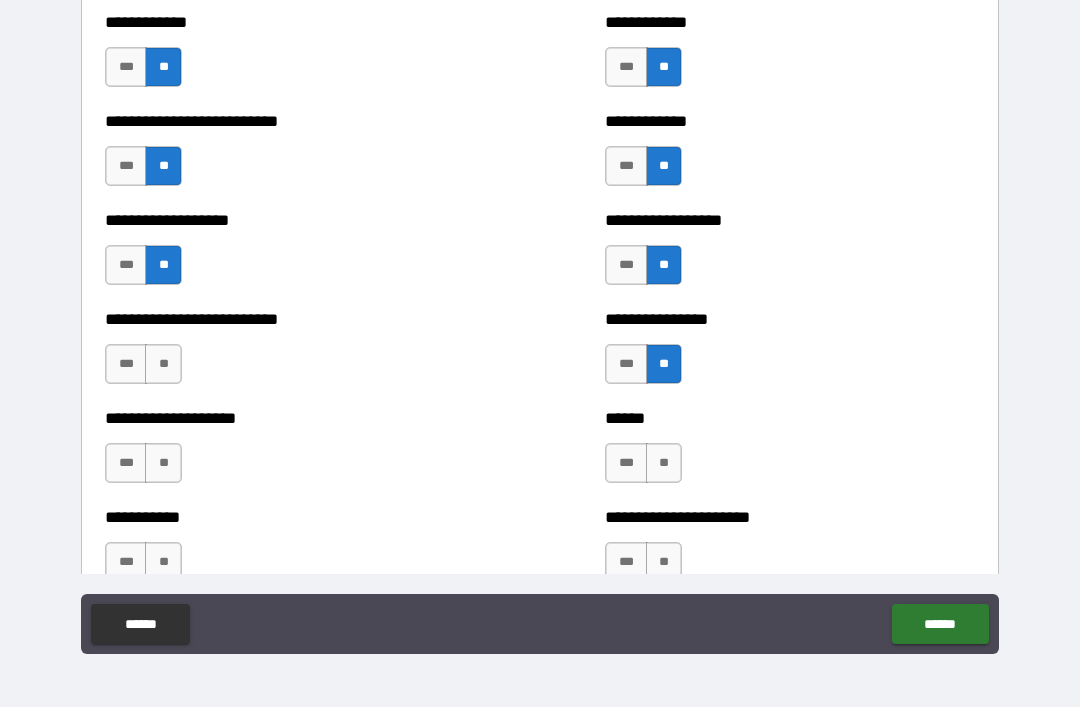 click on "**" at bounding box center [163, 364] 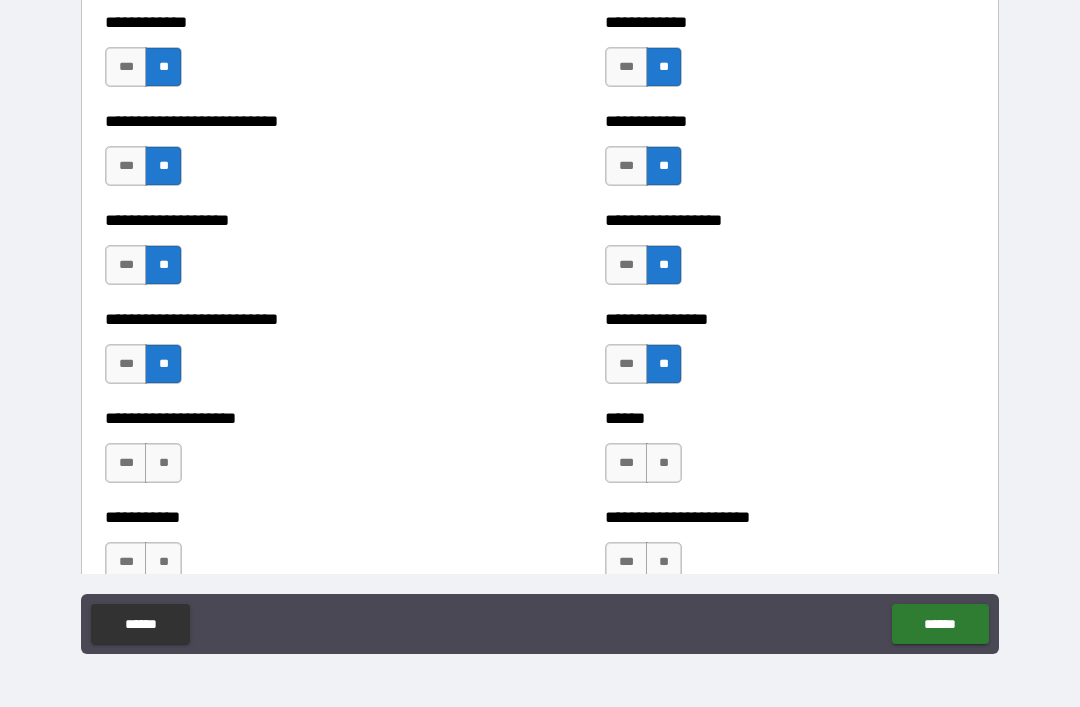 click on "**" at bounding box center (163, 463) 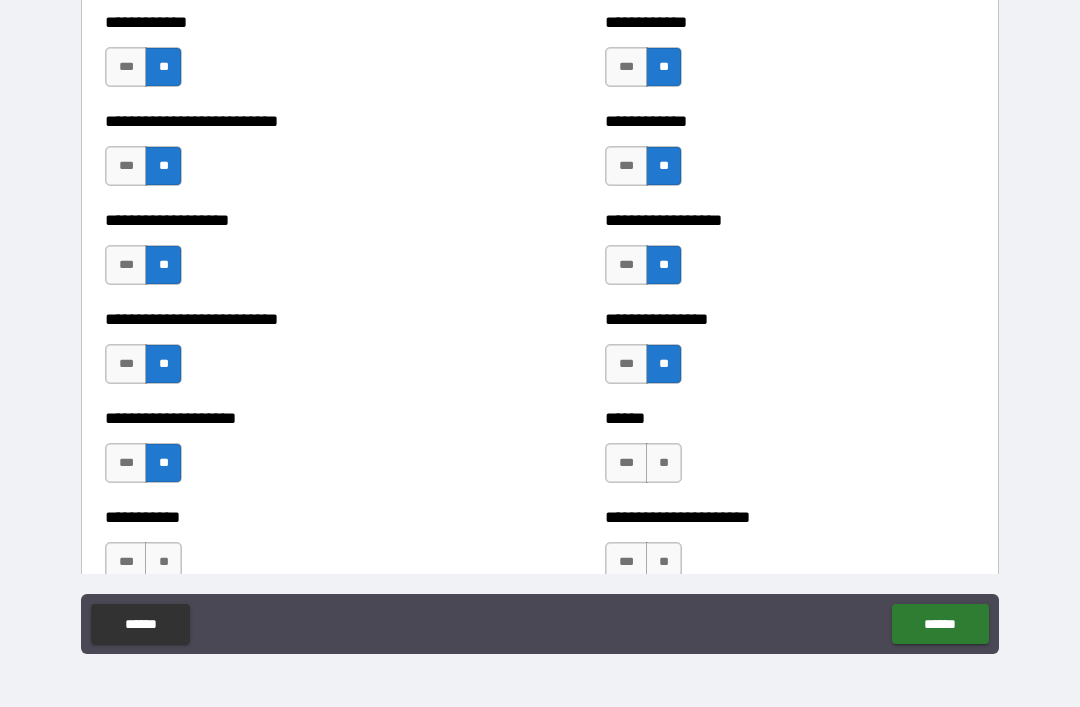 click on "**" at bounding box center [664, 463] 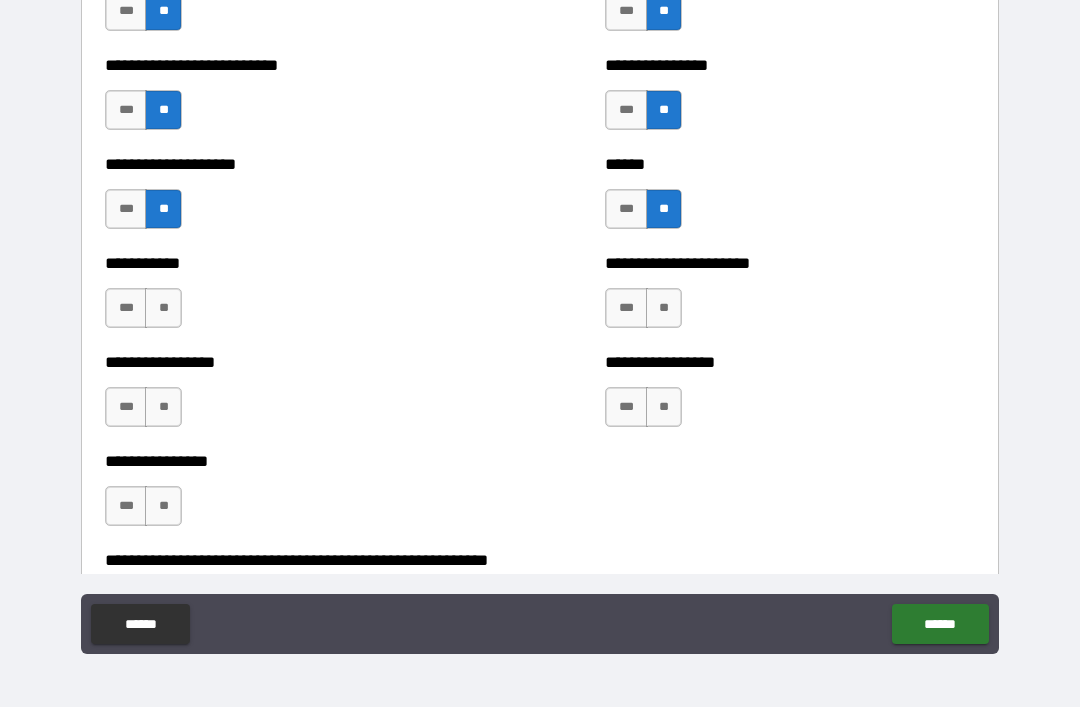scroll, scrollTop: 5760, scrollLeft: 0, axis: vertical 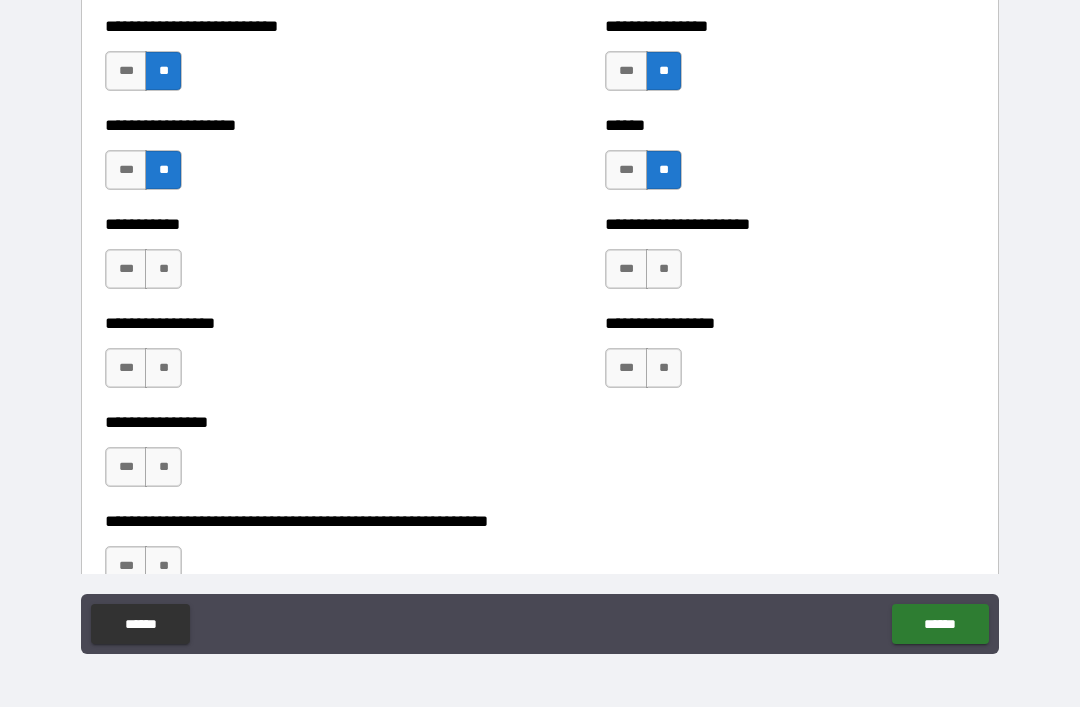 click on "**" at bounding box center (163, 269) 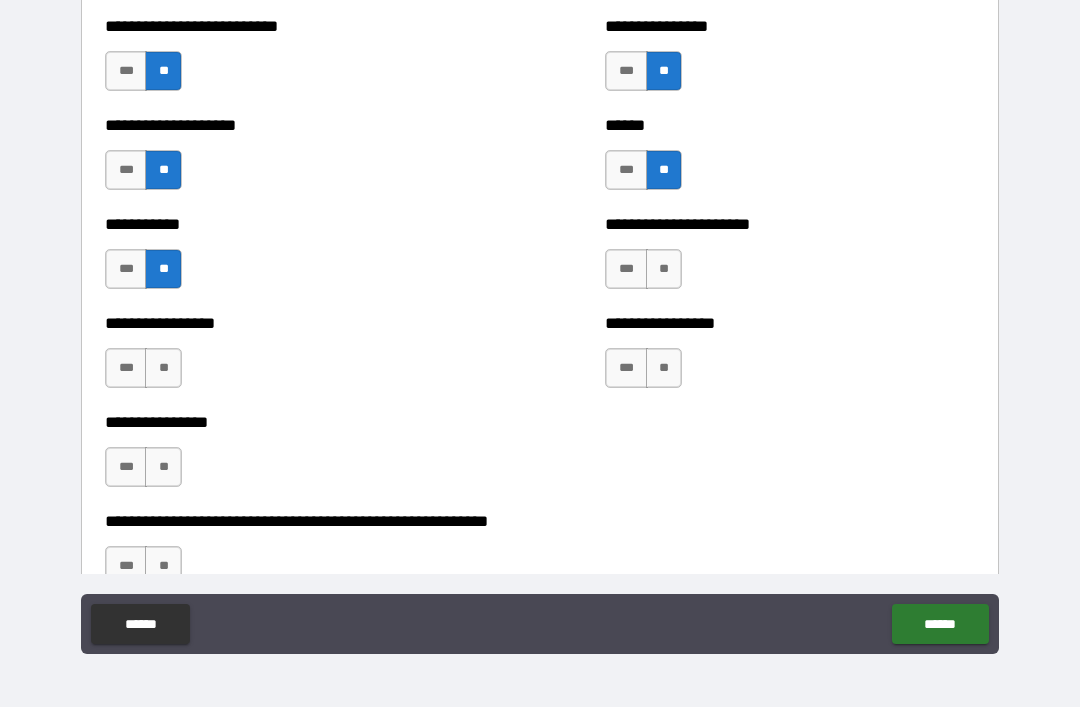 click on "**" at bounding box center (664, 269) 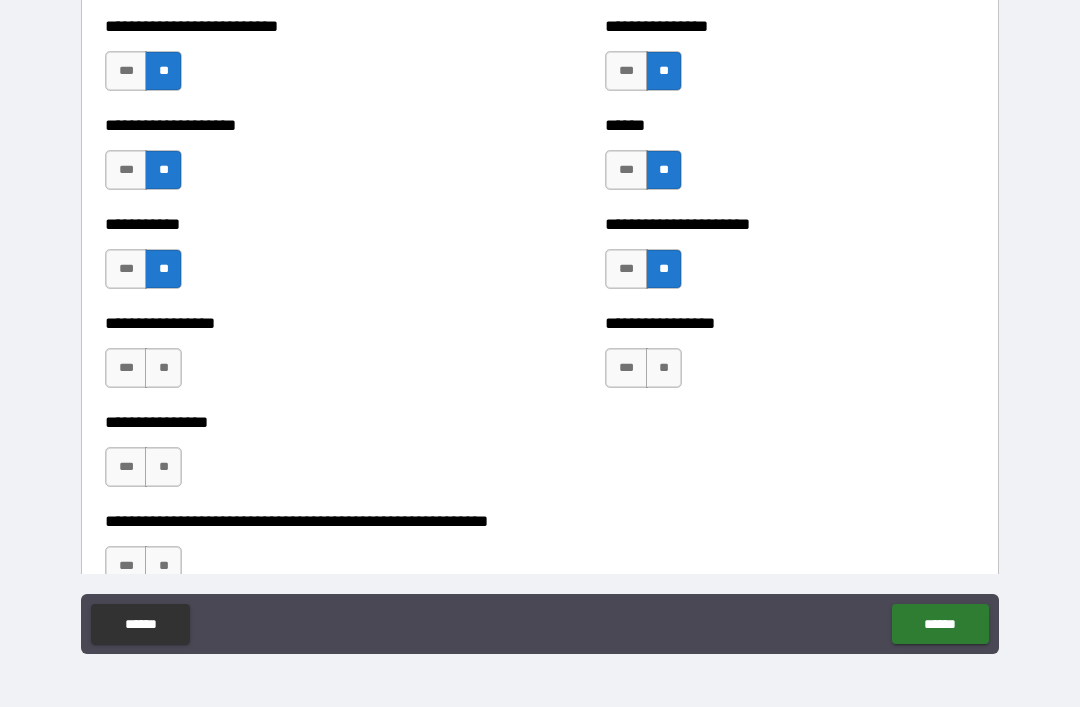 click on "**" at bounding box center [664, 368] 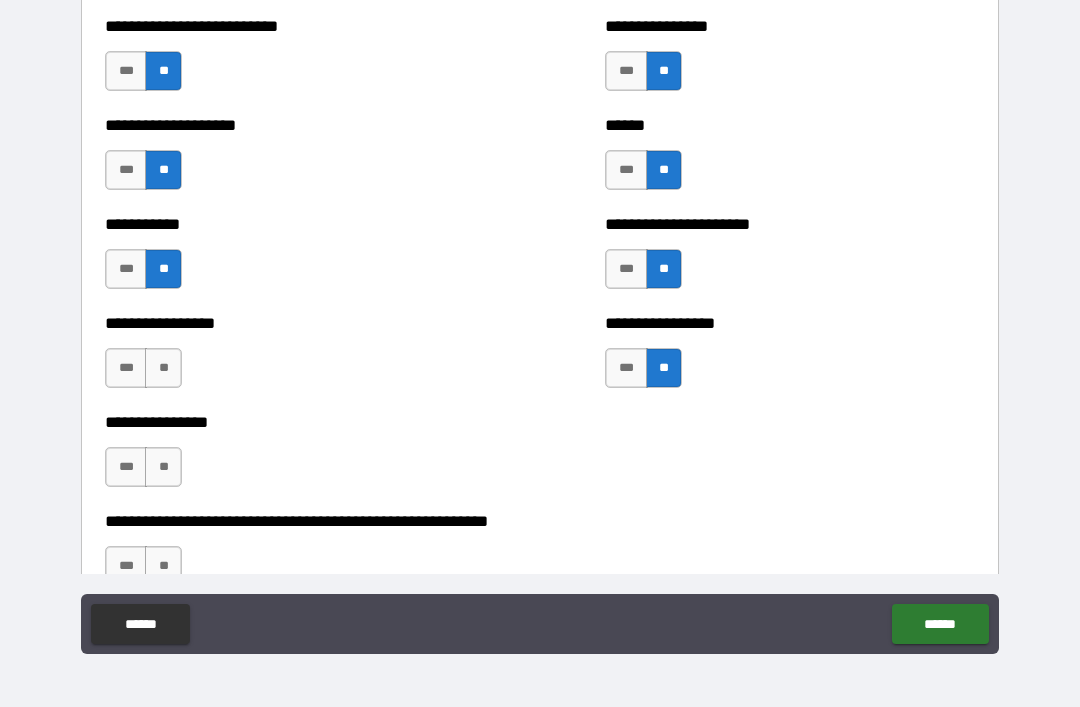 click on "**" at bounding box center (163, 368) 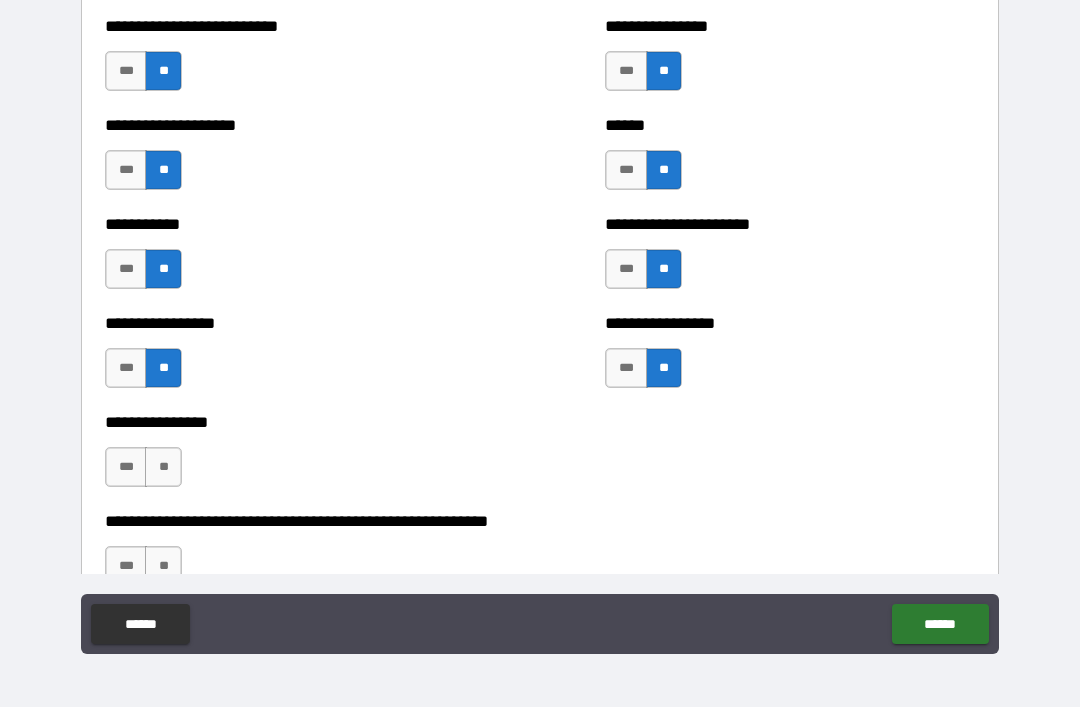 click on "**" at bounding box center (163, 467) 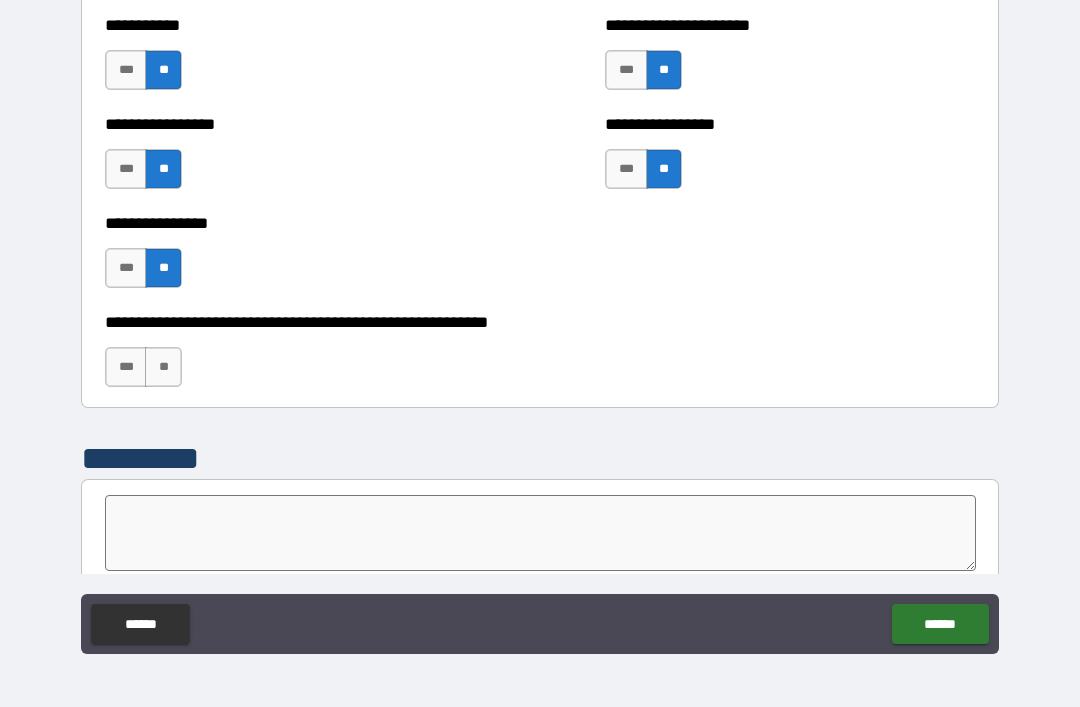 scroll, scrollTop: 5969, scrollLeft: 0, axis: vertical 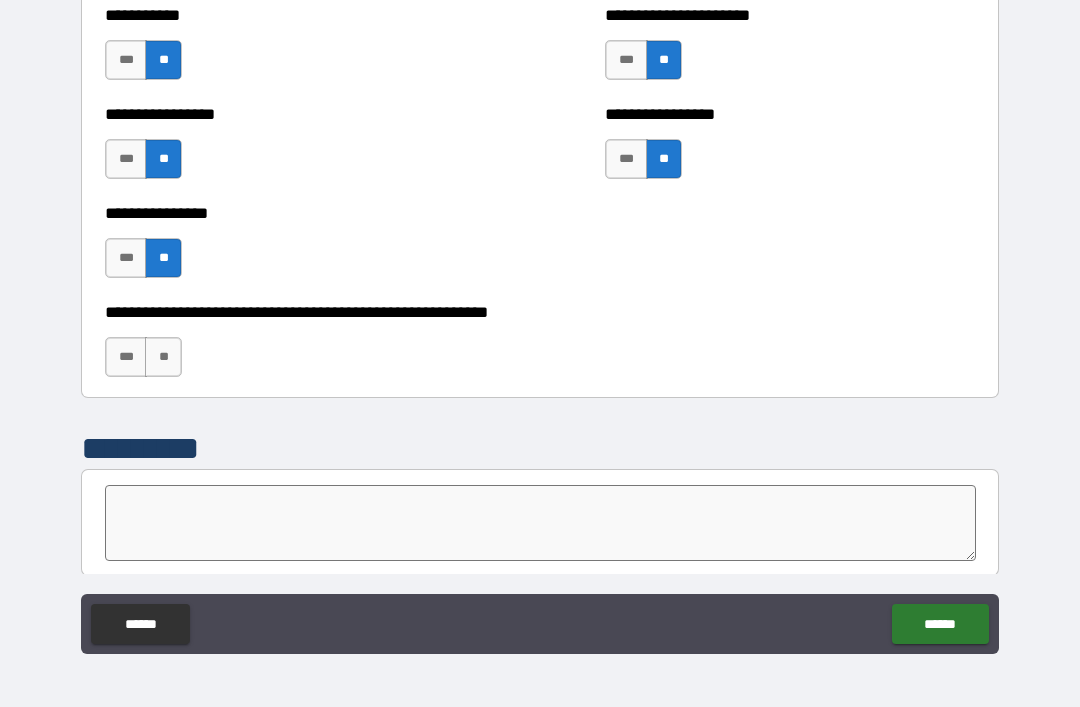 click on "**" at bounding box center [163, 357] 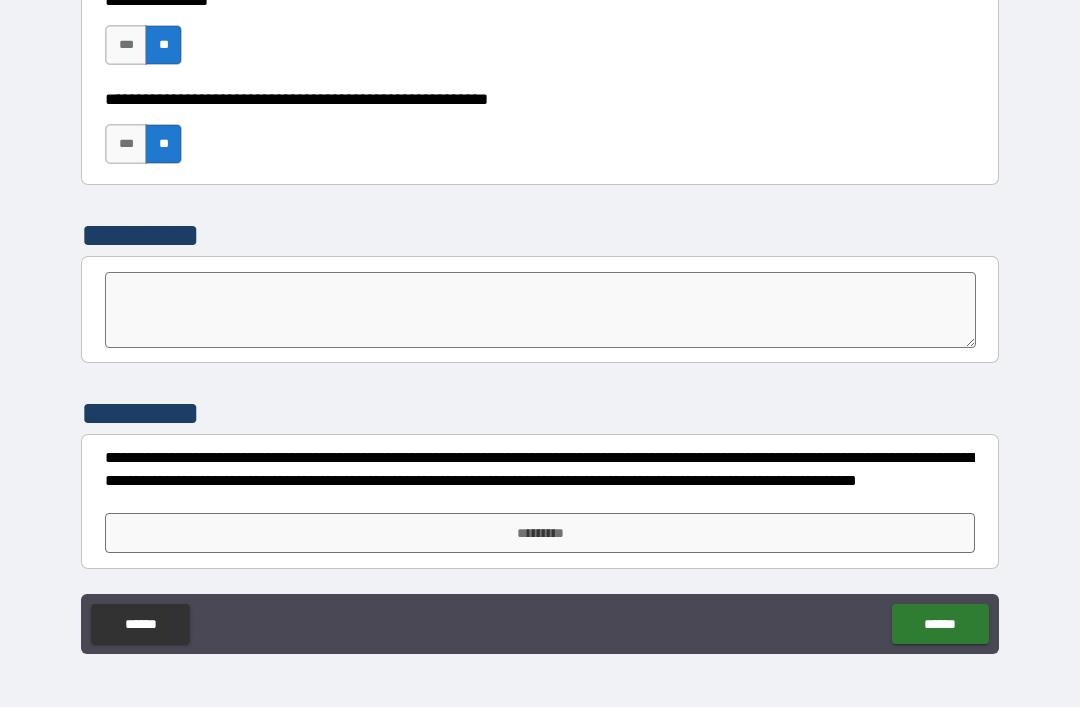 scroll, scrollTop: 6182, scrollLeft: 0, axis: vertical 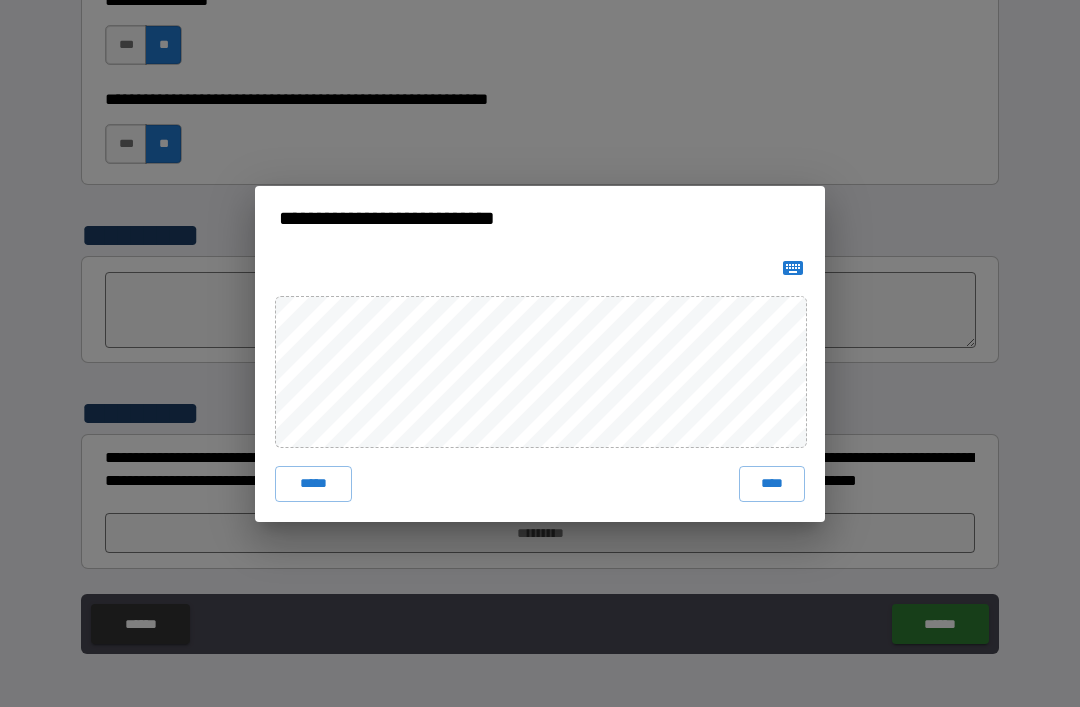 click on "****" at bounding box center [772, 484] 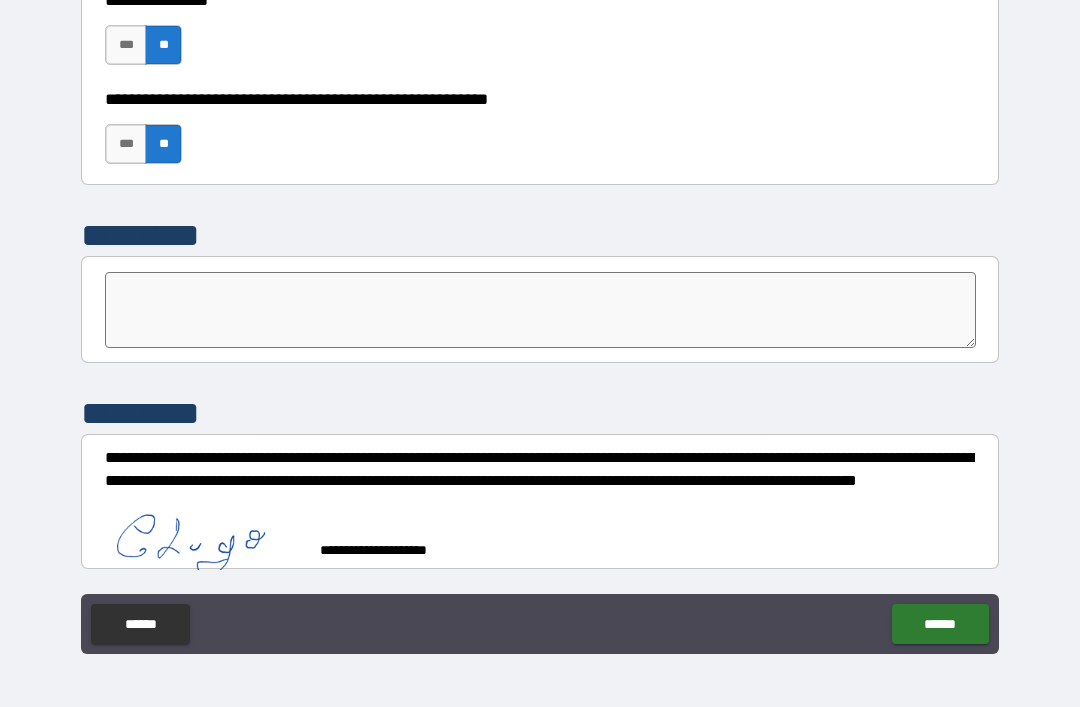 scroll, scrollTop: 6172, scrollLeft: 0, axis: vertical 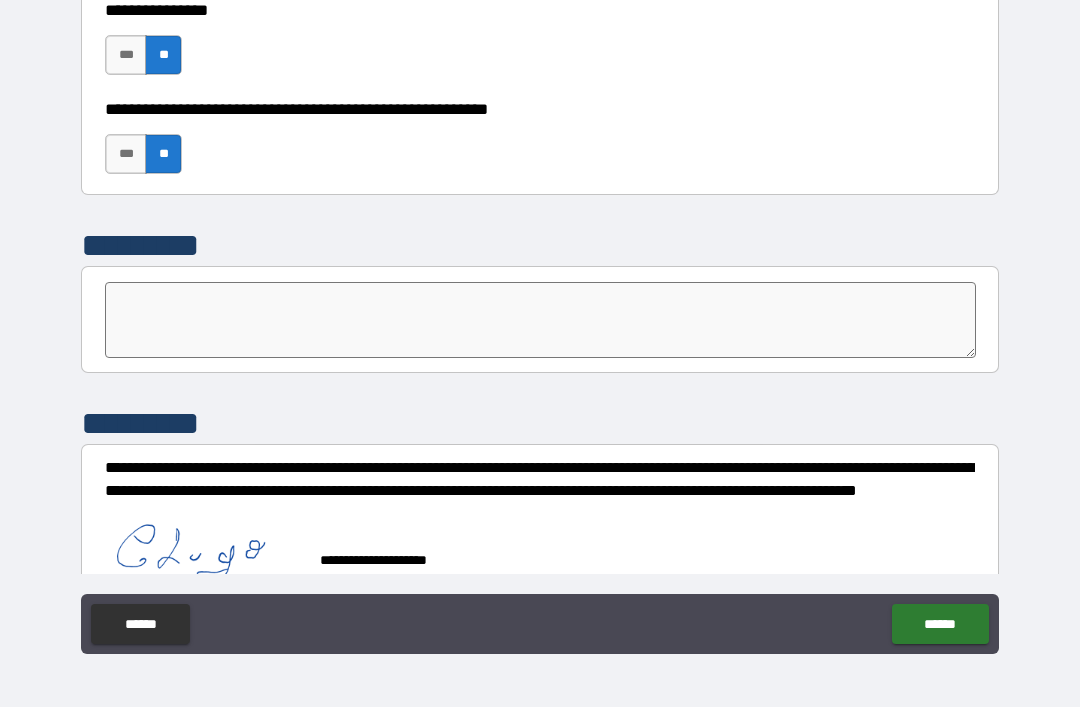 click on "******" at bounding box center (940, 624) 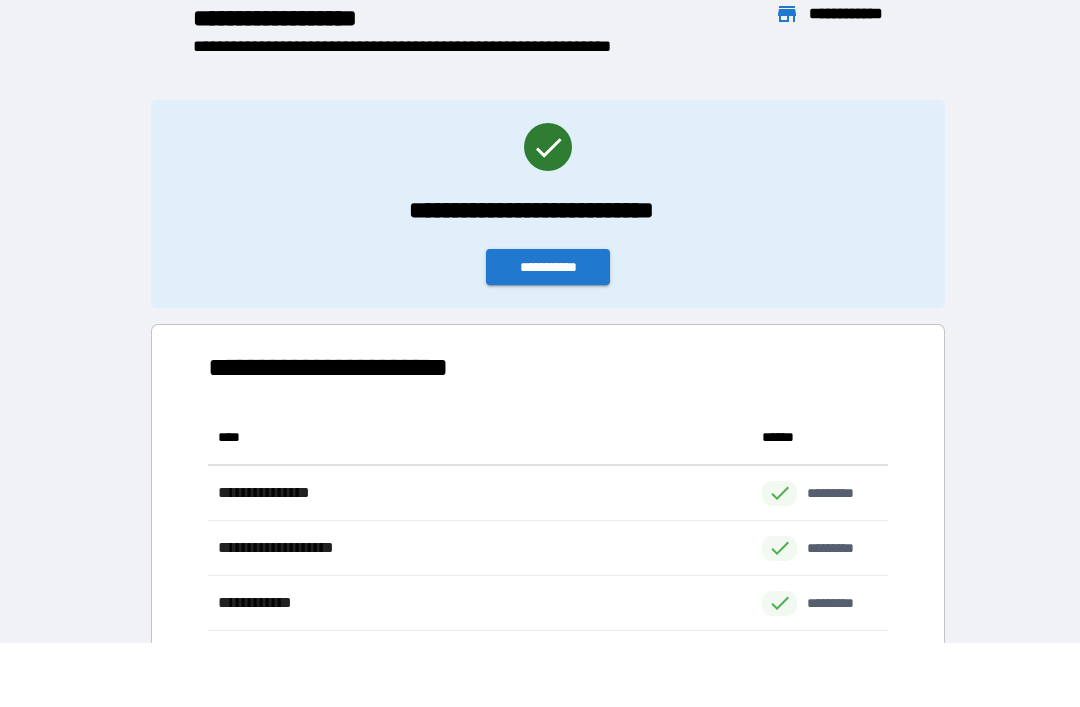 scroll, scrollTop: 276, scrollLeft: 680, axis: both 